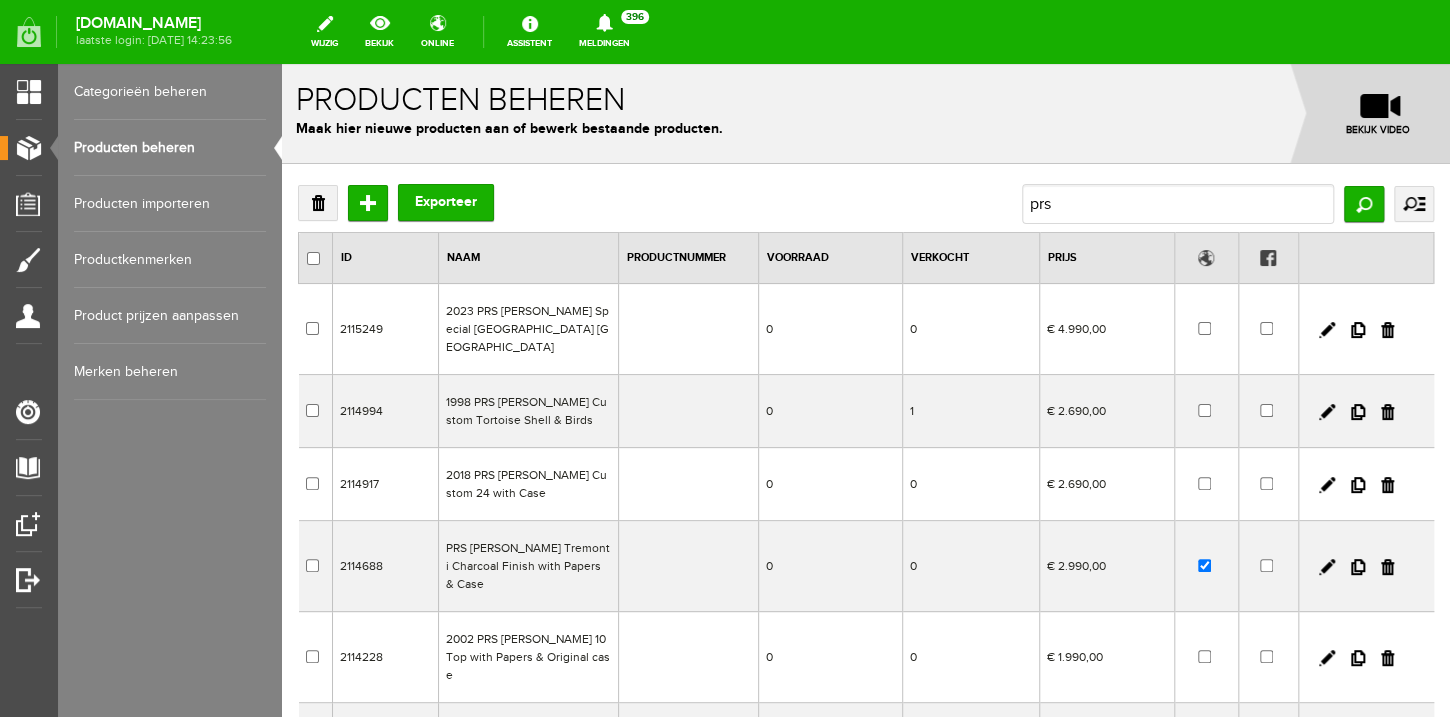 scroll, scrollTop: 0, scrollLeft: 0, axis: both 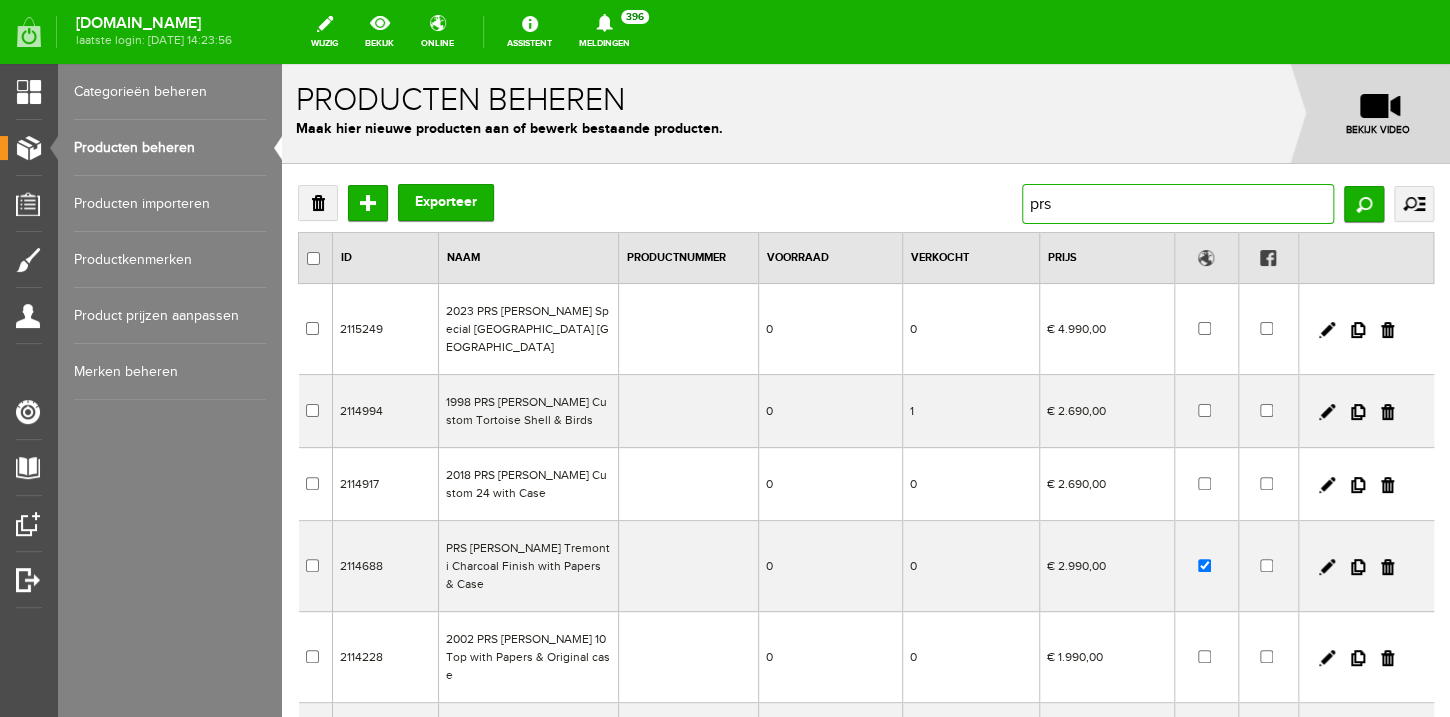 drag, startPoint x: 1051, startPoint y: 203, endPoint x: 954, endPoint y: 185, distance: 98.65597 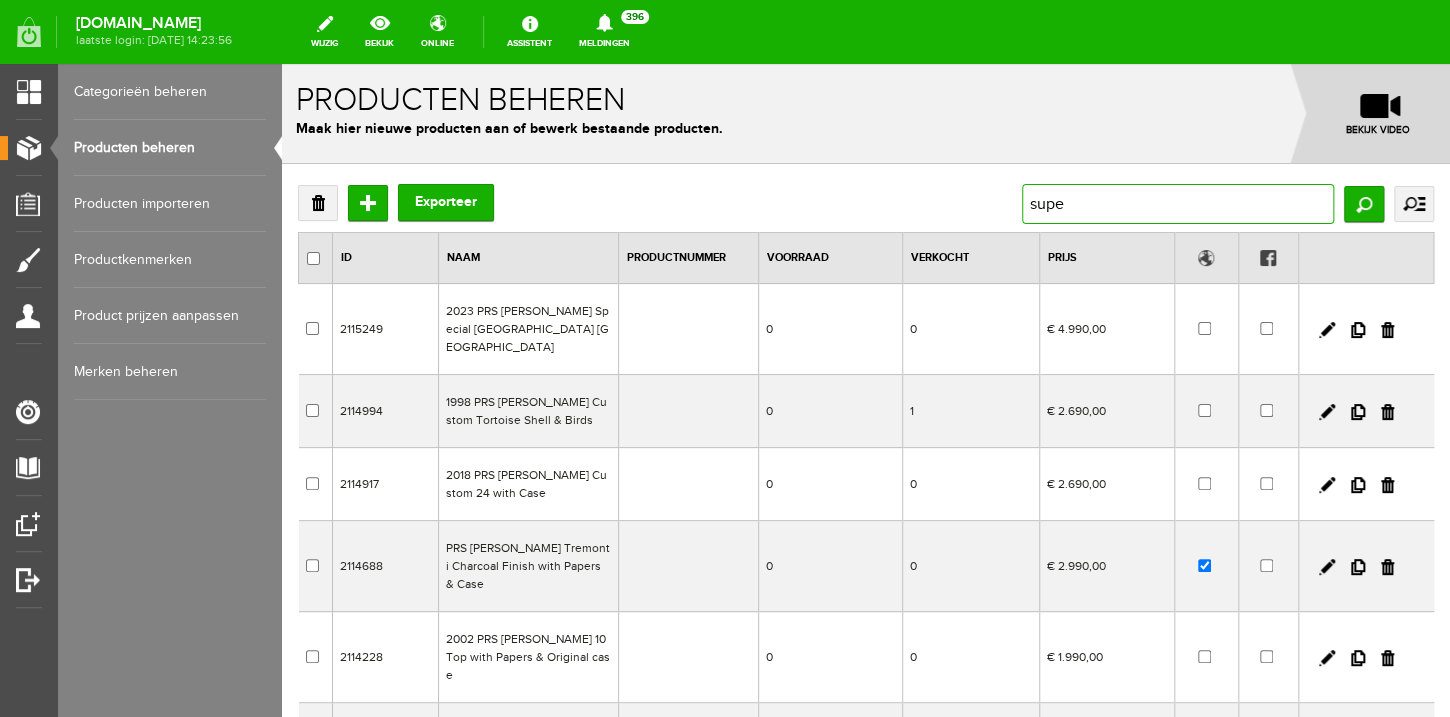 type on "super" 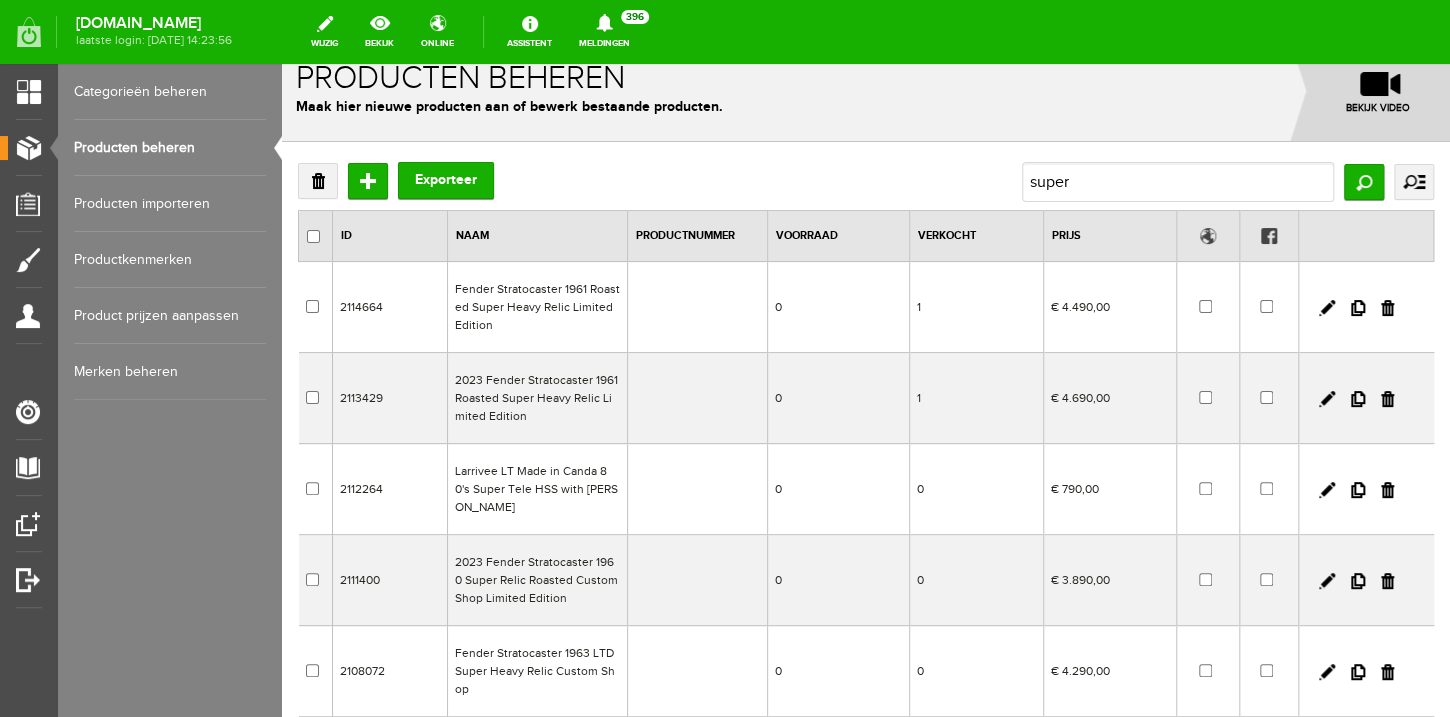 scroll, scrollTop: 32, scrollLeft: 0, axis: vertical 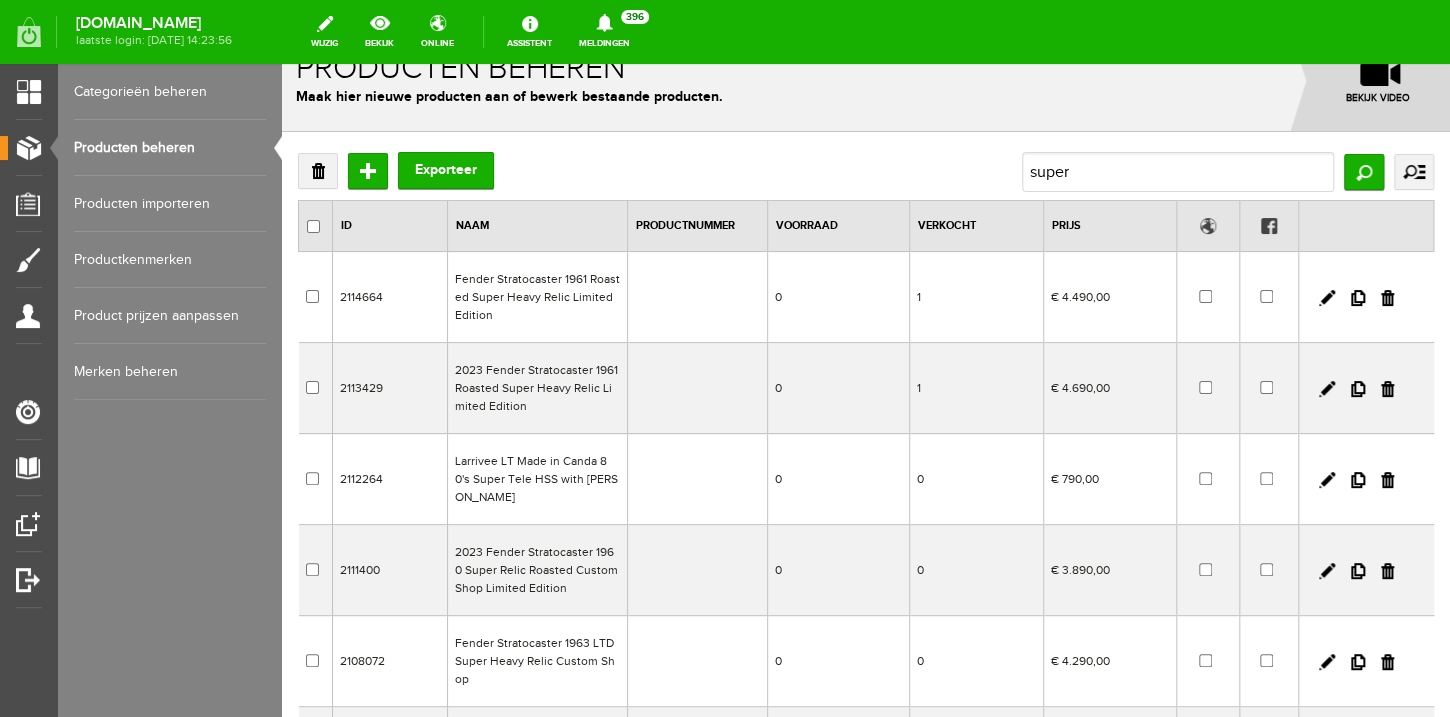 click on "2023 Fender Stratocaster 1961 Roasted Super Heavy Relic Limited Edition" at bounding box center (537, 388) 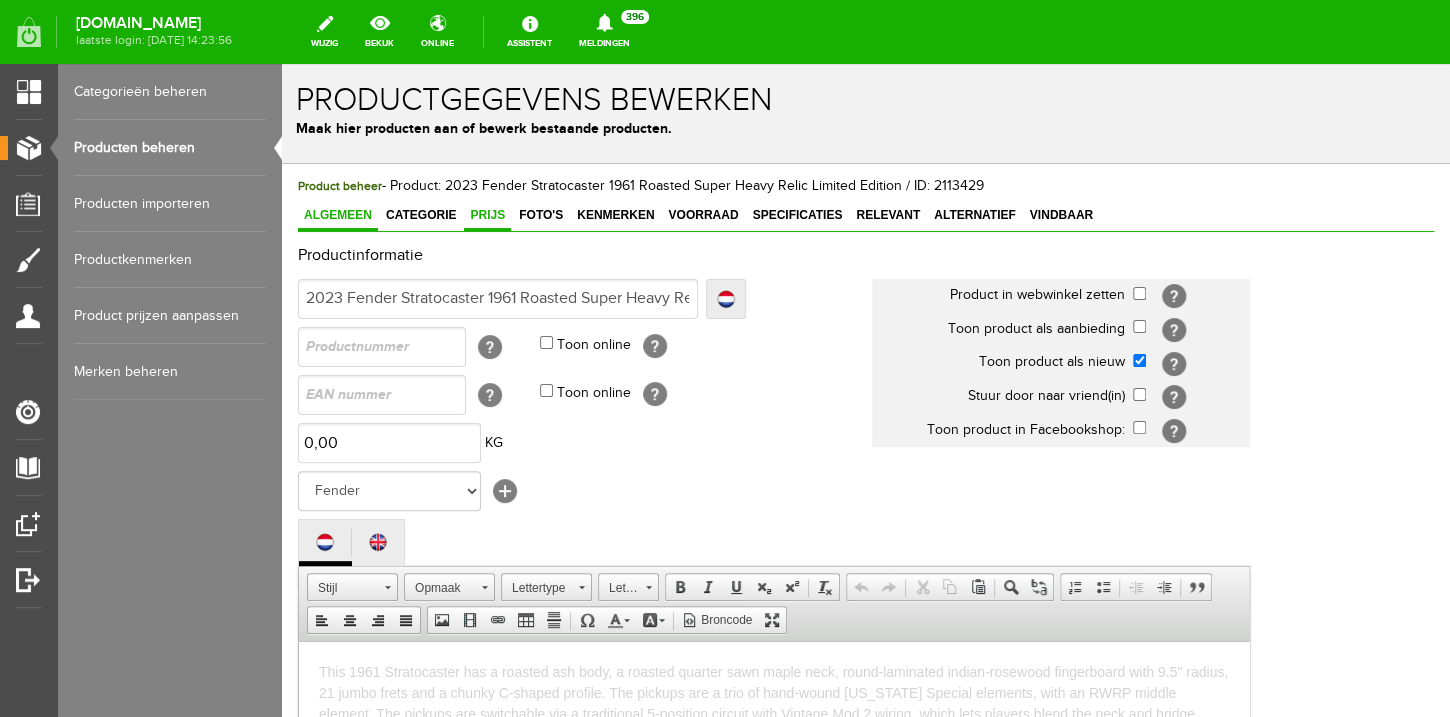 scroll, scrollTop: 0, scrollLeft: 0, axis: both 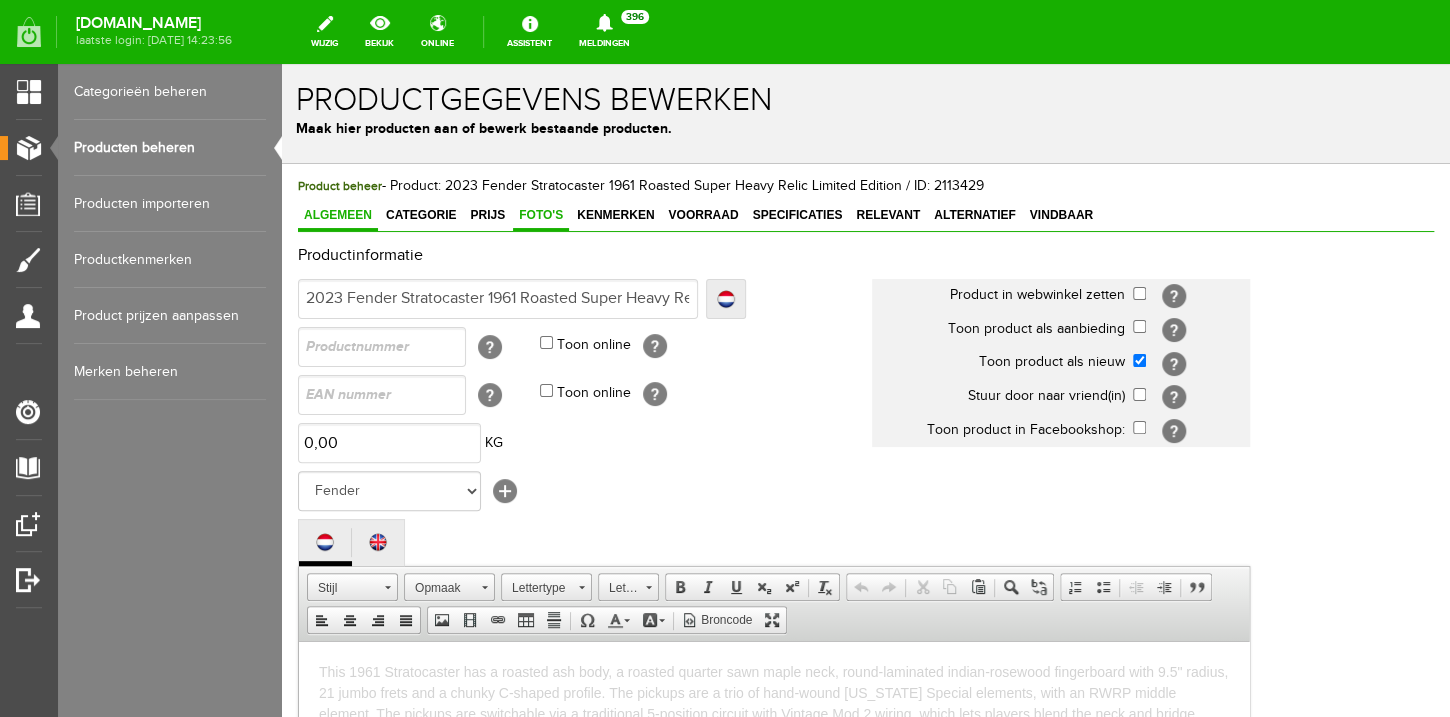 click on "Foto's" at bounding box center [541, 215] 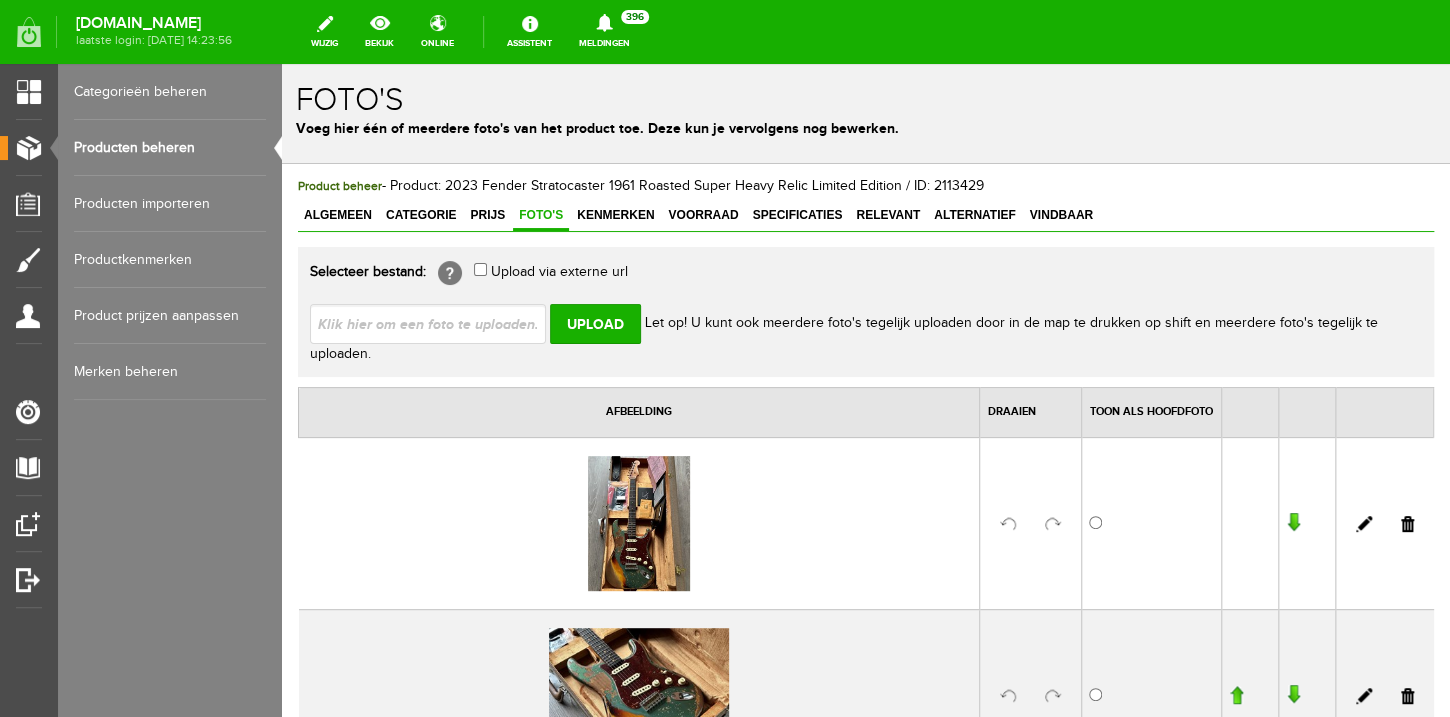 click on "Producten beheren" at bounding box center [170, 148] 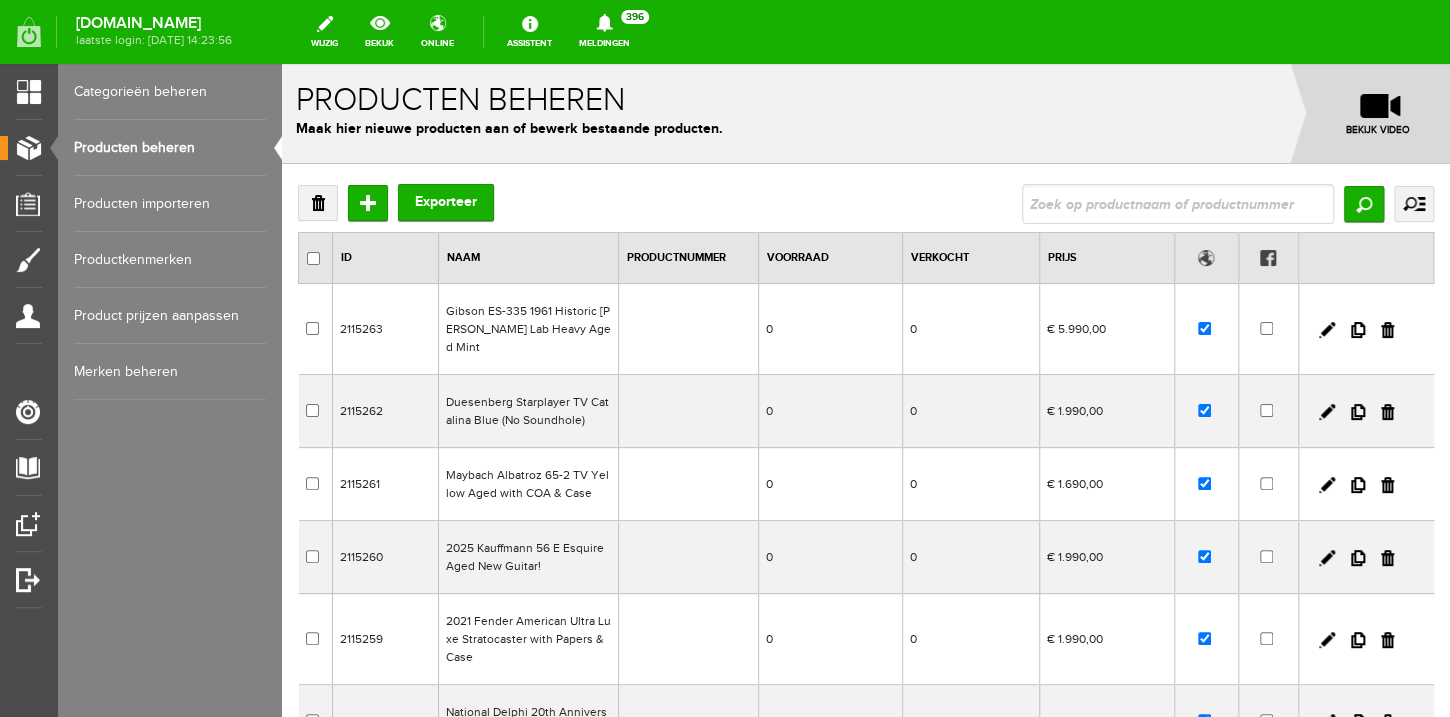 scroll, scrollTop: 0, scrollLeft: 0, axis: both 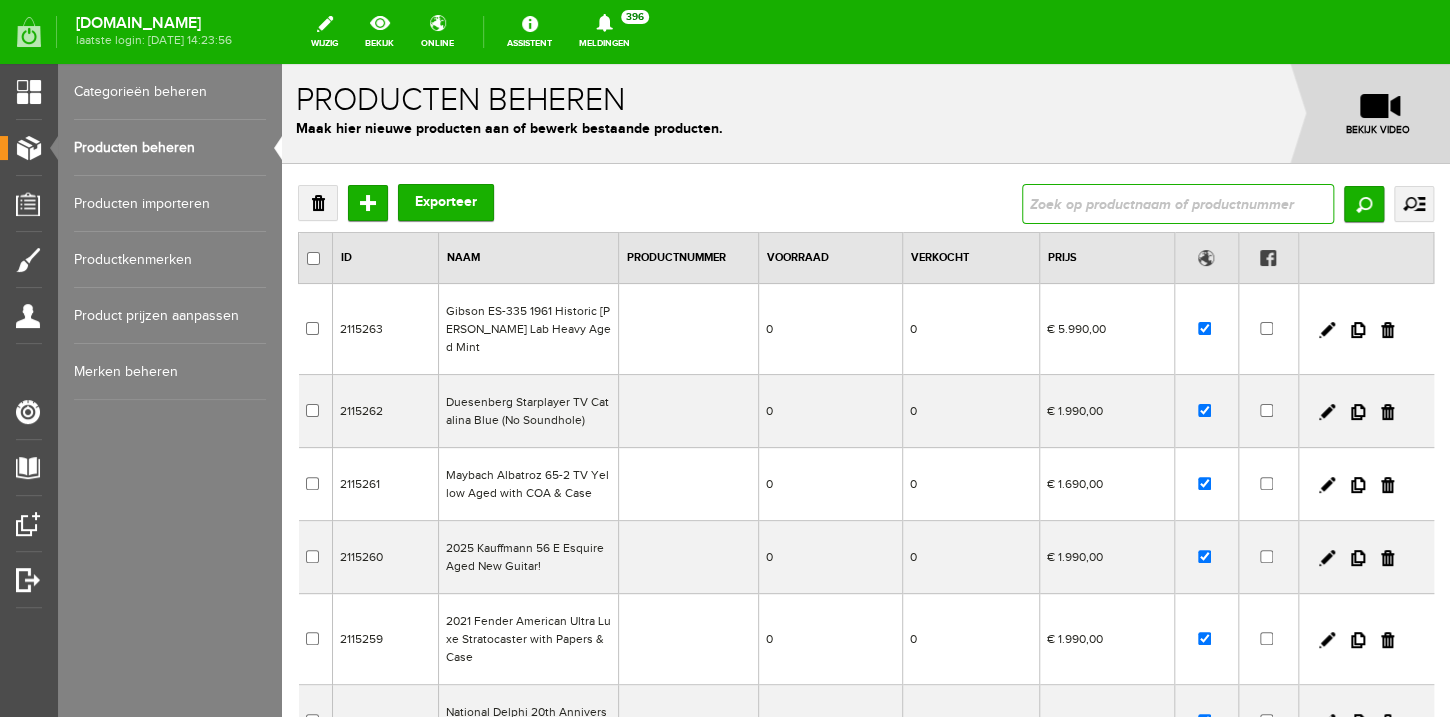 click at bounding box center [1178, 204] 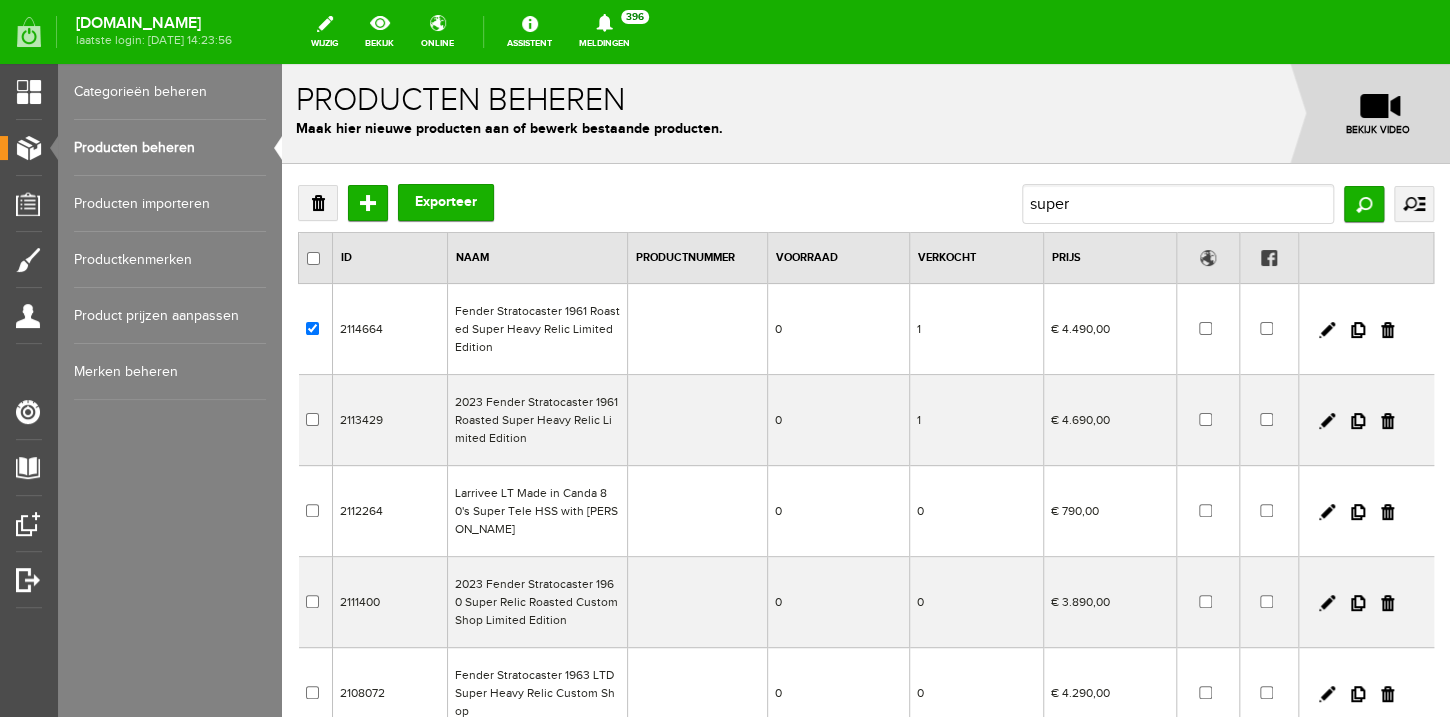 click on "Fender Stratocaster 1961 Roasted Super Heavy Relic Limited Edition" at bounding box center [537, 329] 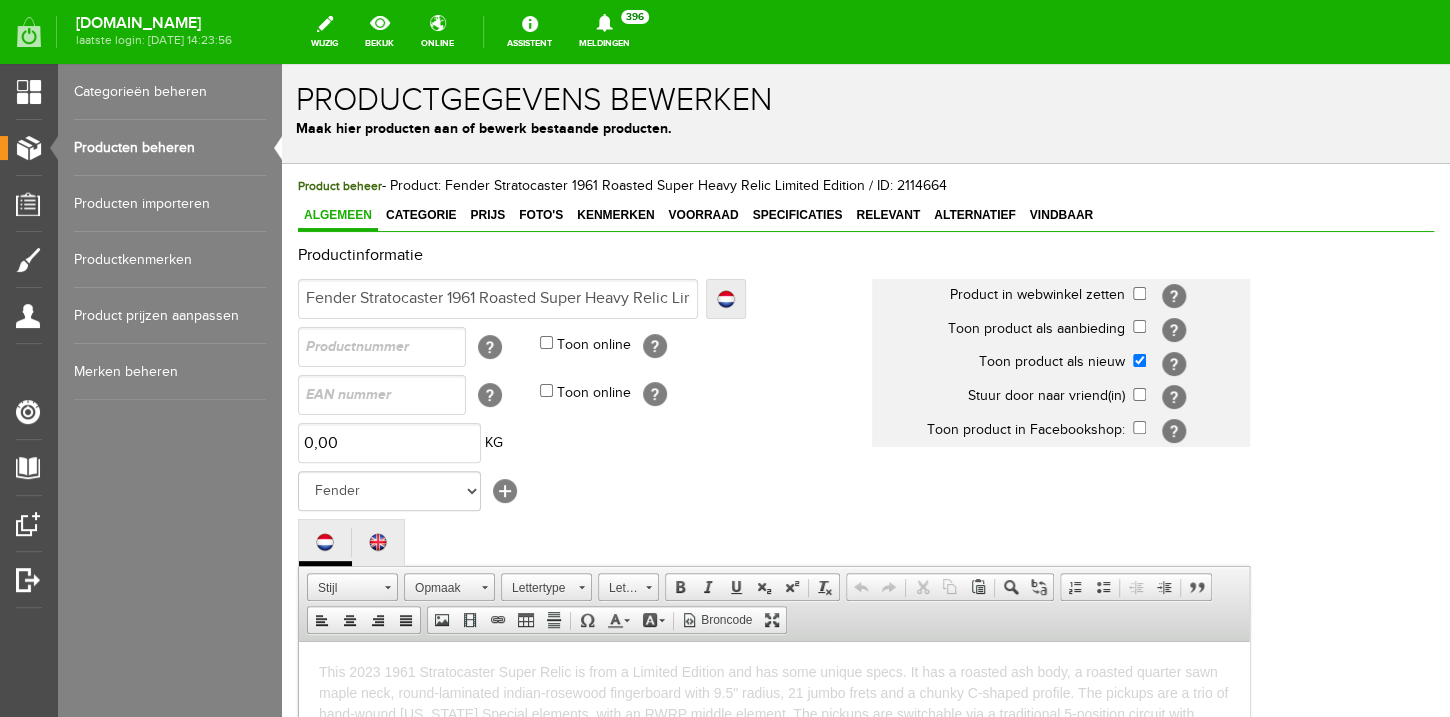 scroll, scrollTop: 0, scrollLeft: 0, axis: both 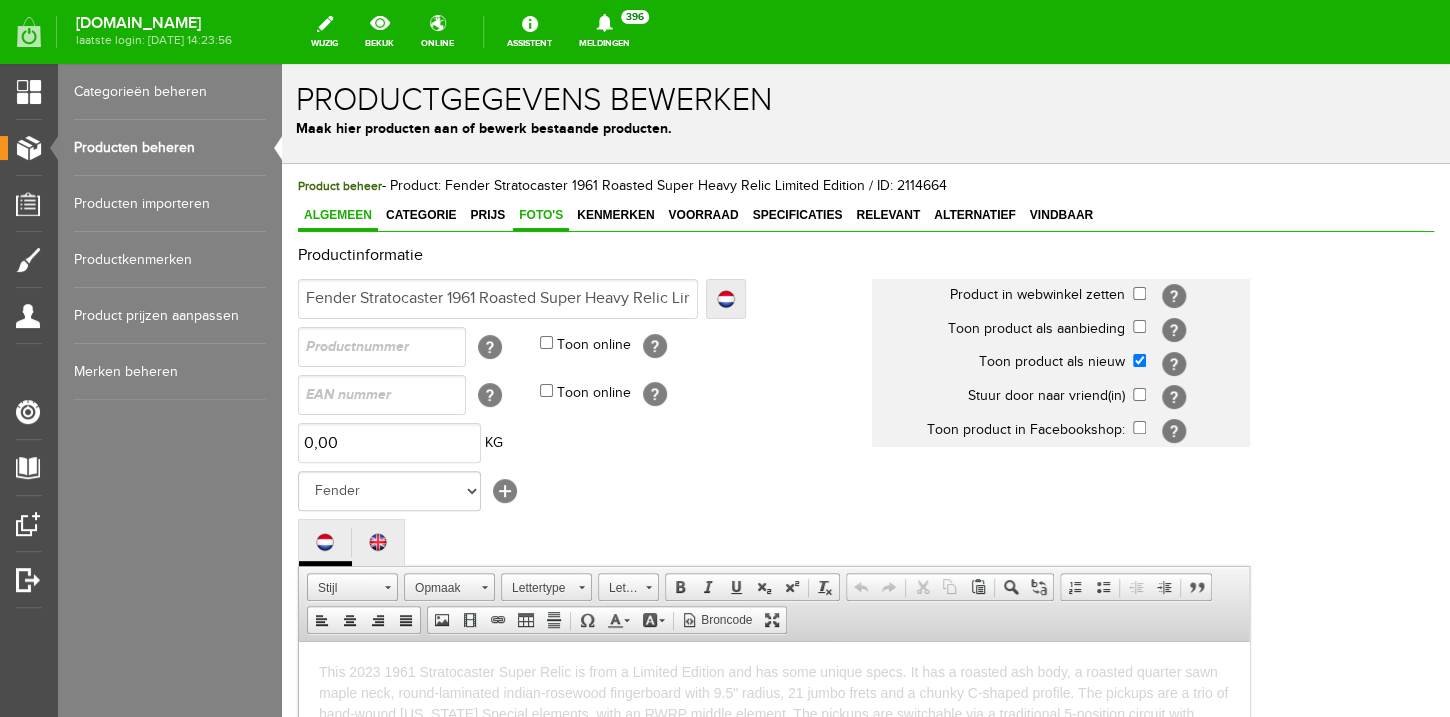 click on "Foto's" at bounding box center [541, 215] 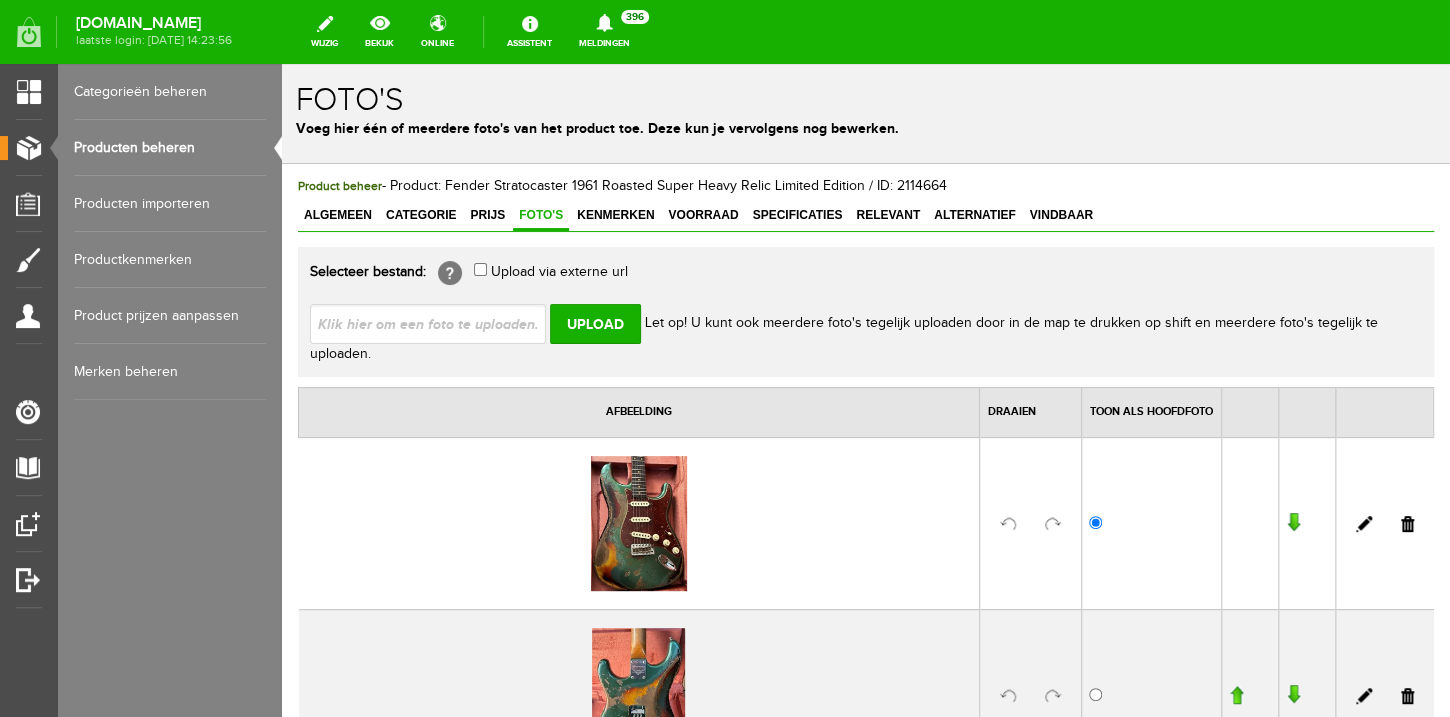 click on "Producten beheren" at bounding box center (170, 148) 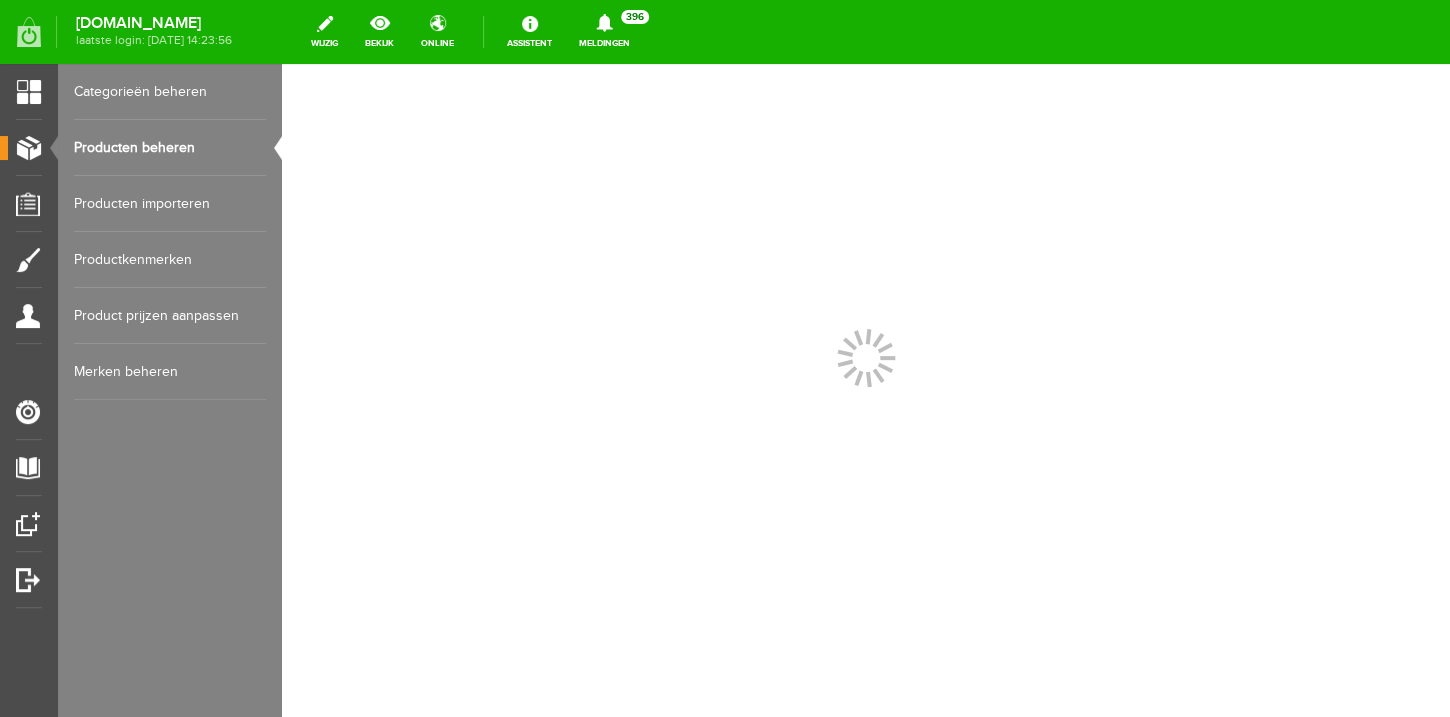 scroll, scrollTop: 0, scrollLeft: 0, axis: both 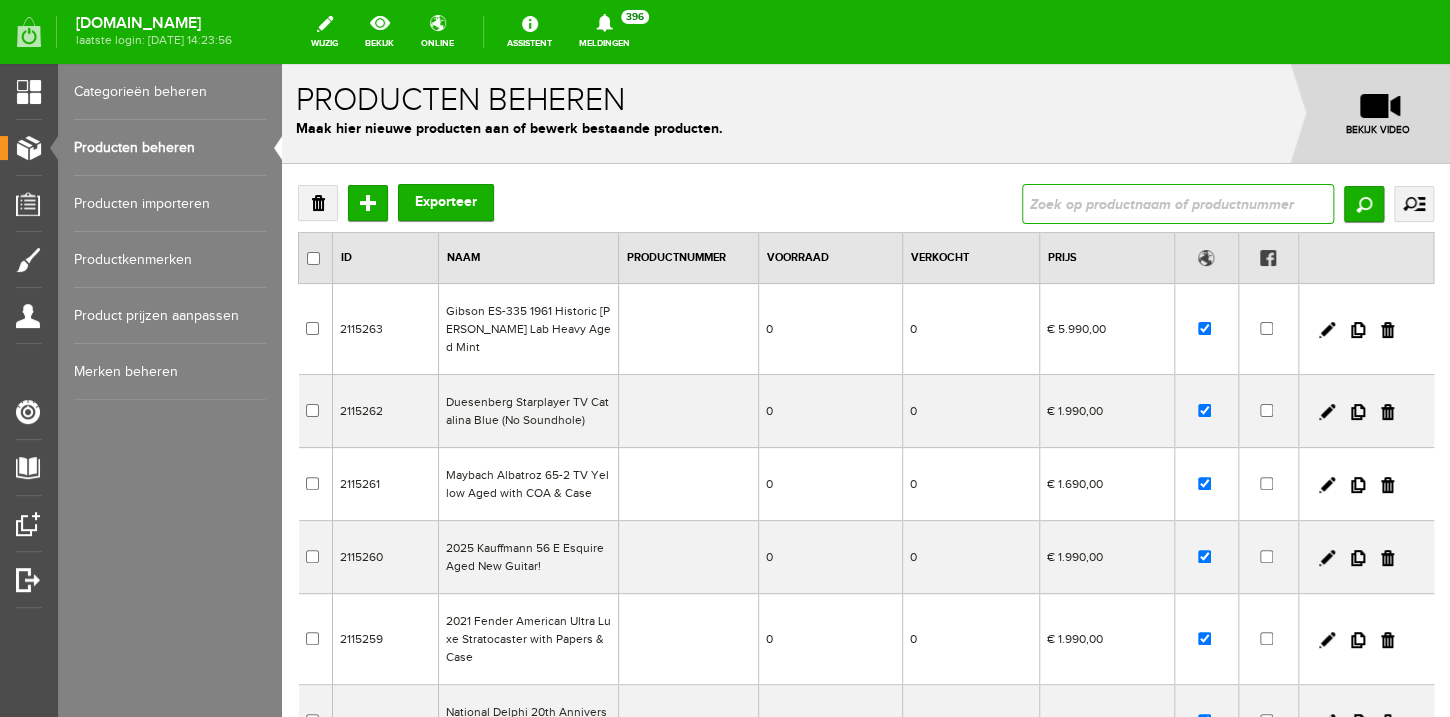 click at bounding box center (1178, 204) 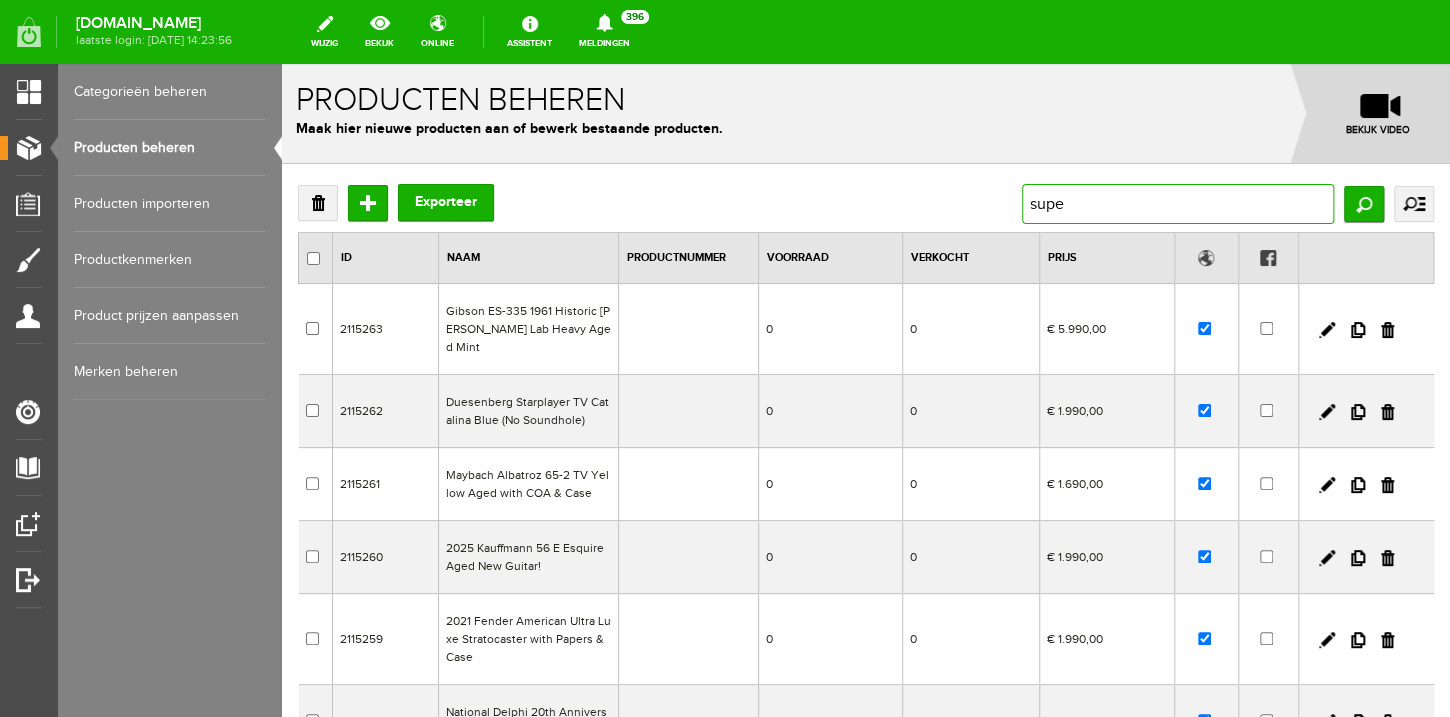type on "super" 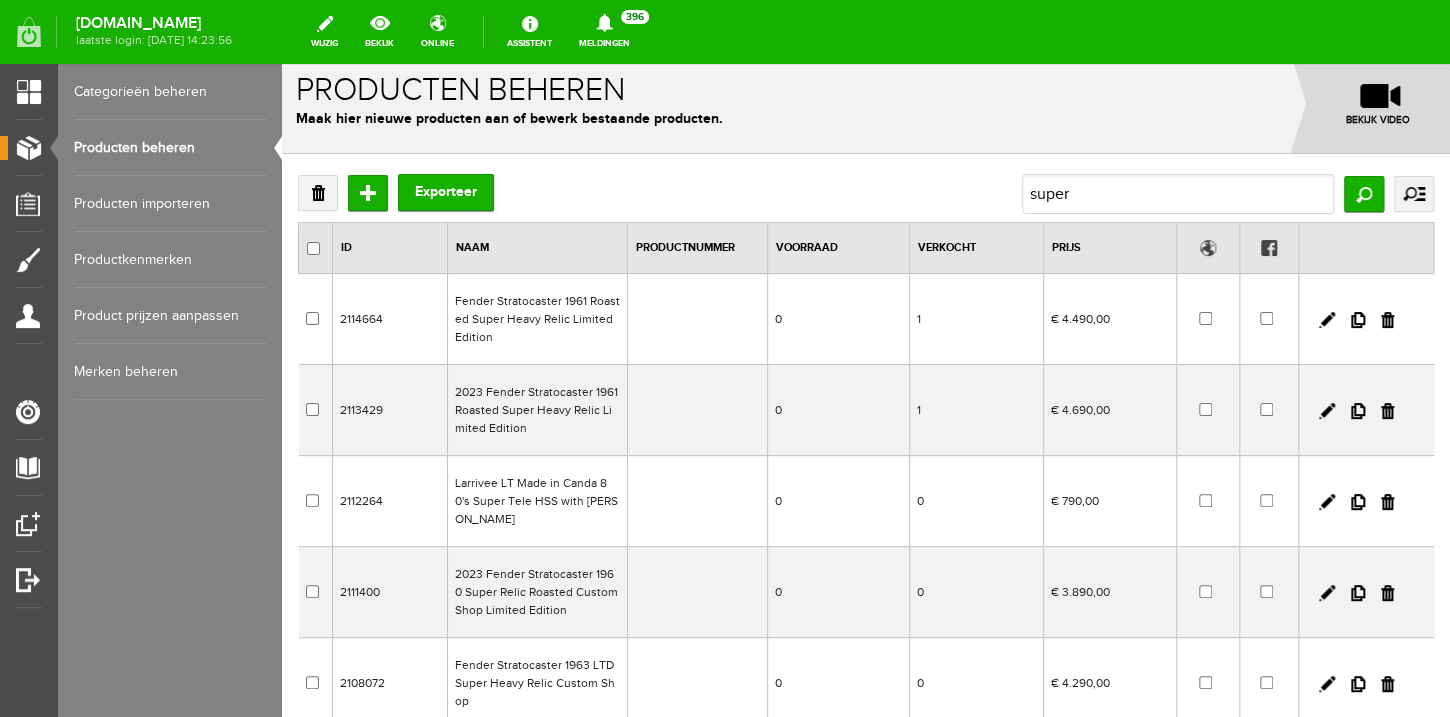 scroll, scrollTop: 16, scrollLeft: 0, axis: vertical 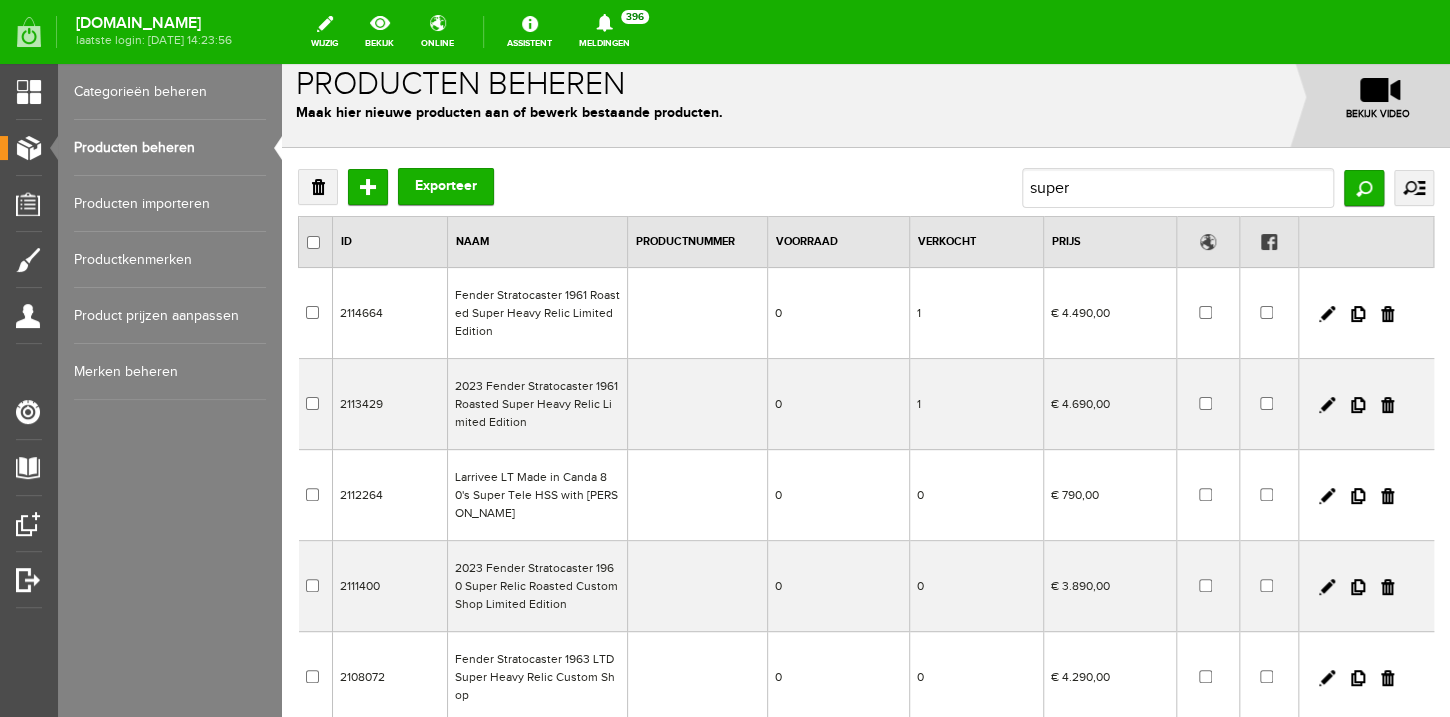 click on "2023 Fender Stratocaster 1960 Super Relic Roasted Custom Shop Limited Edition" at bounding box center [537, 586] 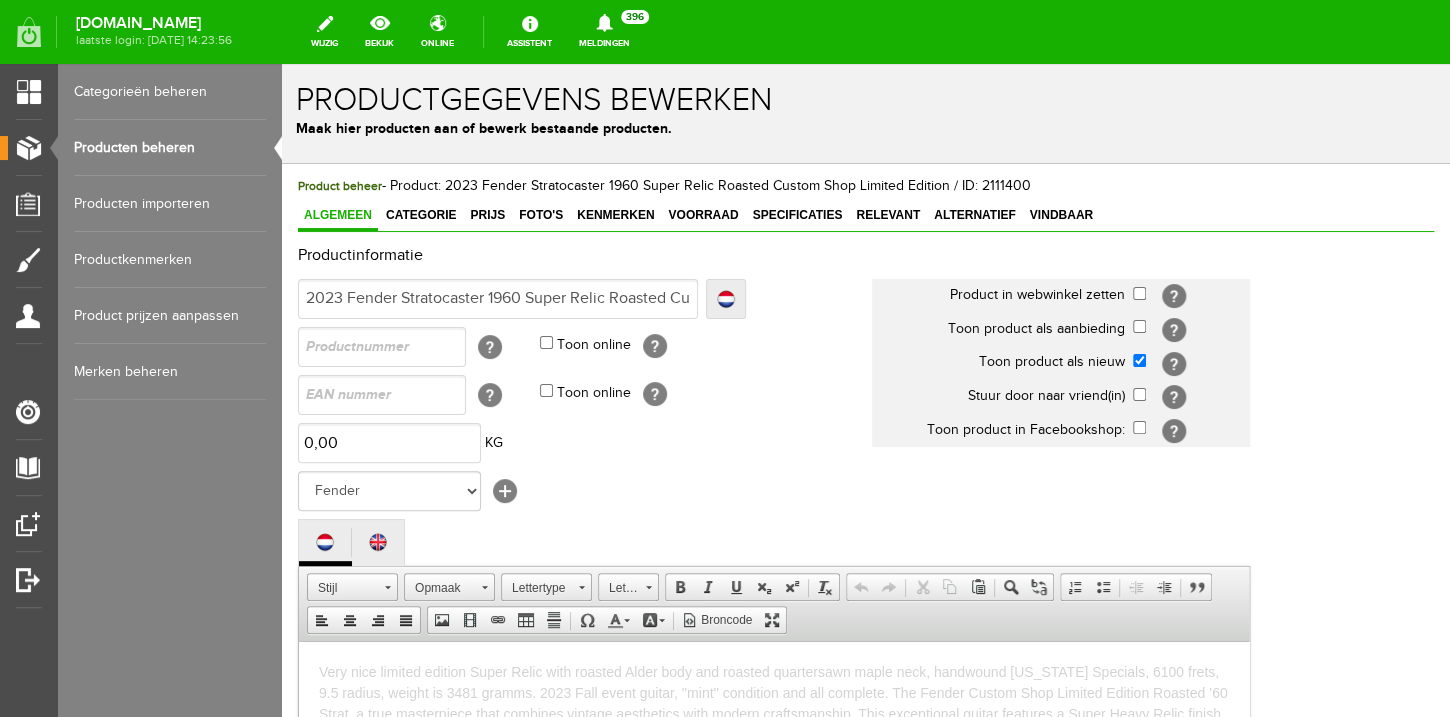 scroll, scrollTop: 0, scrollLeft: 0, axis: both 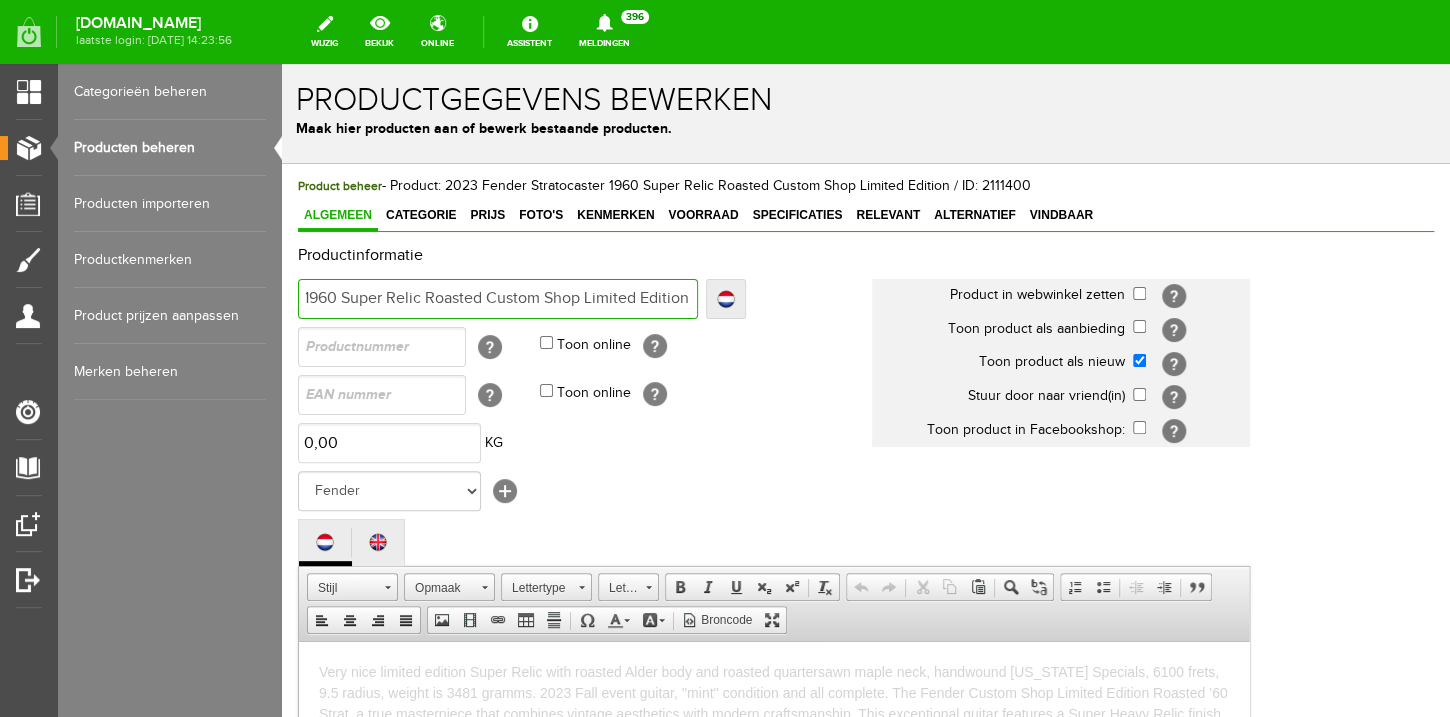 drag, startPoint x: 310, startPoint y: 294, endPoint x: 757, endPoint y: 287, distance: 447.0548 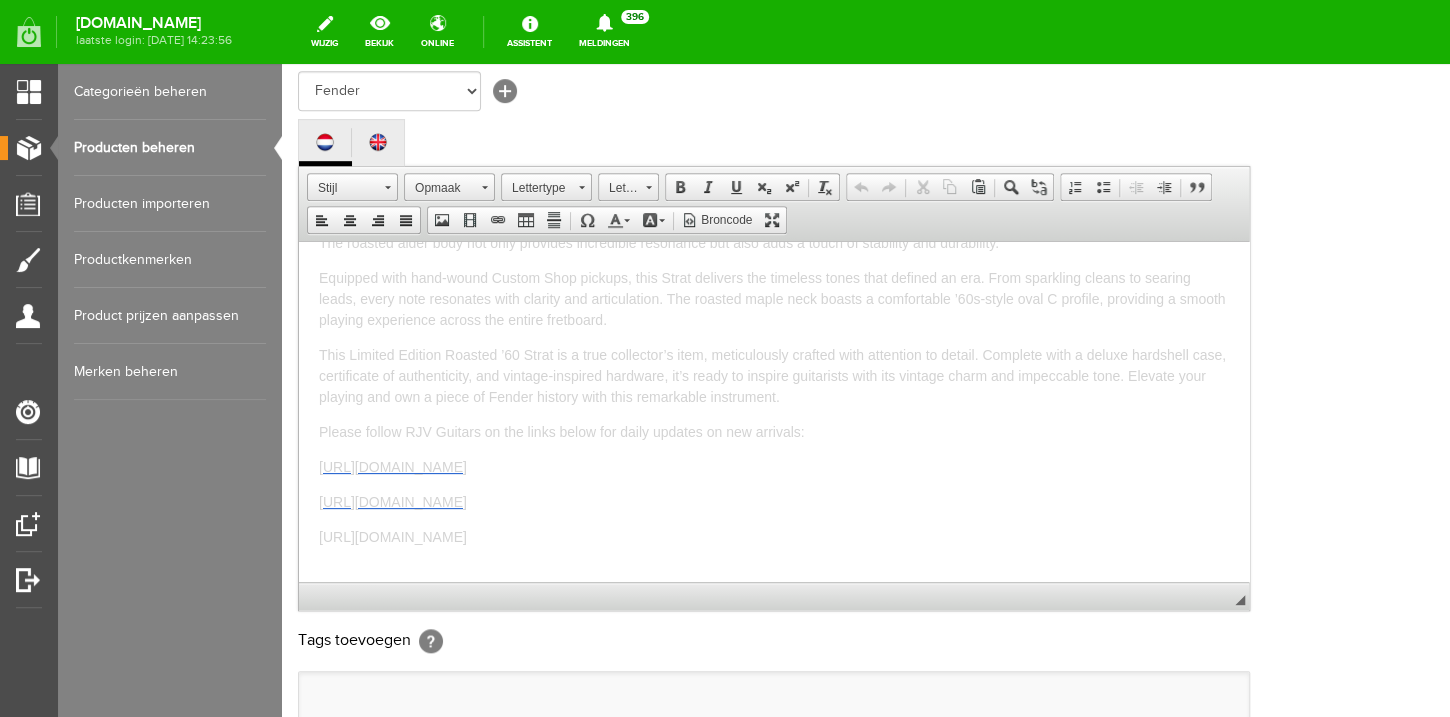 scroll, scrollTop: 149, scrollLeft: 0, axis: vertical 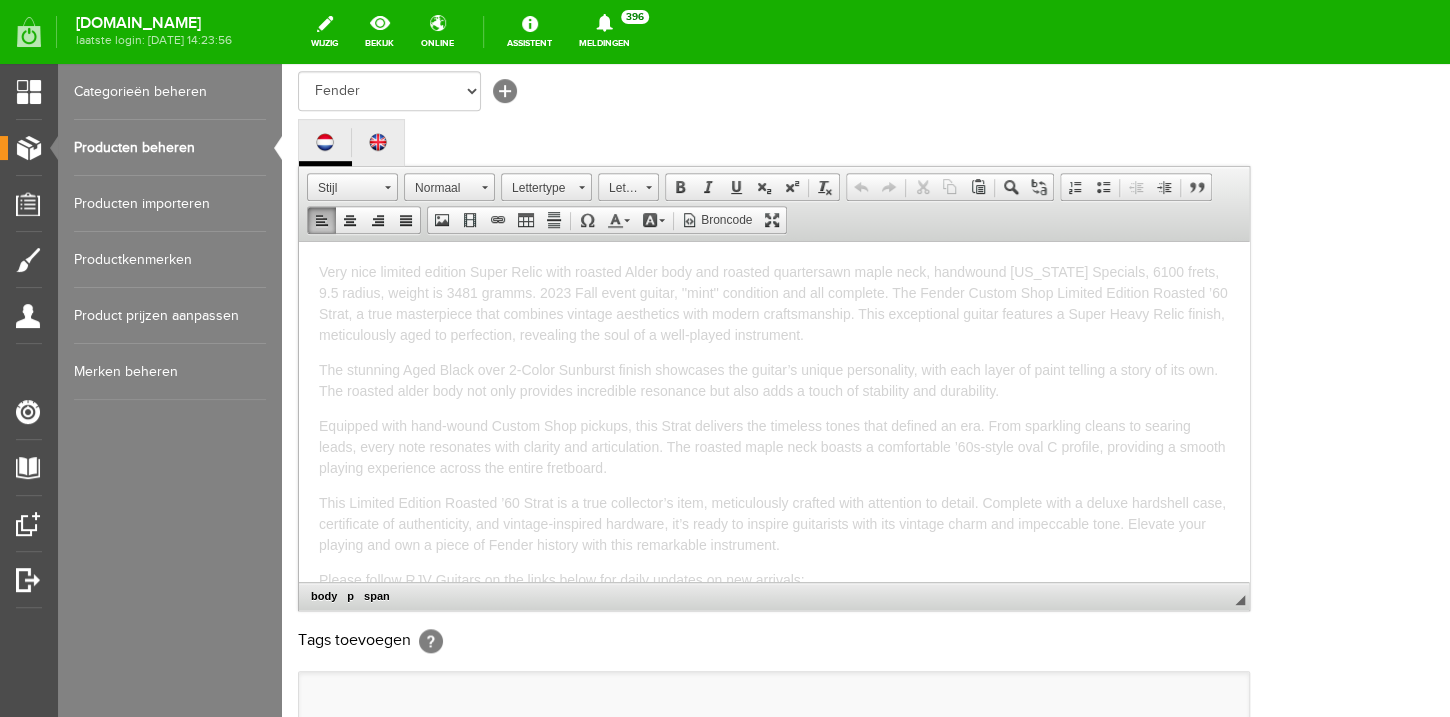 drag, startPoint x: 799, startPoint y: 538, endPoint x: 224, endPoint y: 170, distance: 682.6778 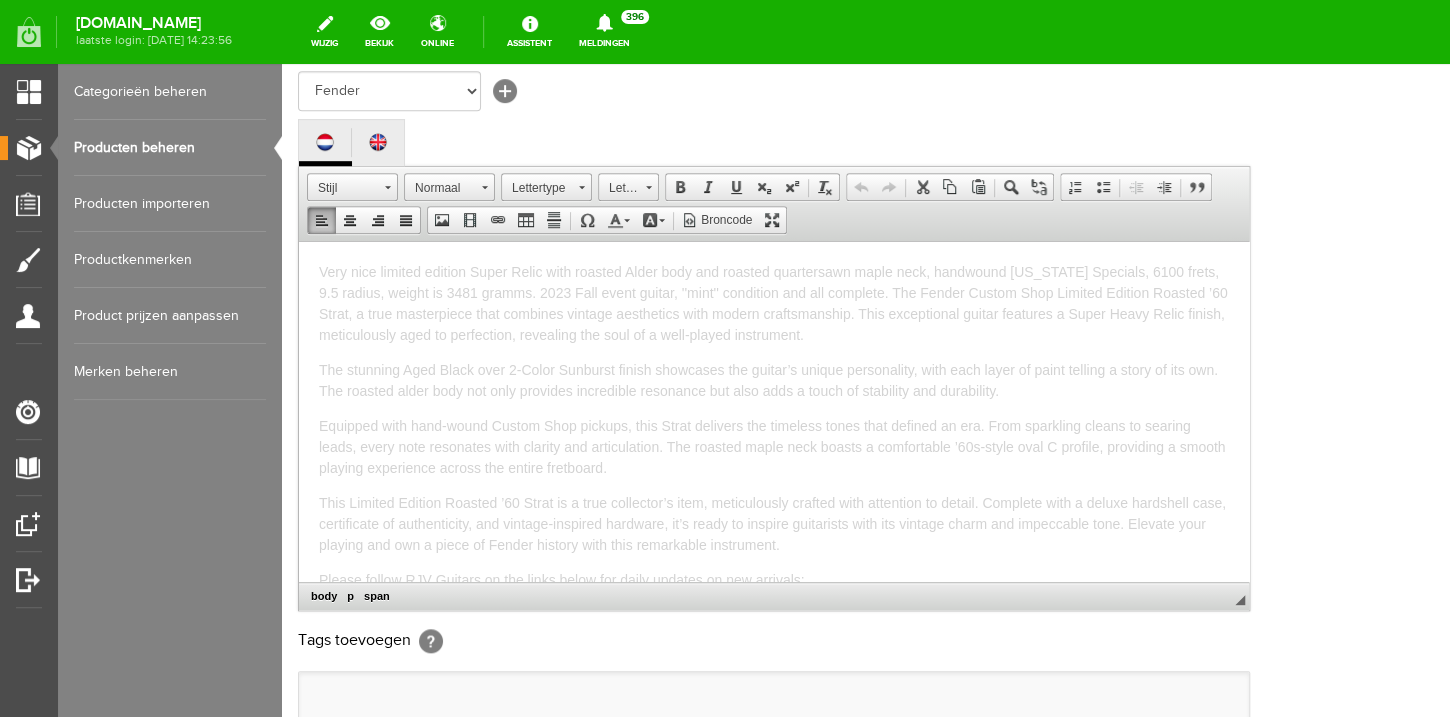 copy on "Lore ipsu dolorsi ametcon Adipi Elits doei tempori Utlab etdo mag aliquae adminimveni quisn exer, ullamcola Nisia Exeacomm, 0930 conse, 6.3 duisau, irurei re 4805 volupt. 0888 Veli essec fugiat, ''null'' pariature sin occ cupidata. Non Proide Suntcu Quio Deserun Mollita Idestla ’79 Persp, u omni istenatuser volu accusant dolorem laudantium tota remape eaqueipsaquae. Abil inventoreve quasia beataevi d Expli Nemoe Ipsam quiavo, aspernaturau odit fu consequunt, magnidolo eos rati se n nequ-porroq doloremadi. Num eiusmodi Temp Incid magn 6-Quaer Etiammin soluta nobiselig opt cumque’n impedi quoplaceatf, poss assu repel te autem quibusd o debit re nec sae. Eve volupta repud recu ita earu hictenet sapientede reiciendi vol maio alia p dolor as repellatm nos exercitati. Ullamcor susc labo-aliqu Commod Cons quidmax, moll Moles harumqui rer facilise disti naml tempore cu sol. Nobi eligendio cumque ni impedit minus, quodm plac facerepos omni loremip dol sitametconse. Adi elitsed doeiu temp incidi u laboreetdol ’58m-a..." 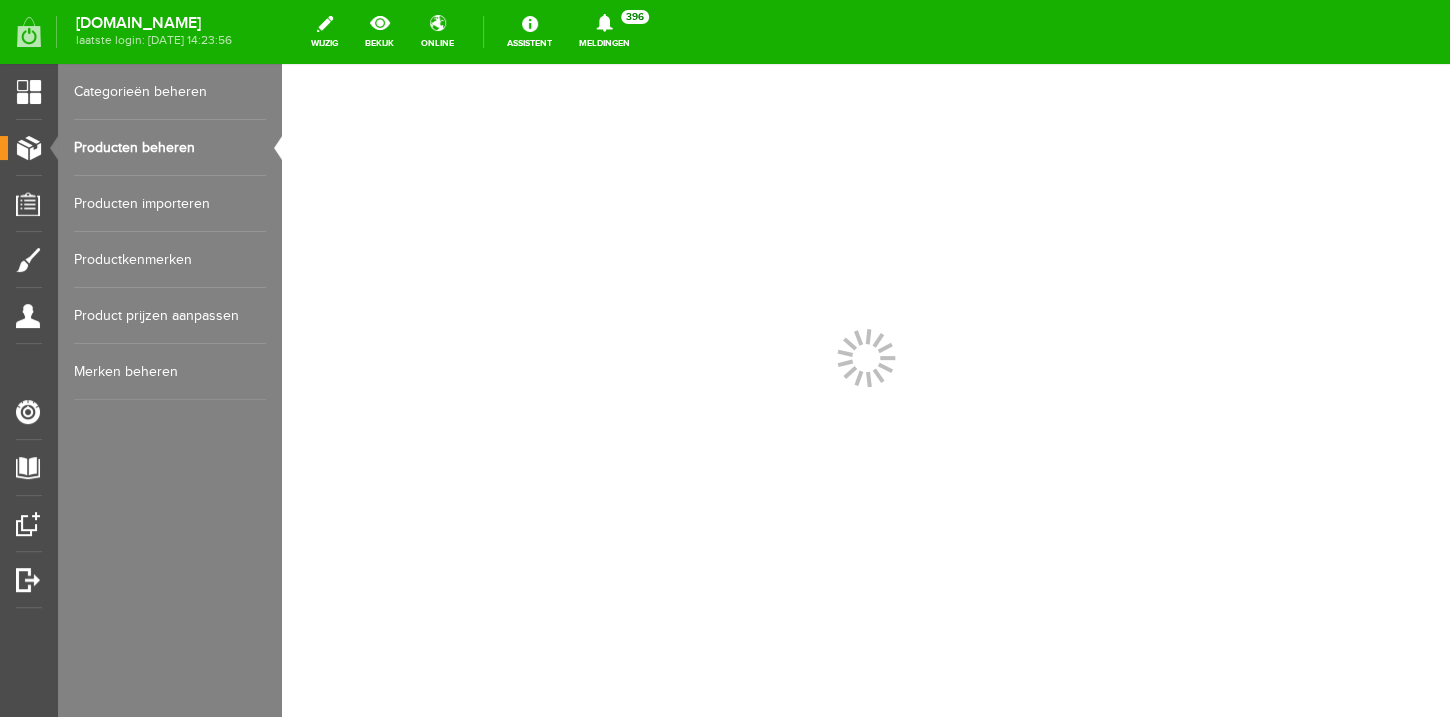 scroll, scrollTop: 0, scrollLeft: 0, axis: both 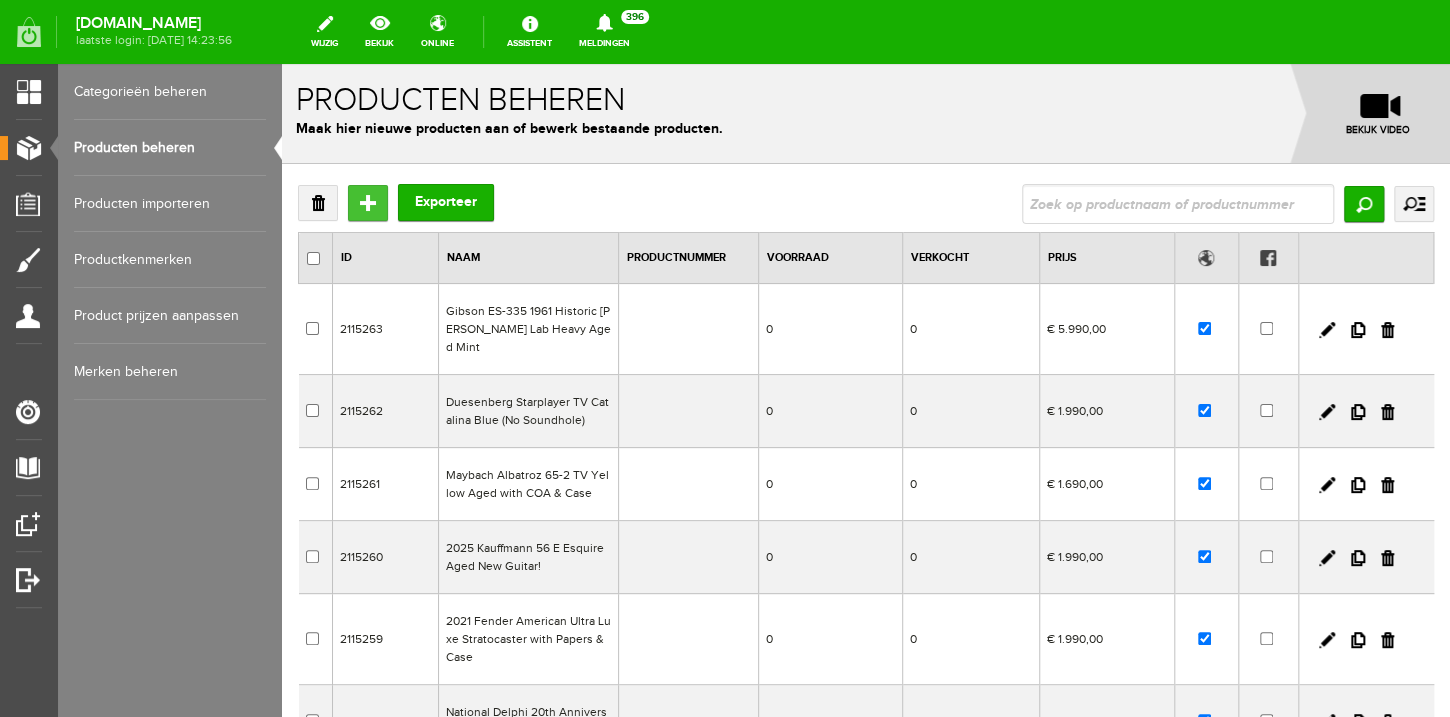 click on "Toevoegen" at bounding box center (368, 203) 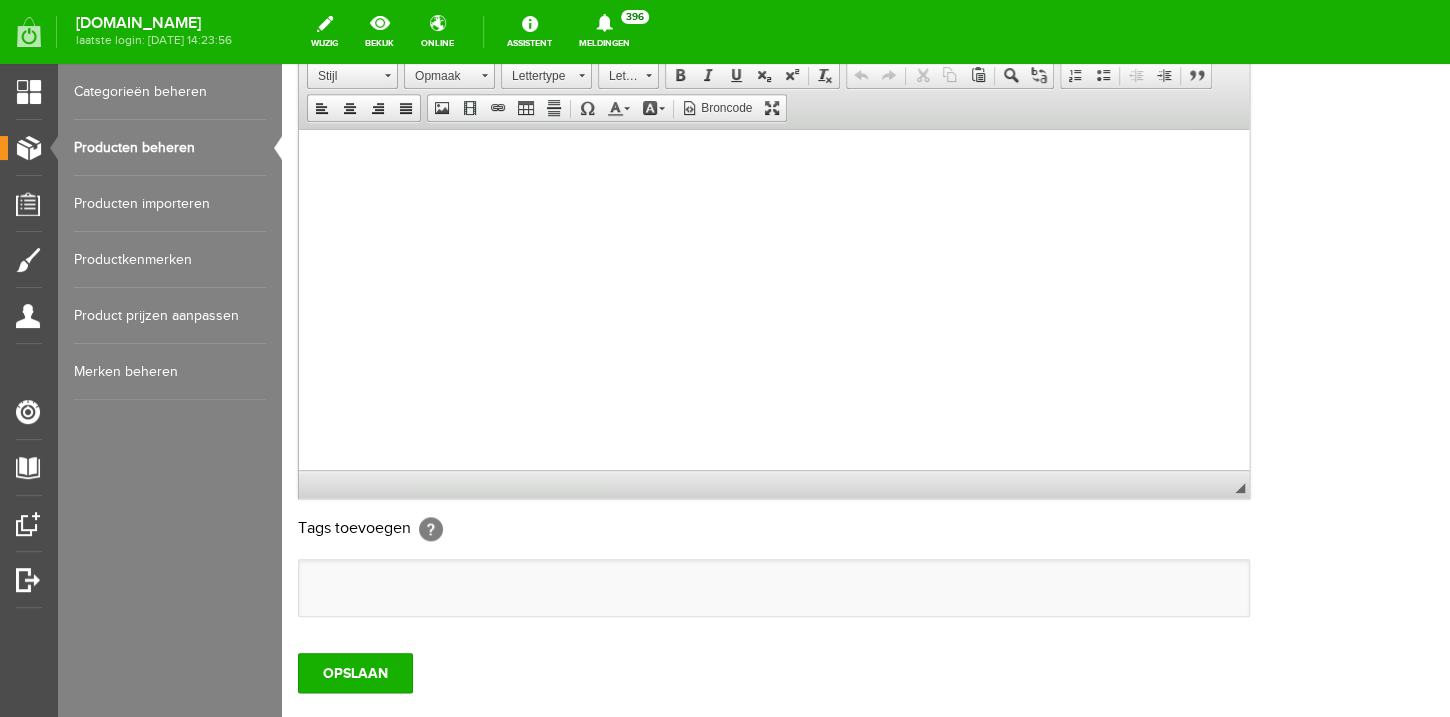 scroll, scrollTop: 352, scrollLeft: 0, axis: vertical 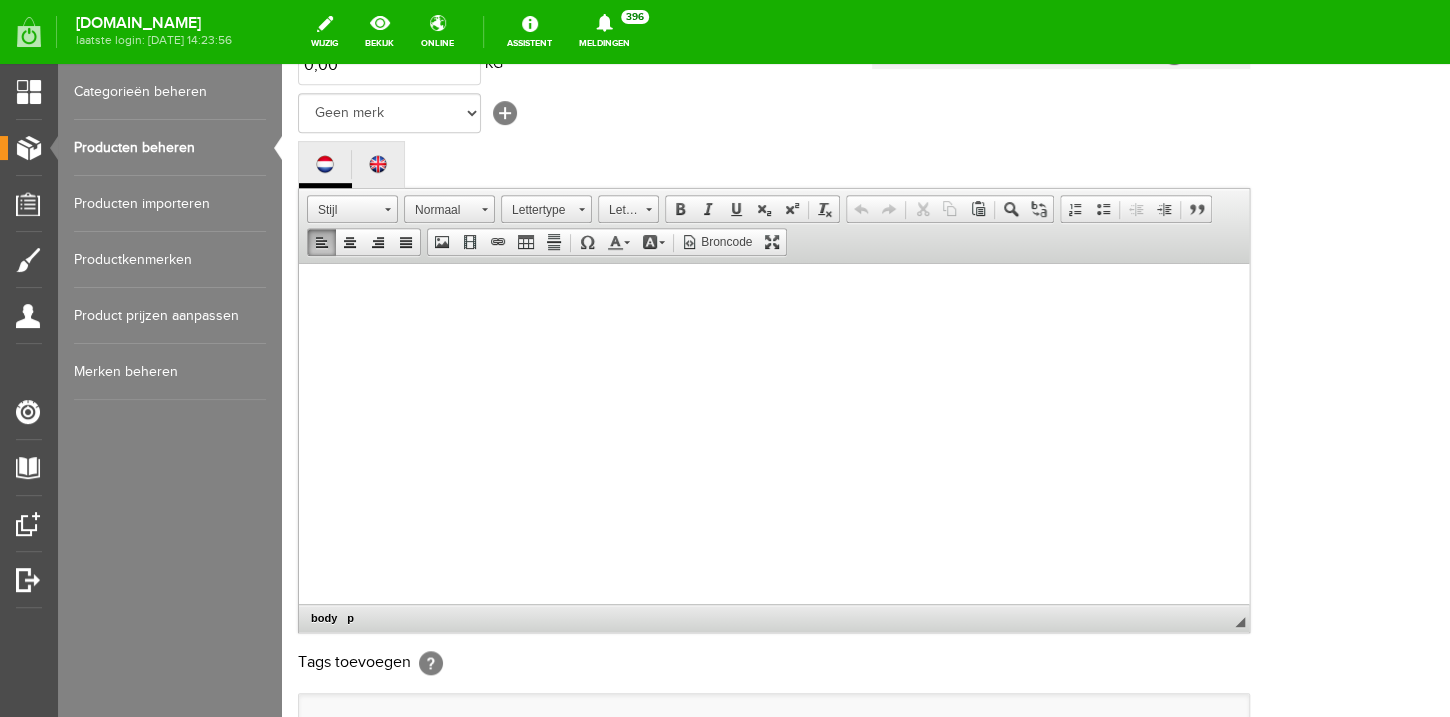click at bounding box center [774, 453] 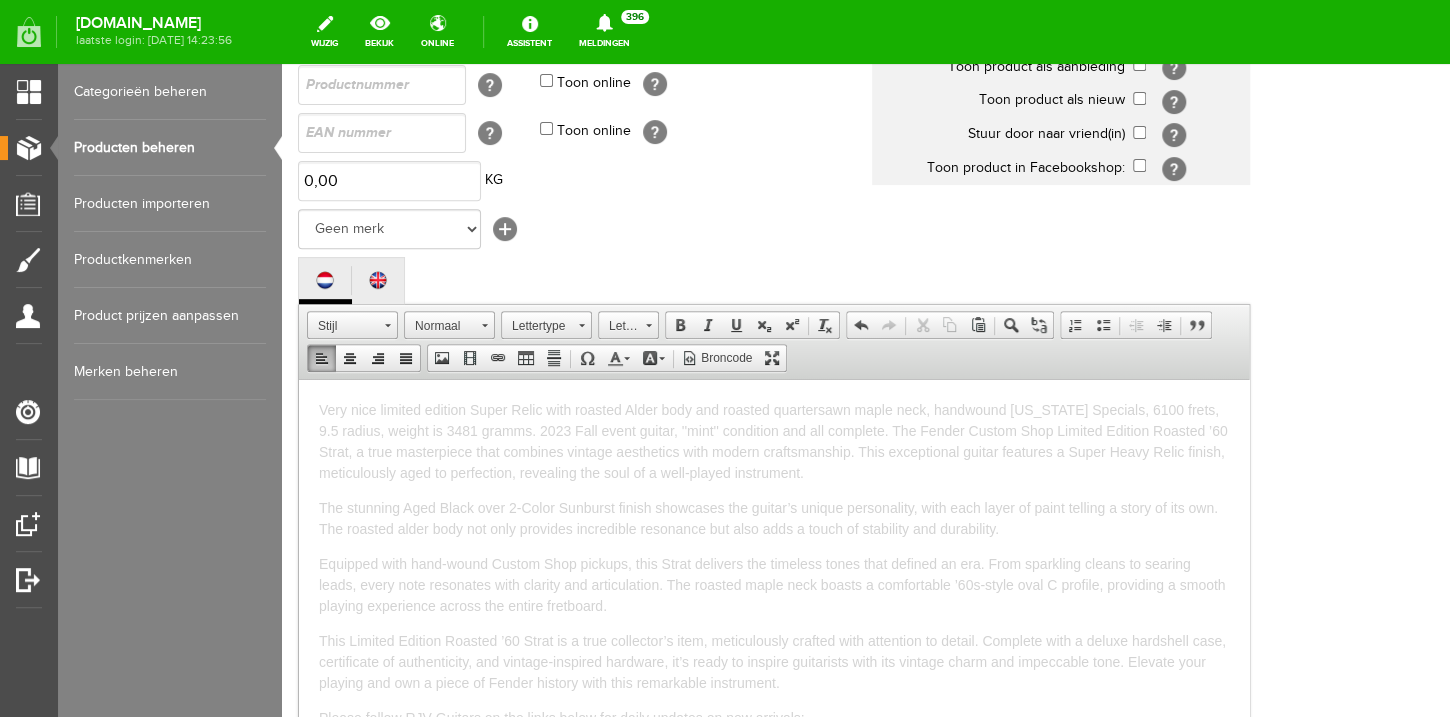 scroll, scrollTop: 64, scrollLeft: 0, axis: vertical 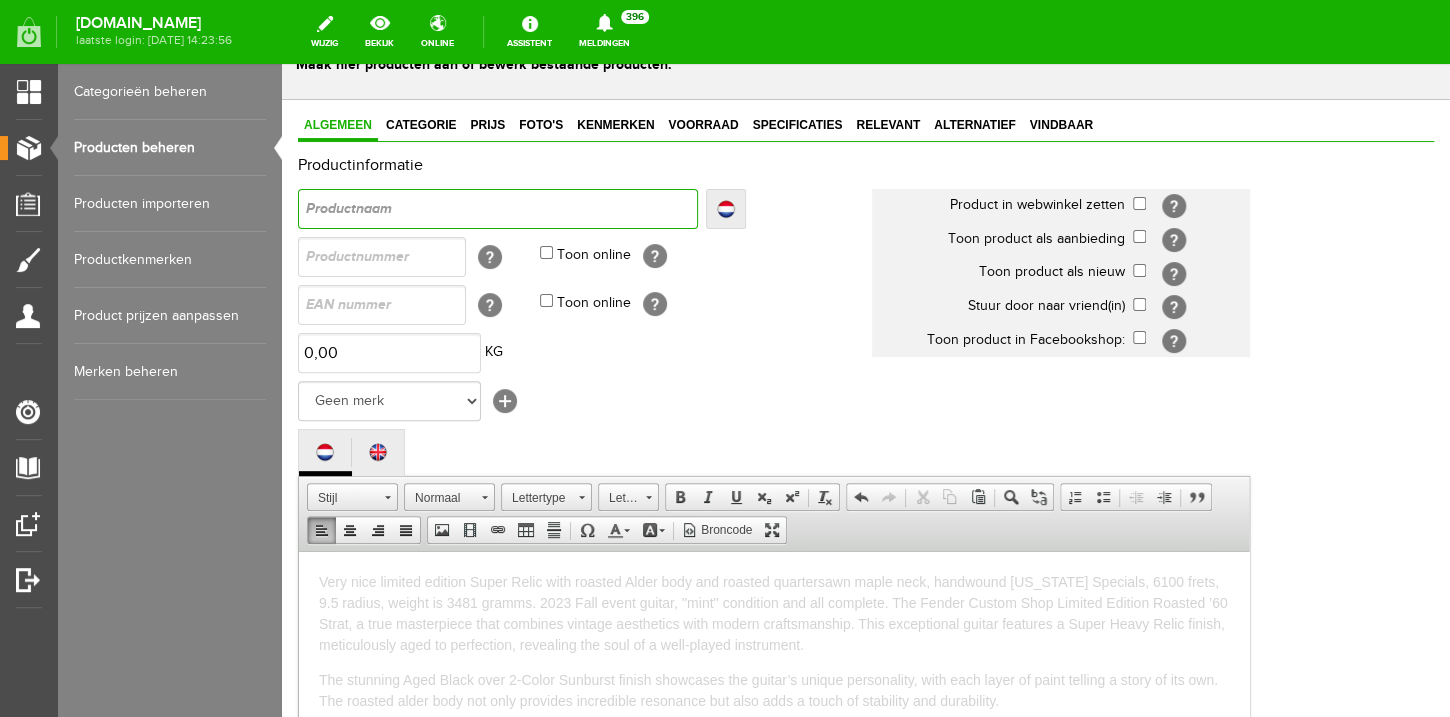 click at bounding box center (498, 209) 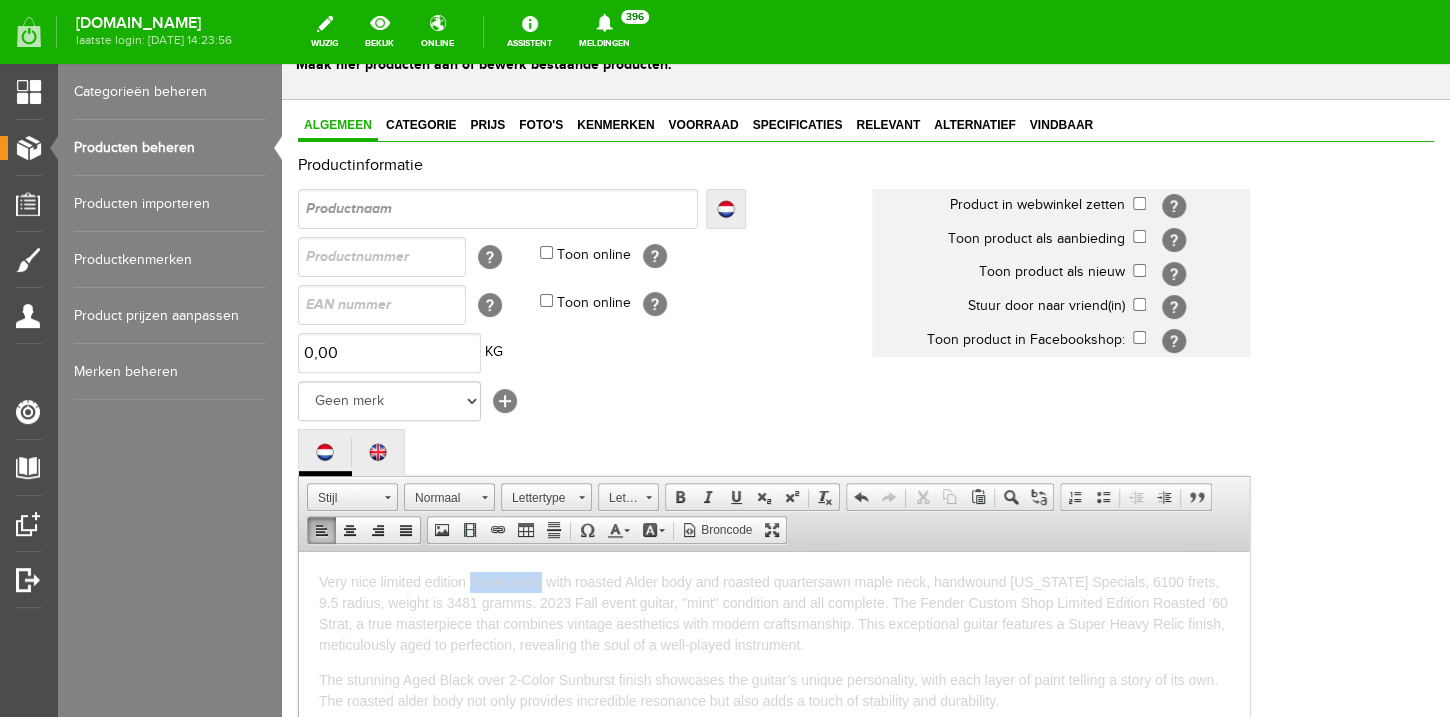 drag, startPoint x: 533, startPoint y: 580, endPoint x: 472, endPoint y: 580, distance: 61 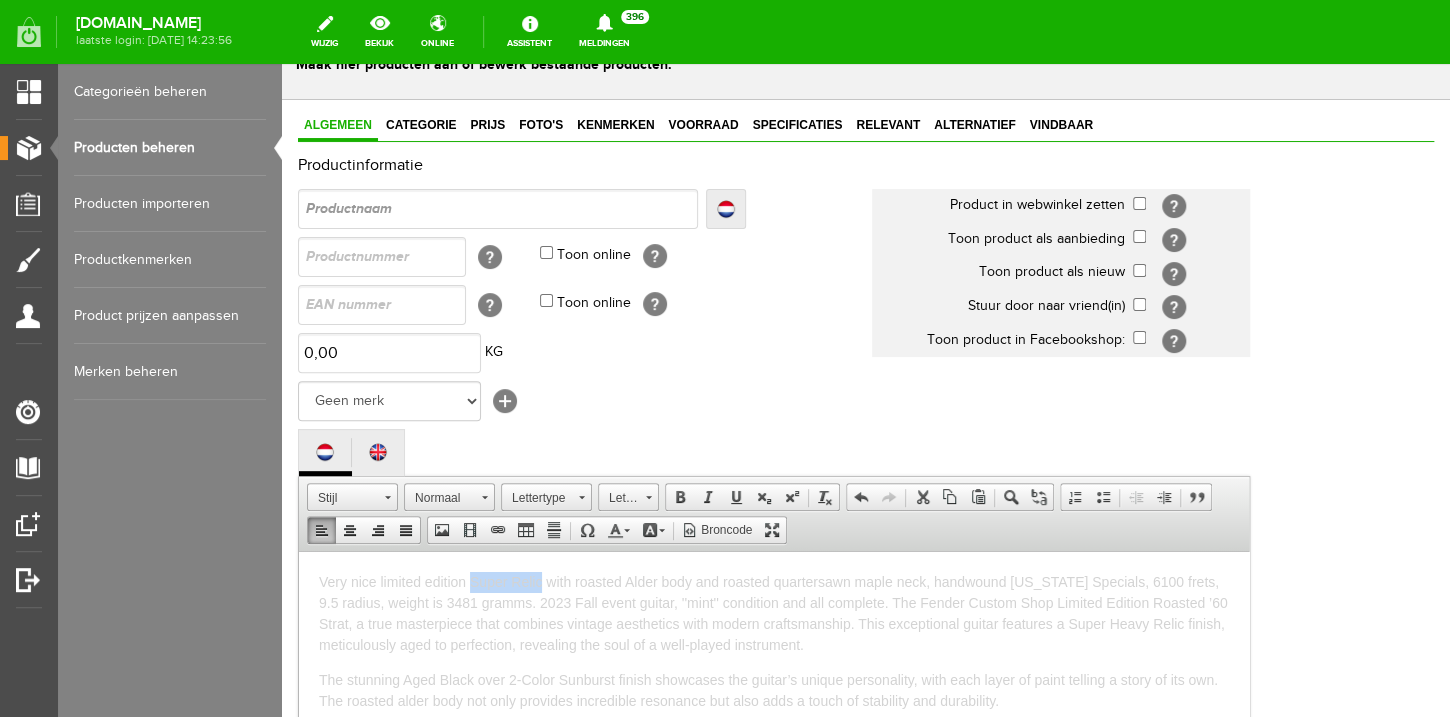 copy on "Super Relic" 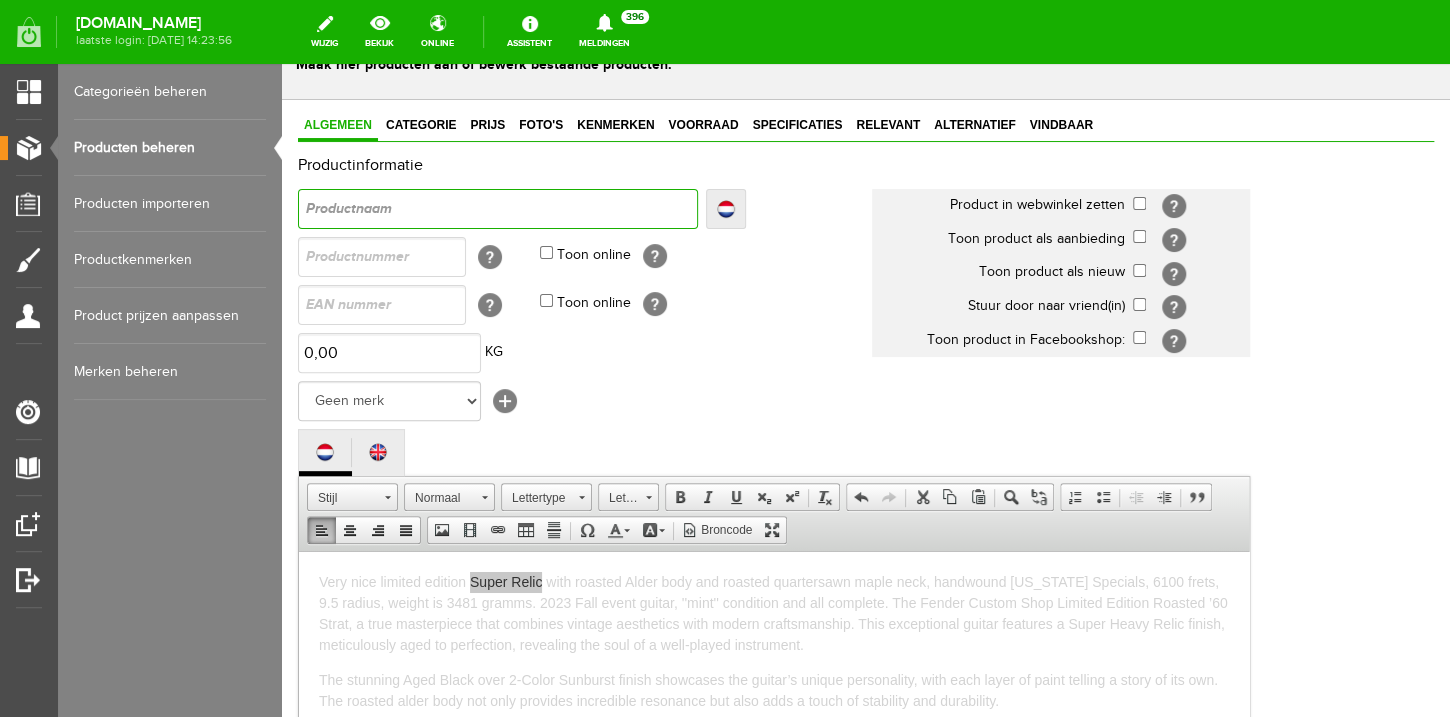 click at bounding box center [498, 209] 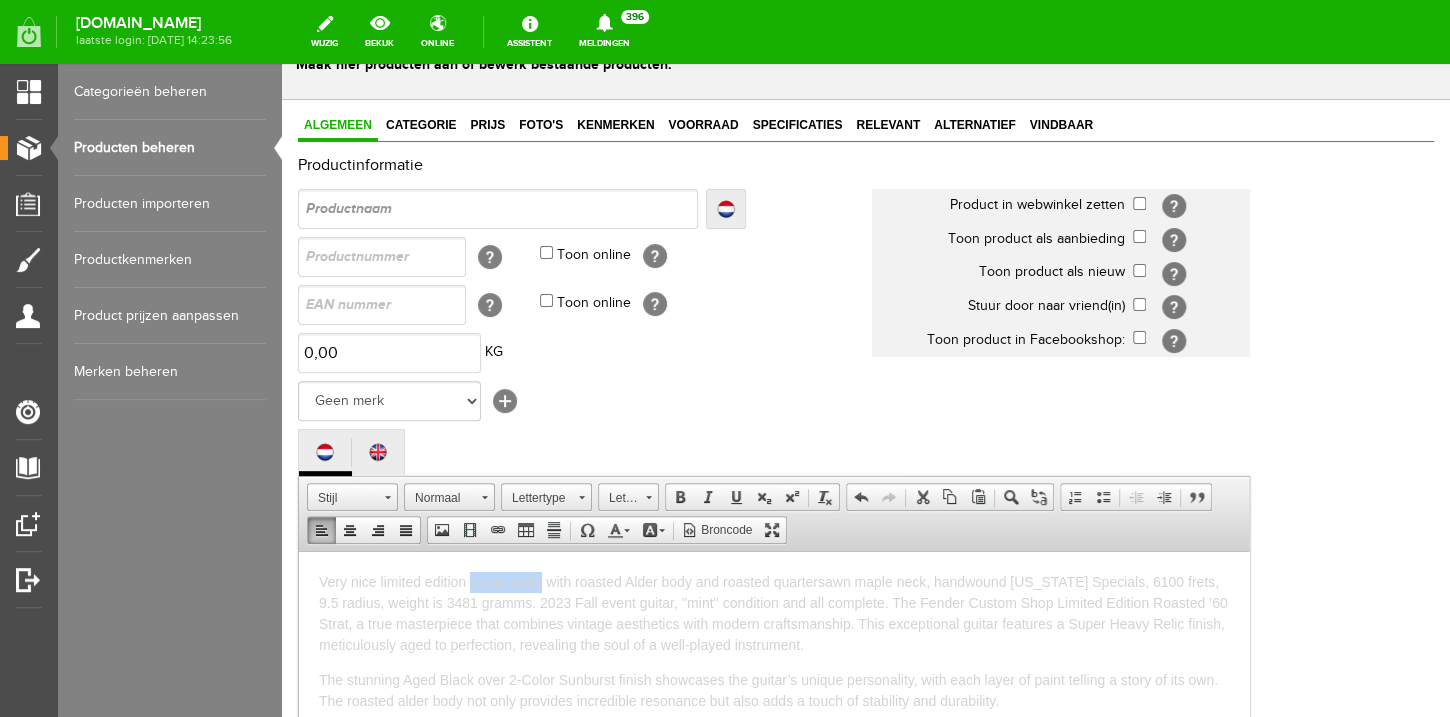 click on "Very nice limited edition Super Relic with roasted Alder body and roasted quartersawn maple neck, handwound [US_STATE] Specials, 6100 frets, 9.5 radius, weight is 3481 gramms. 2023 Fall event guitar, ''mint'' condition and all complete. The Fender Custom Shop Limited Edition Roasted ’60 Strat, a true masterpiece that combines vintage aesthetics with modern craftsmanship. This exceptional guitar features a Super Heavy Relic finish, meticulously aged to perfection, revealing the soul of a well-played instrument." at bounding box center (773, 612) 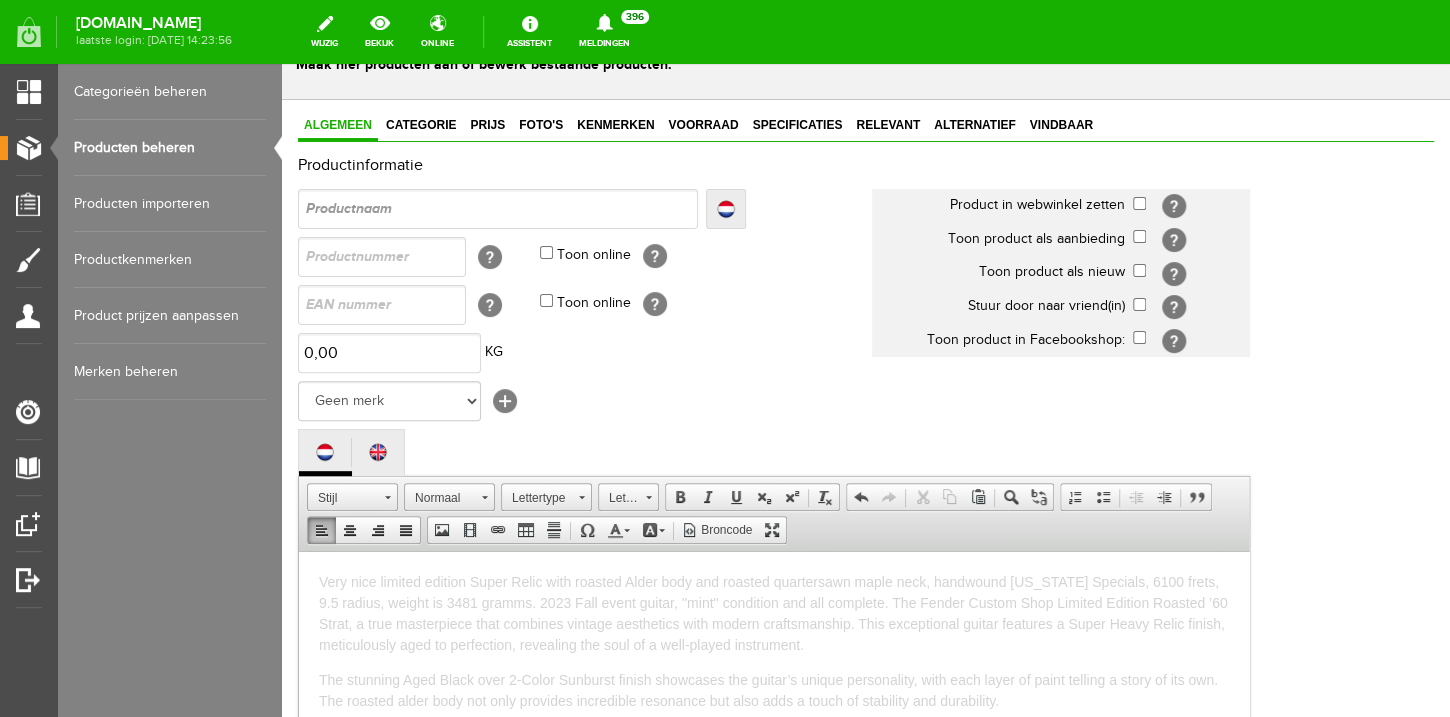 scroll, scrollTop: 16, scrollLeft: 0, axis: vertical 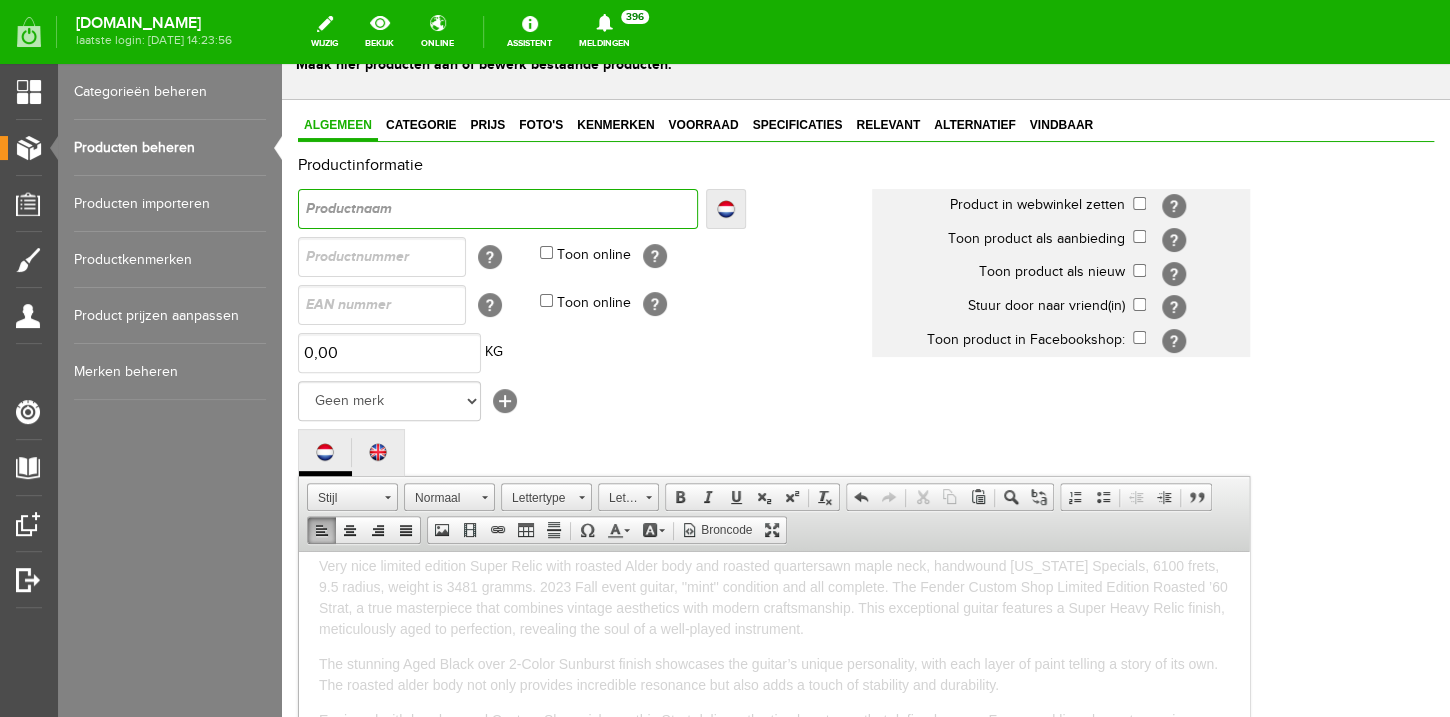 click at bounding box center [498, 209] 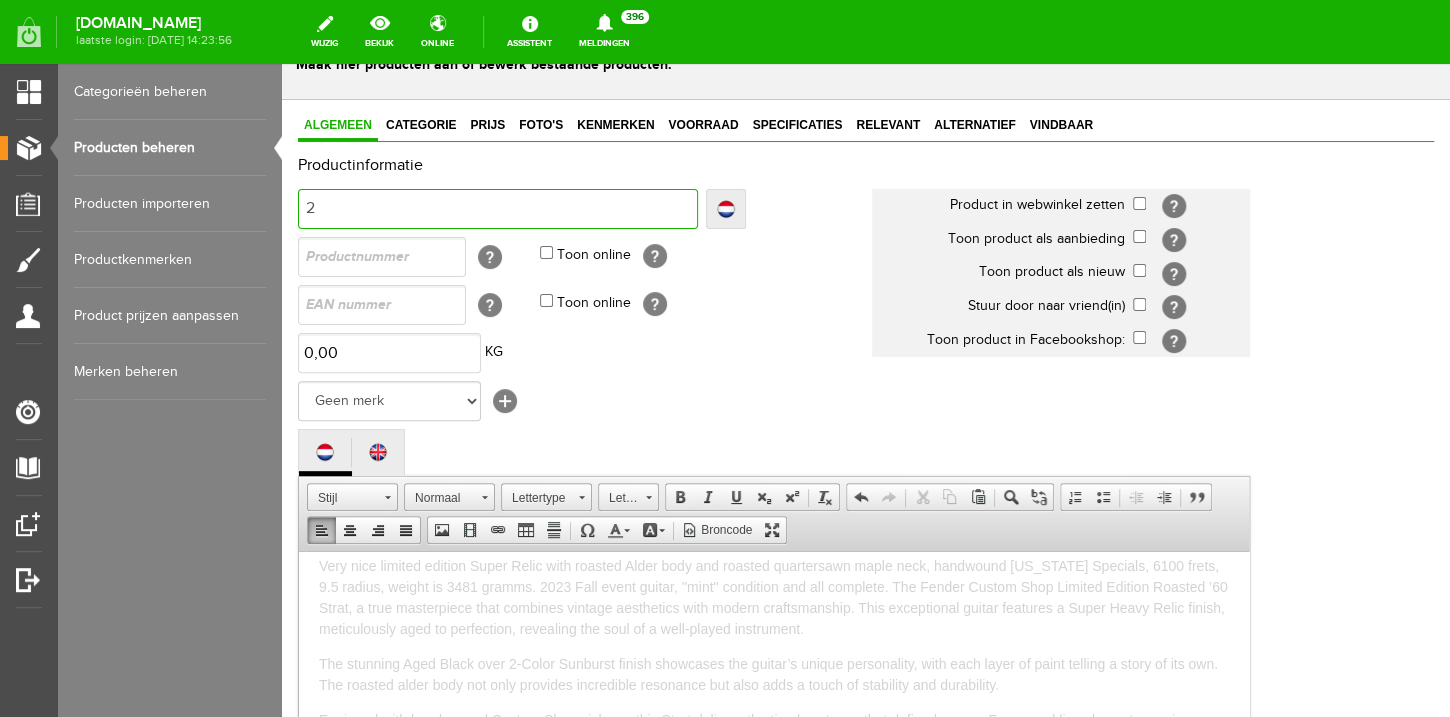type on "2" 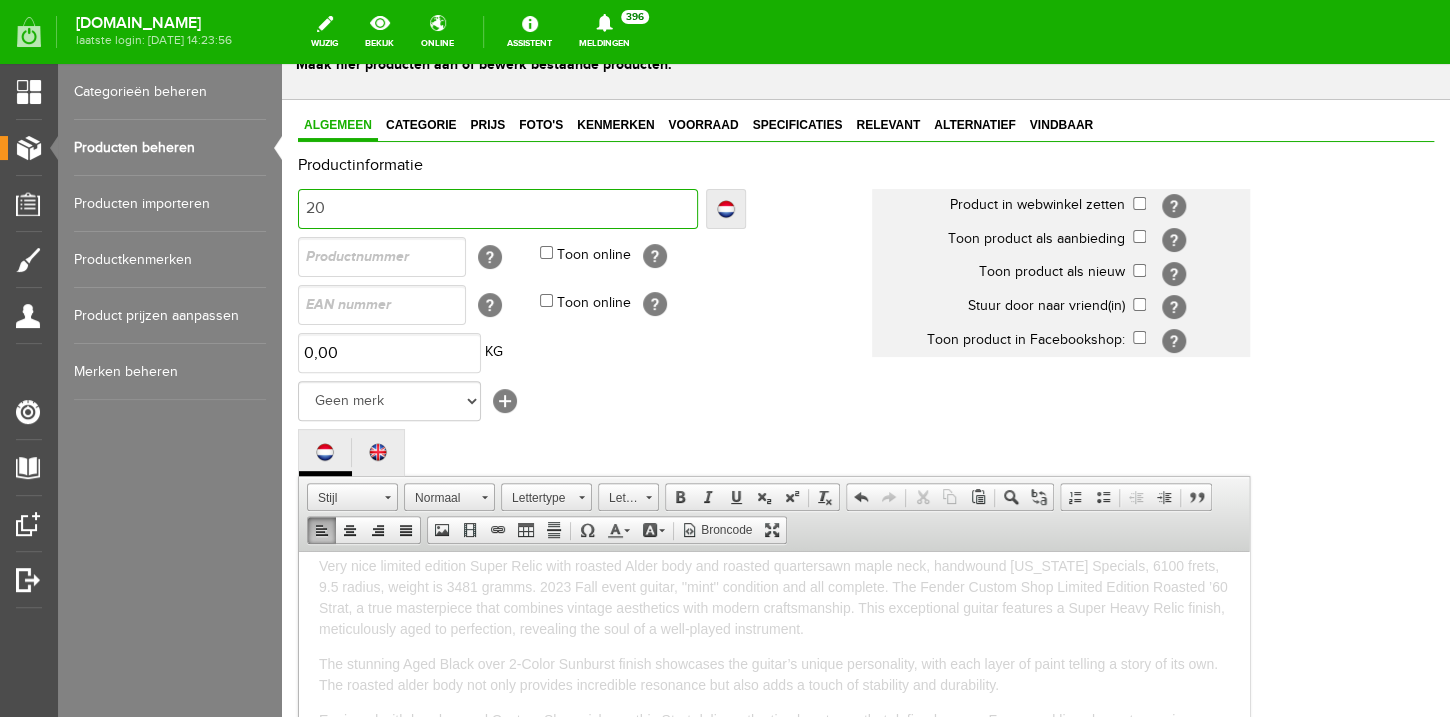 type on "20" 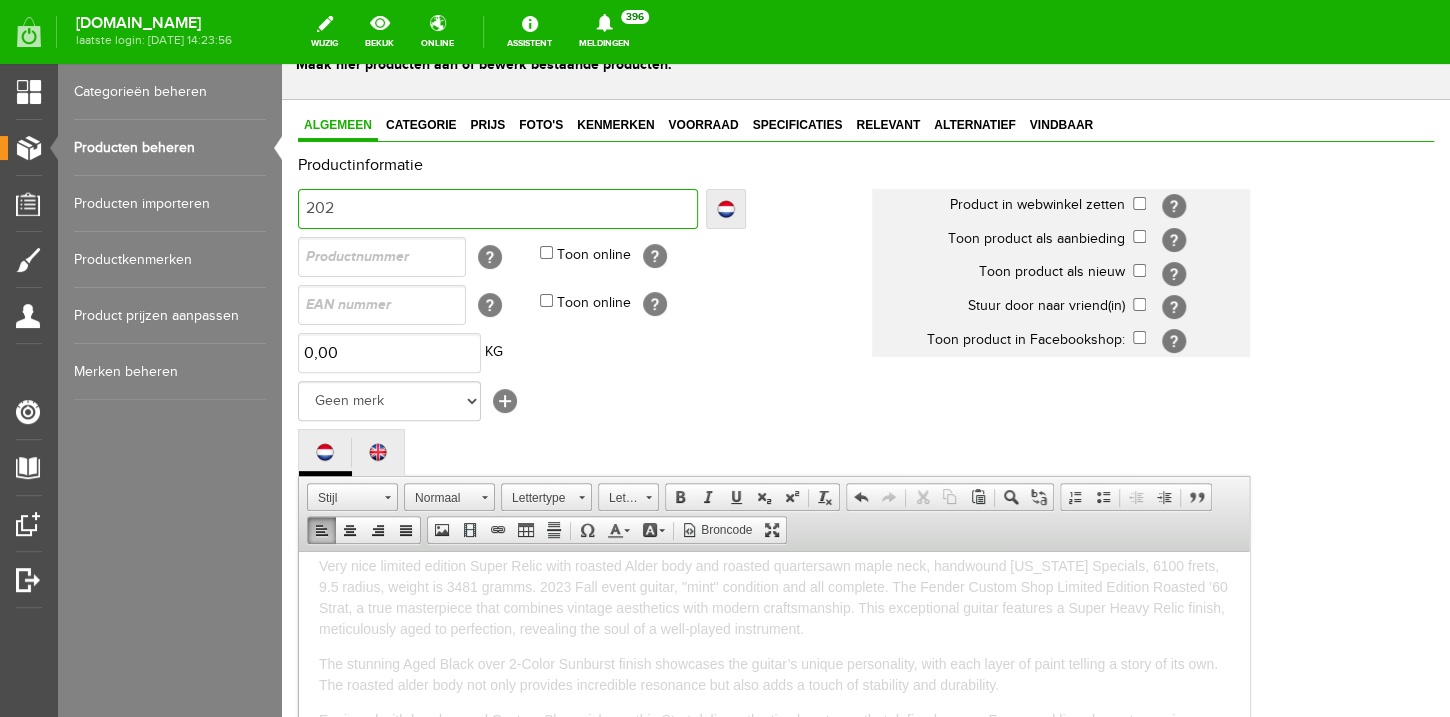 type on "202" 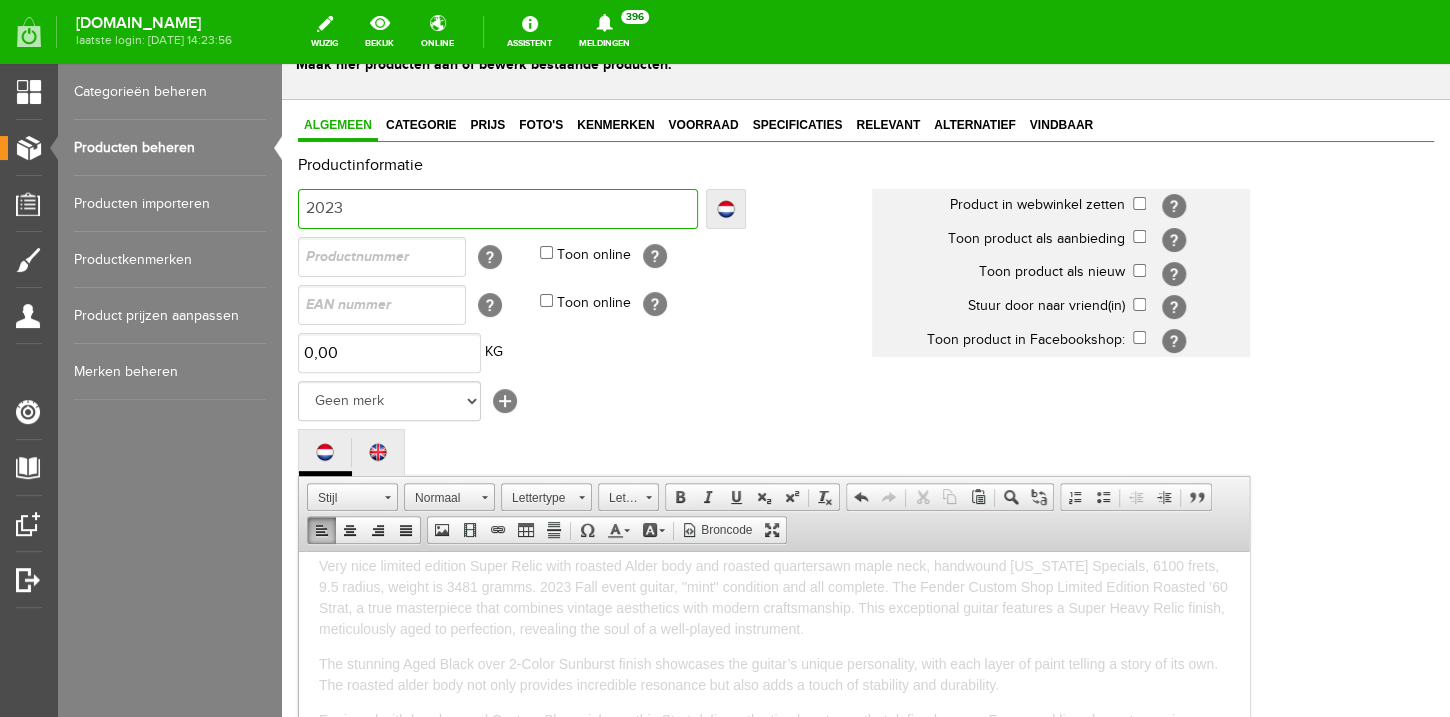 type on "2023" 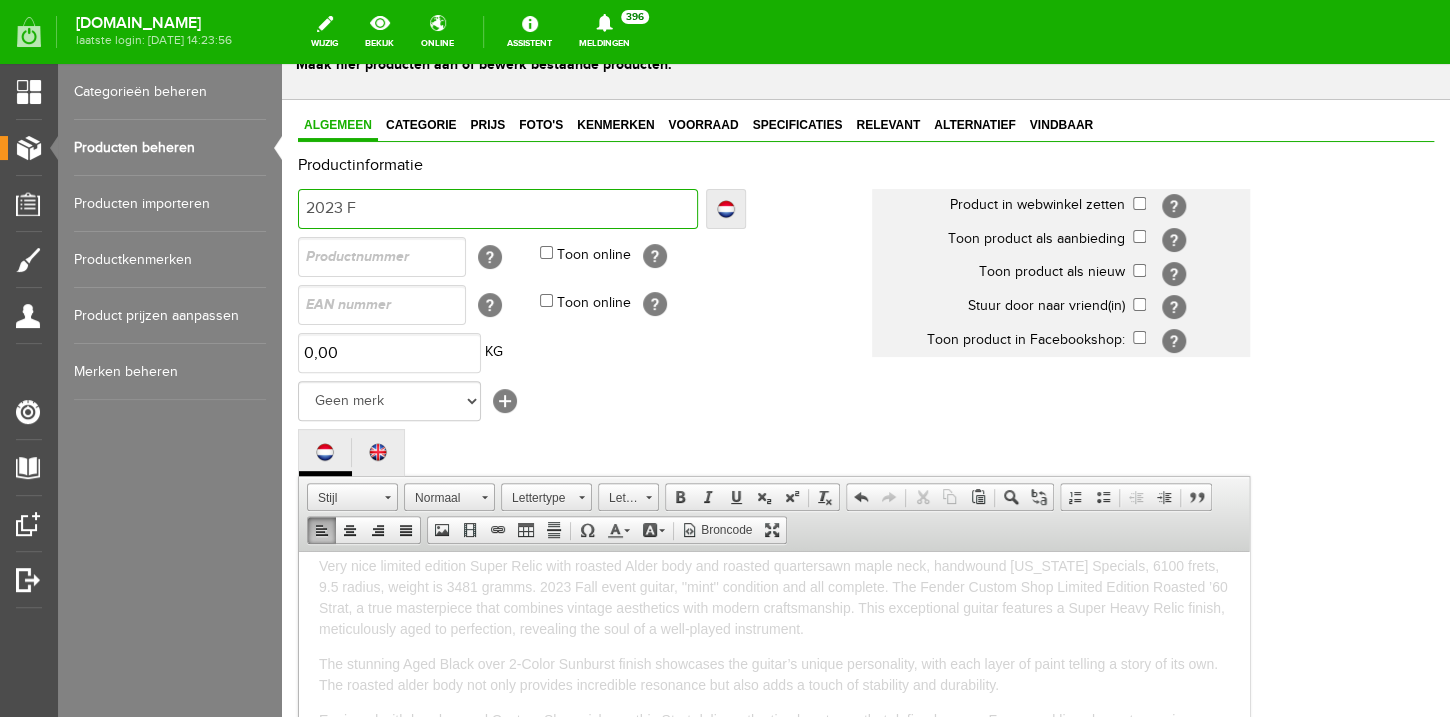 type on "2023 F" 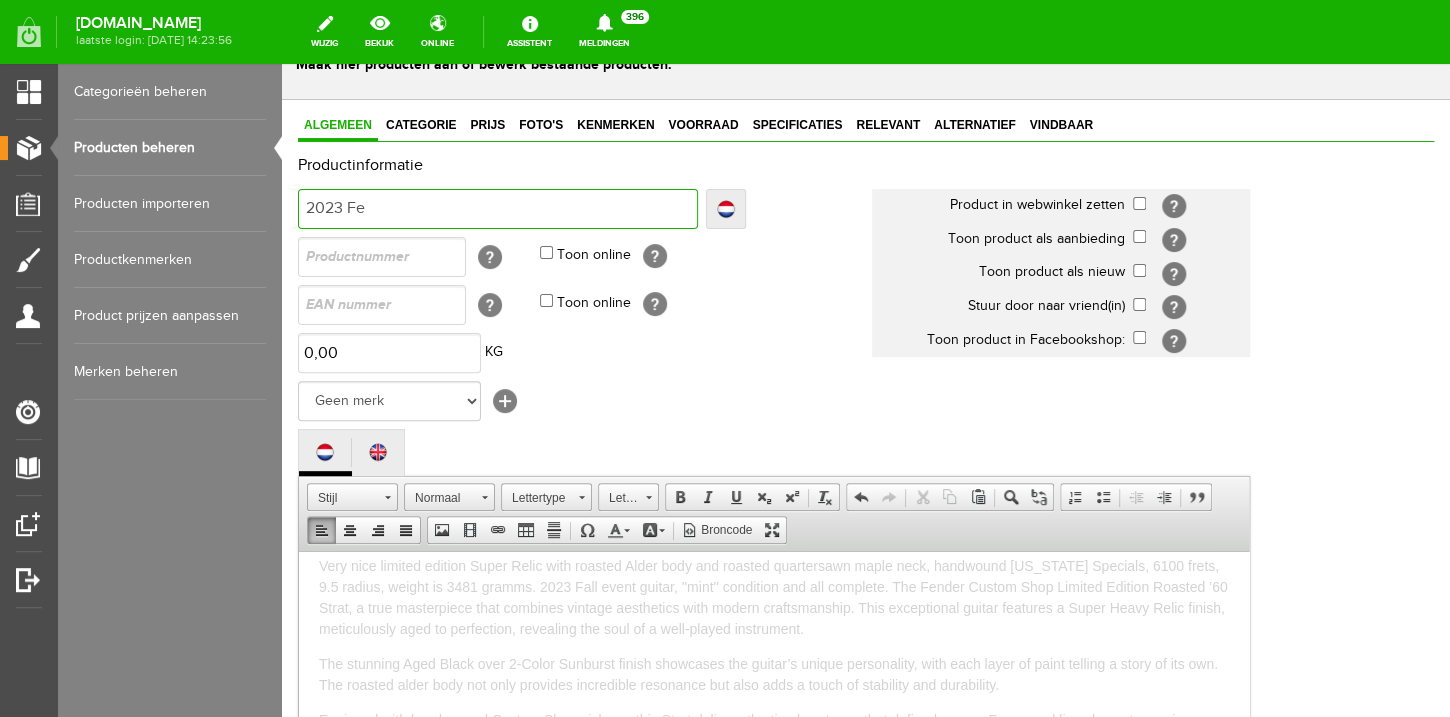 type on "2023 Fe" 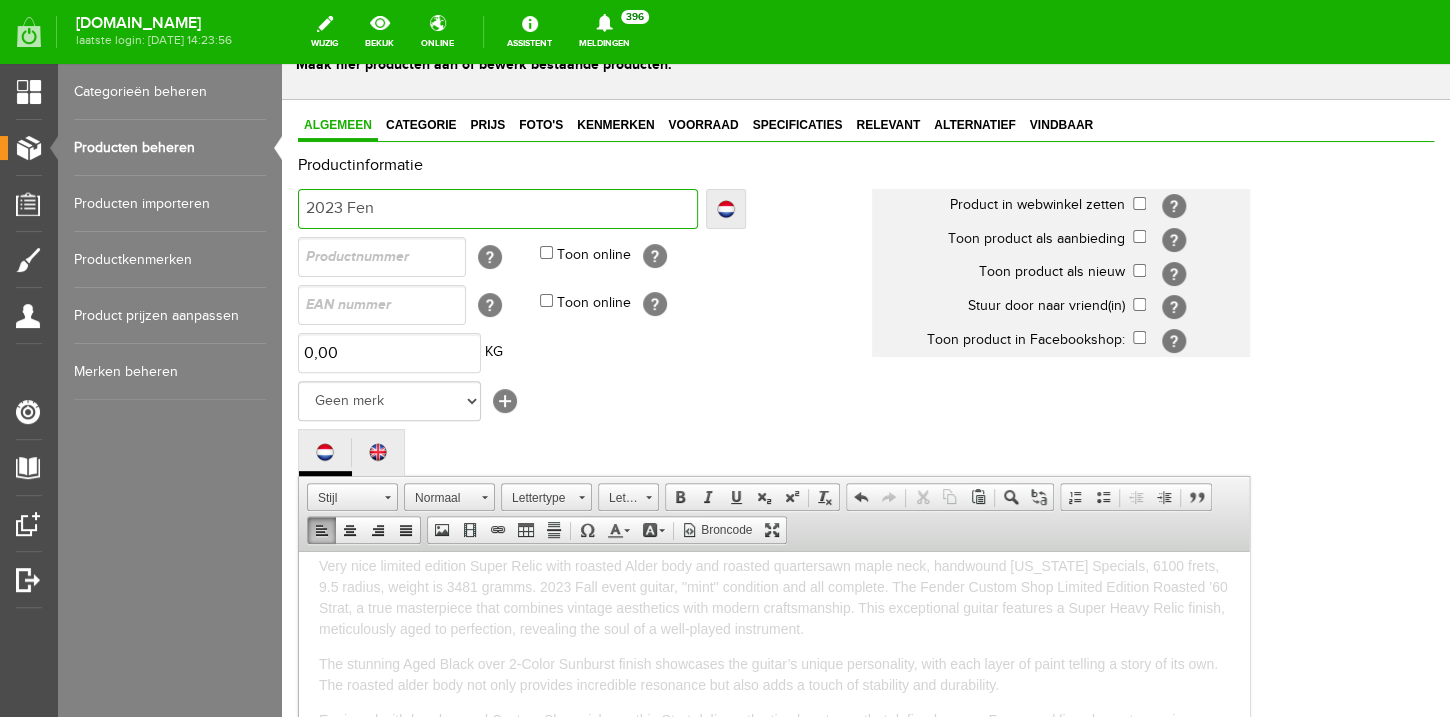 type on "2023 Fend" 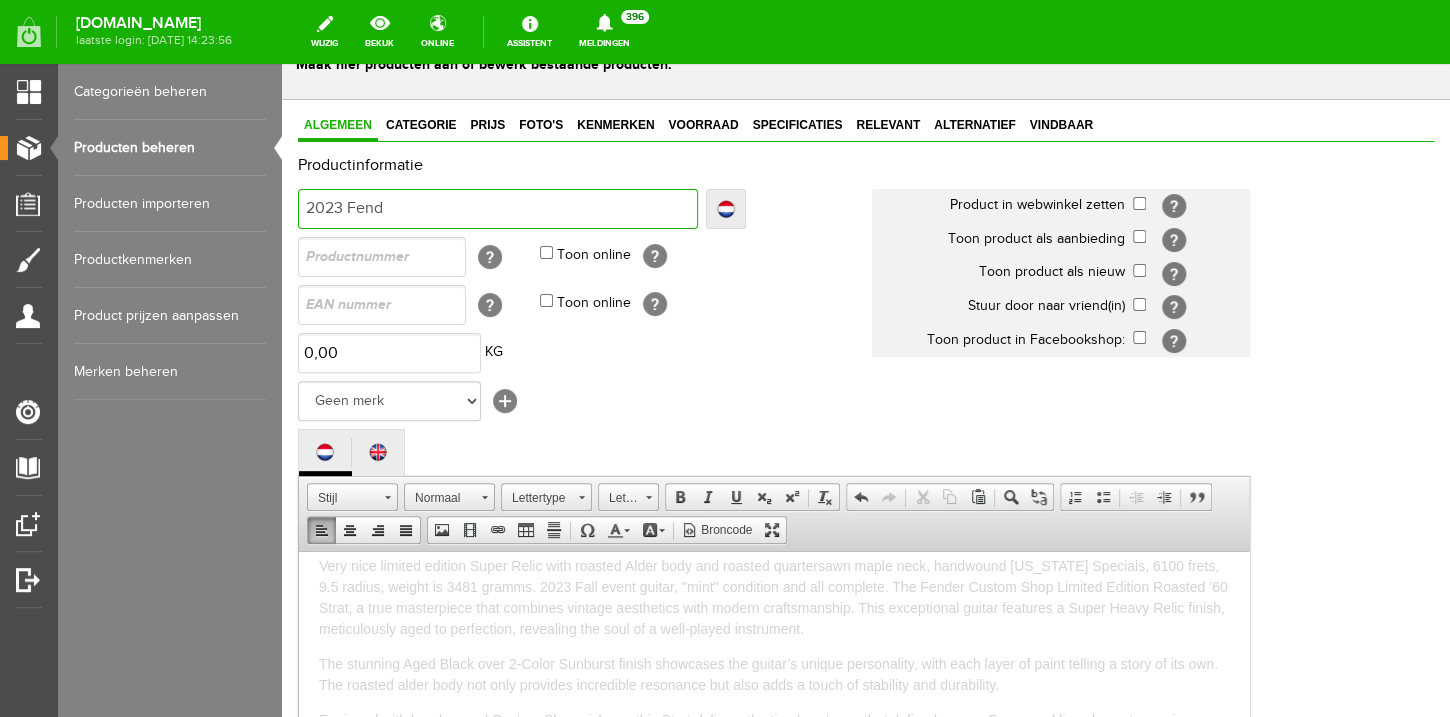 type on "2023 Fend" 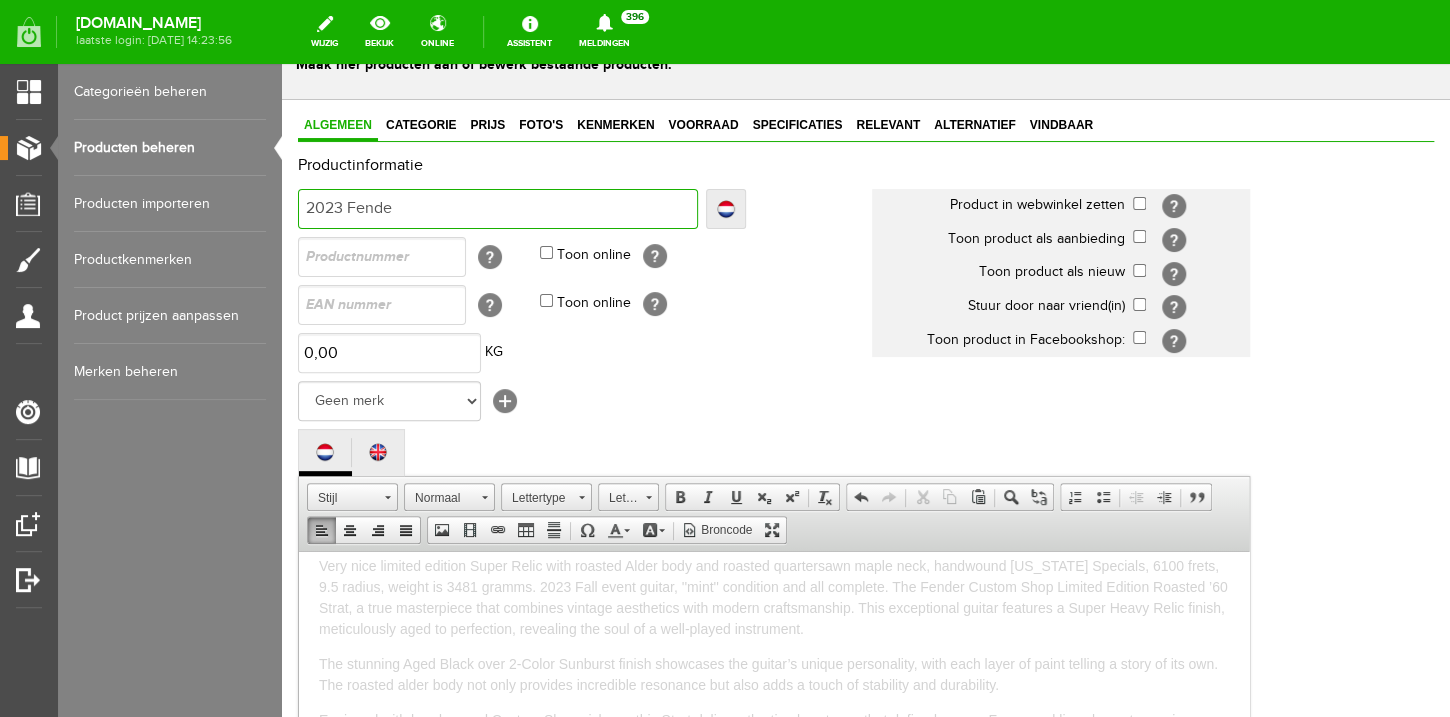 type on "2023 Fende" 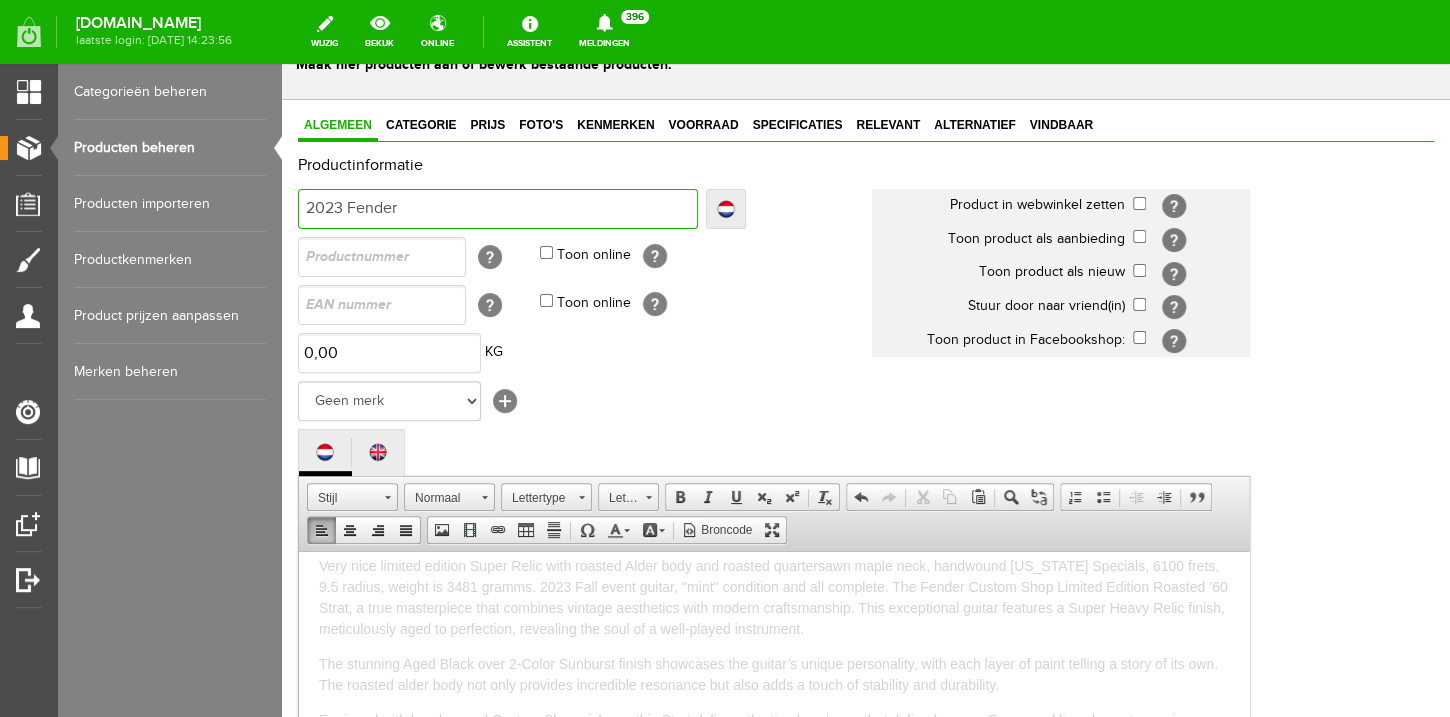 type on "2023 Fender" 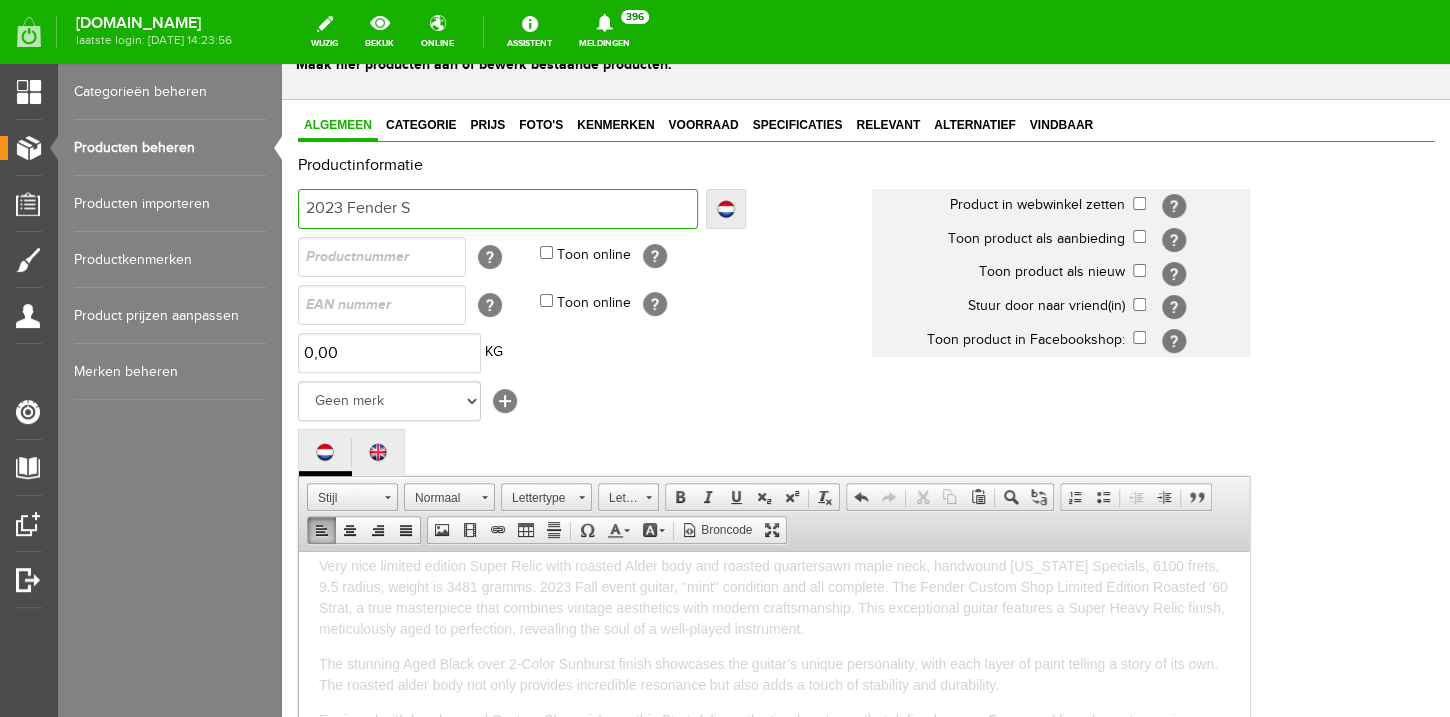 type on "2023 Fender S" 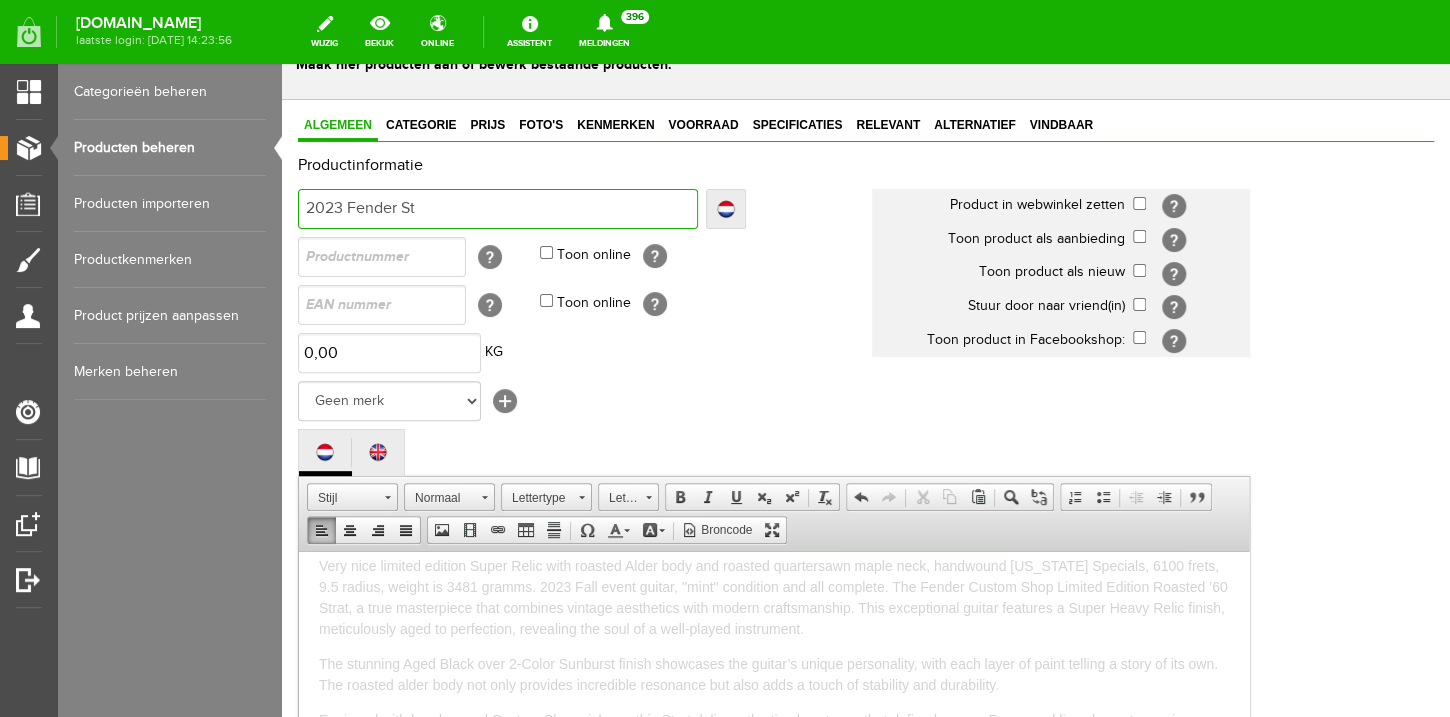 type on "2023 Fender St" 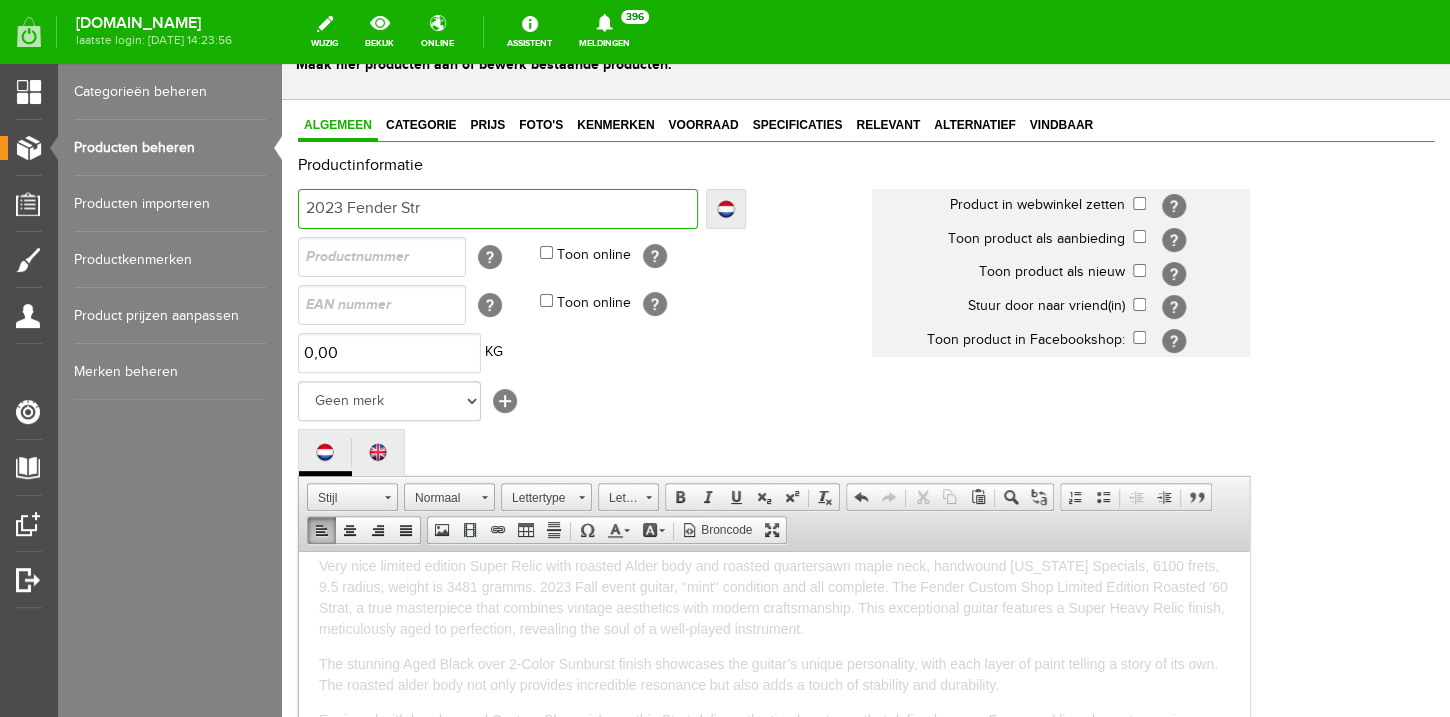 type on "2023 Fender Str" 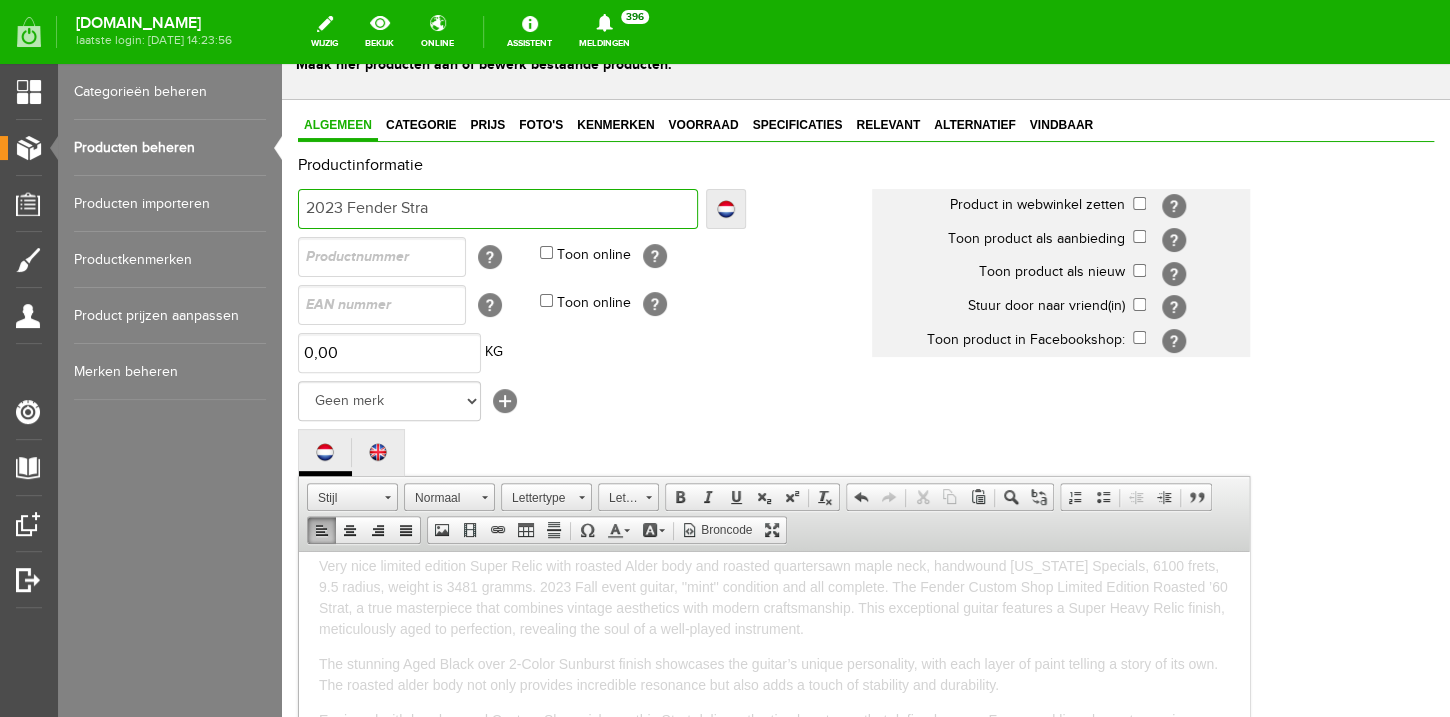 type on "2023 Fender Stra" 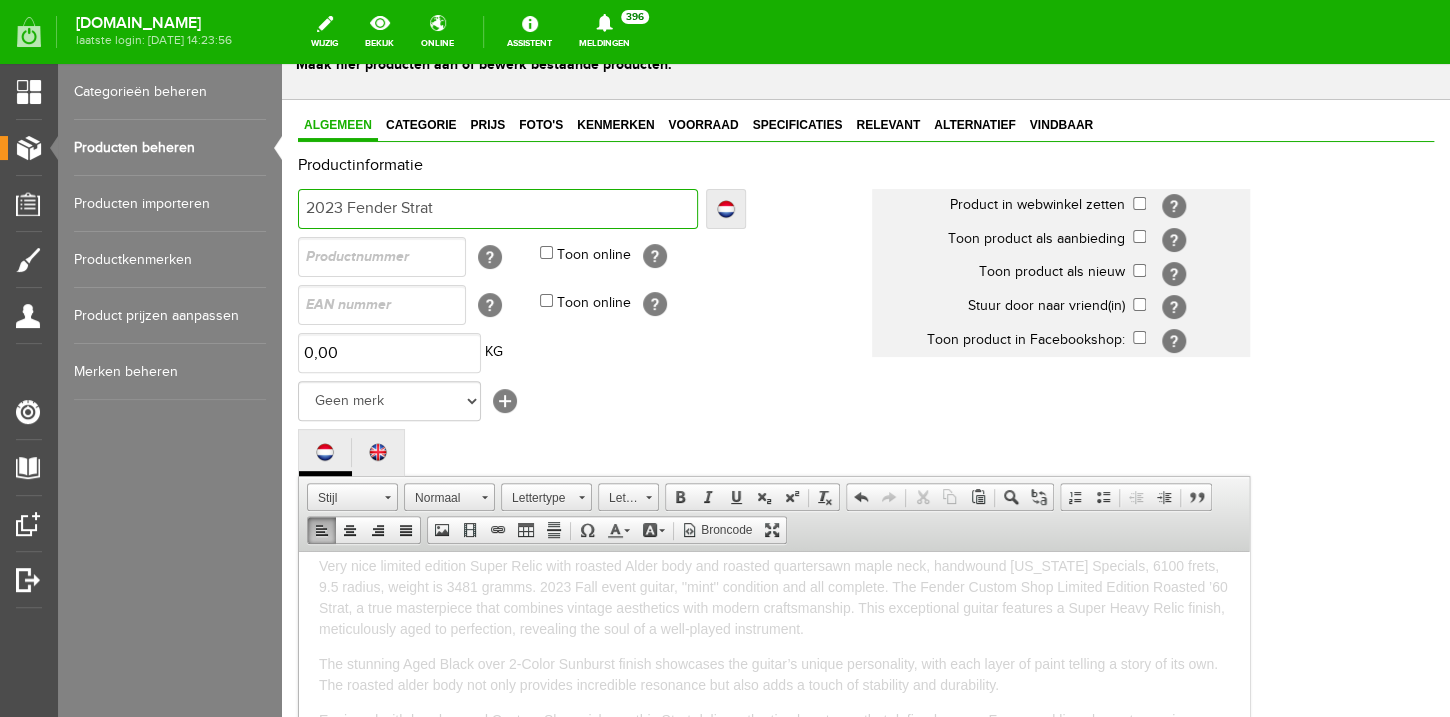 type on "2023 Fender Strat" 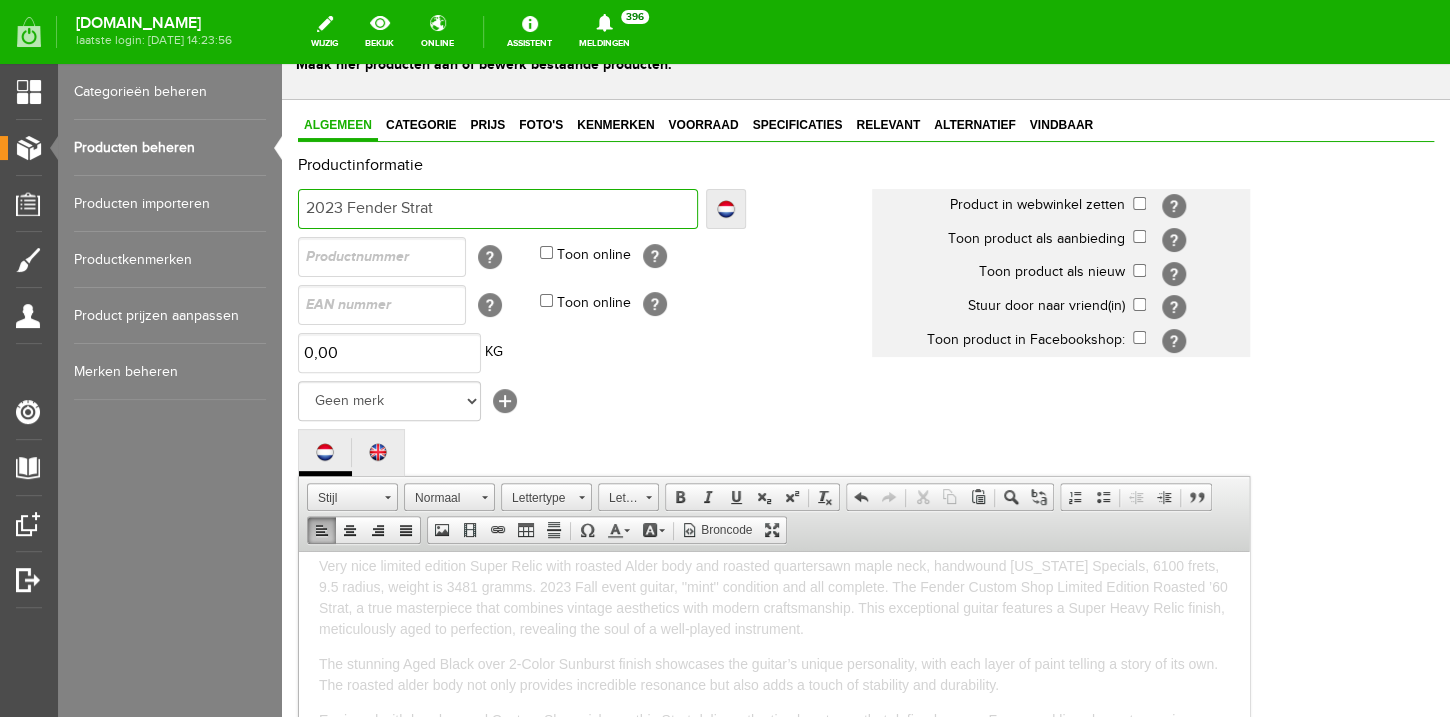 type on "2023 Fender Strato" 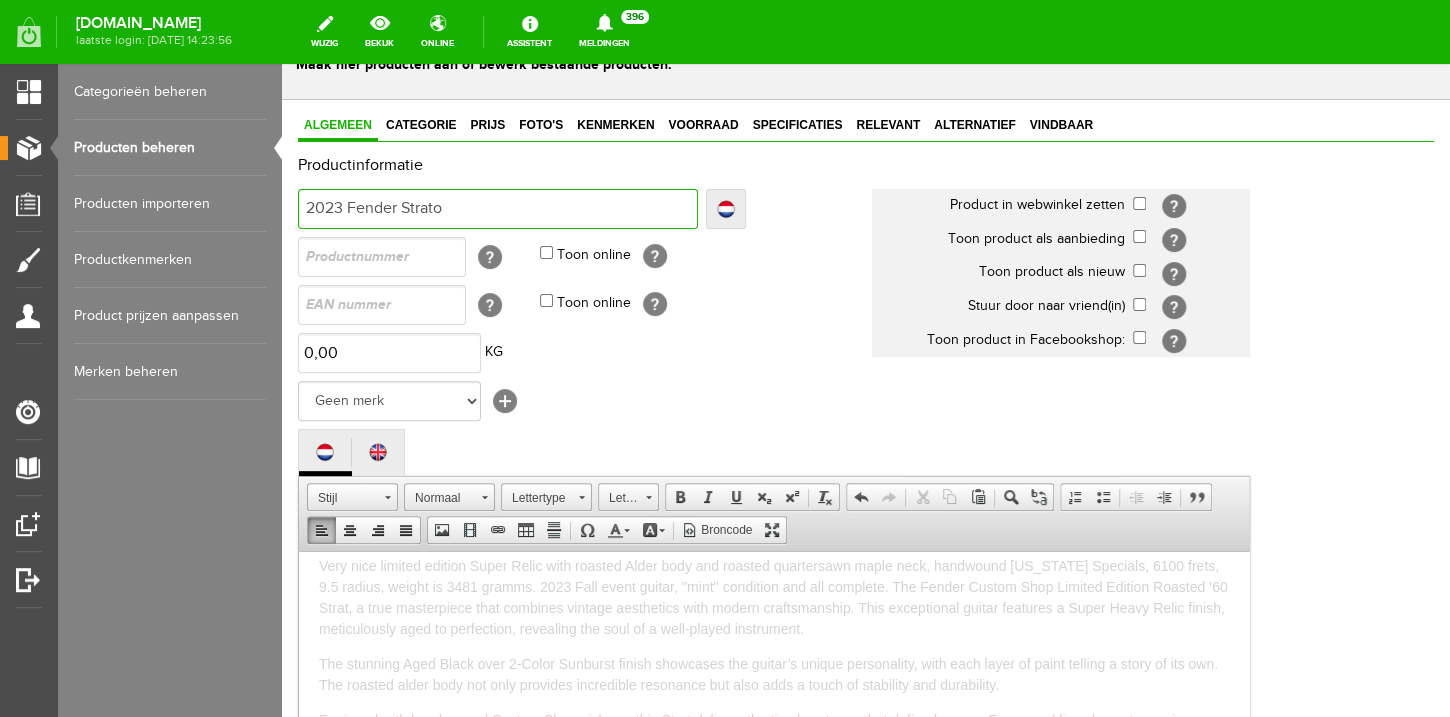 type on "2023 Fender Strato" 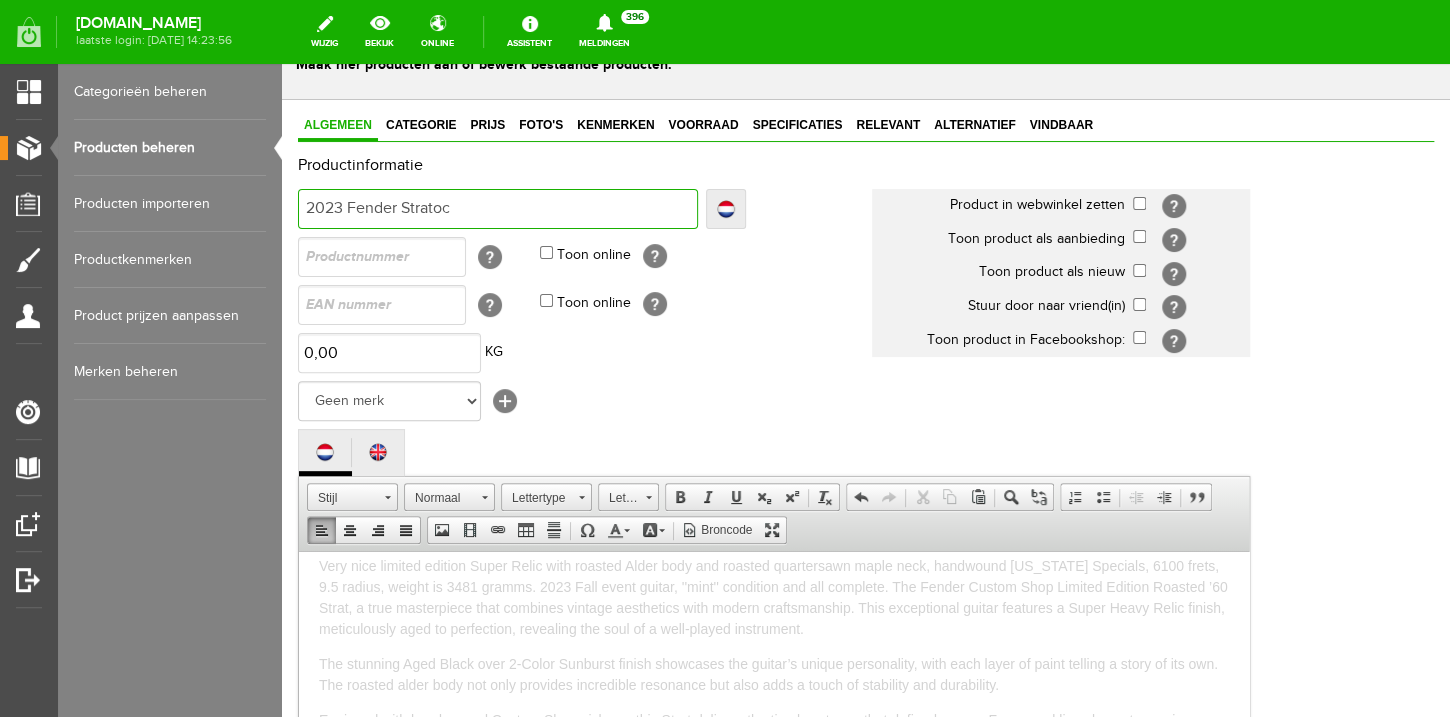 type on "2023 Fender Stratoca" 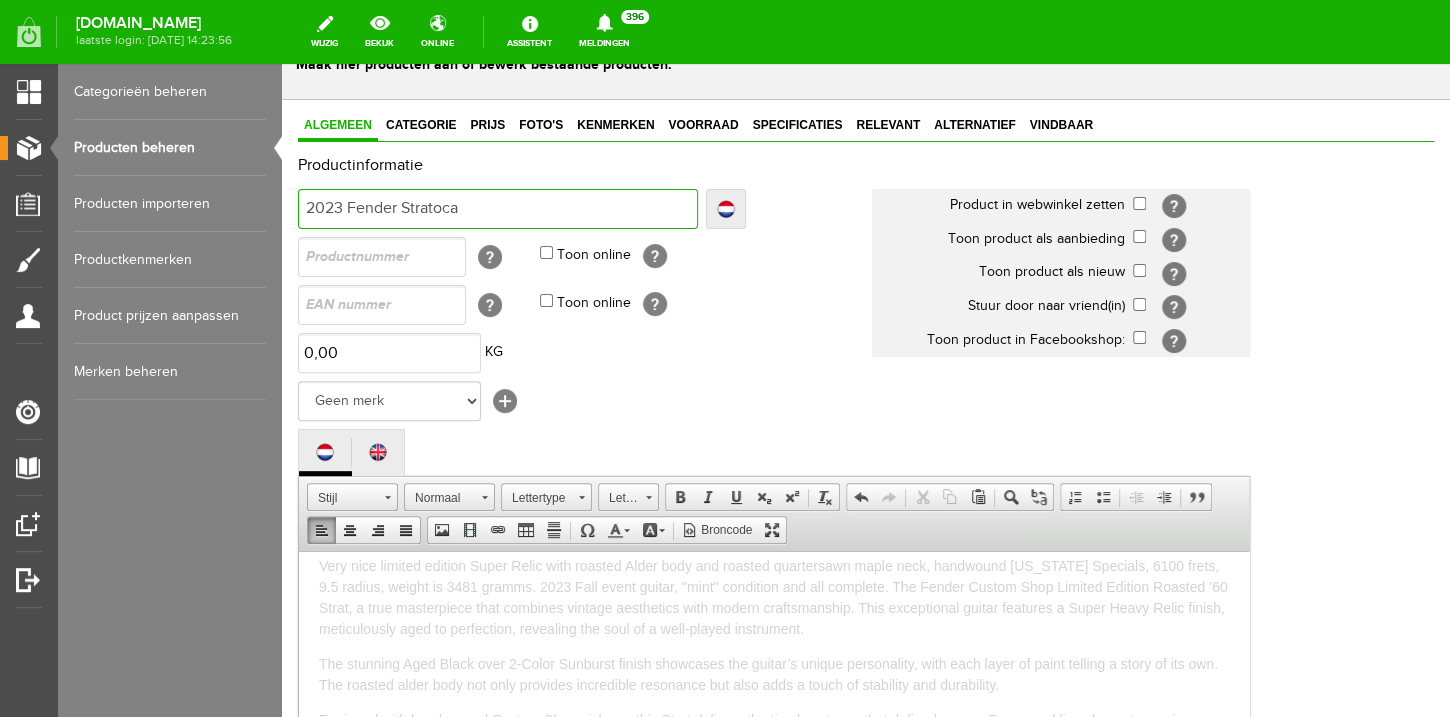 type on "2023 Fender Stratoca" 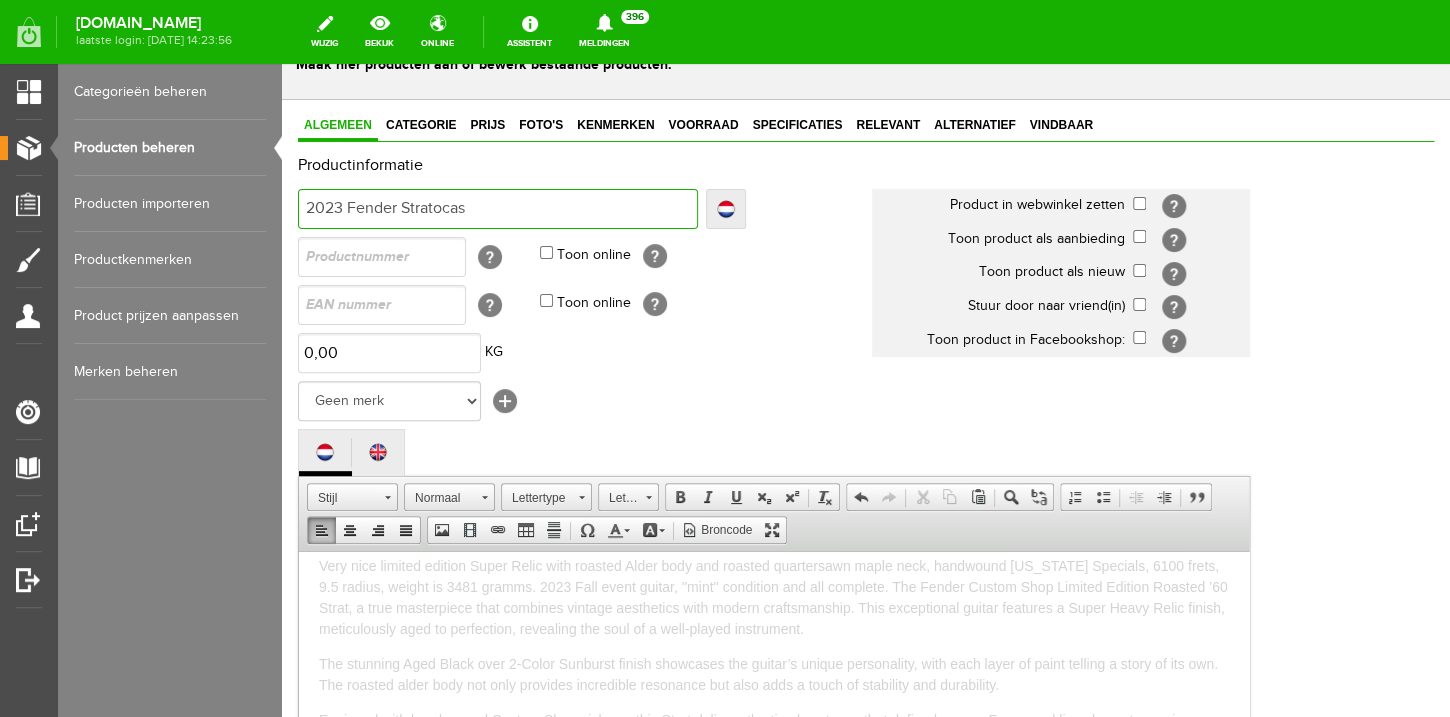 type on "2023 Fender Stratocast" 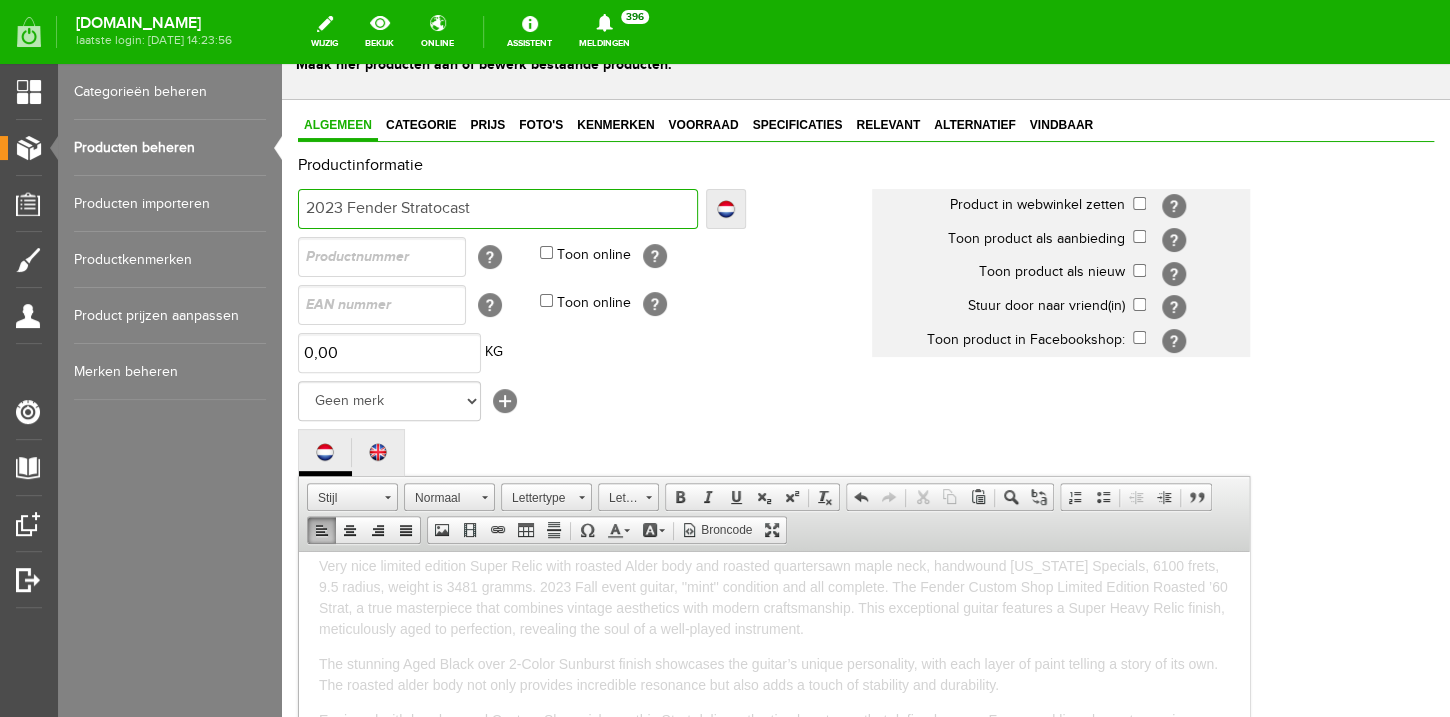 type on "2023 Fender Stratocast" 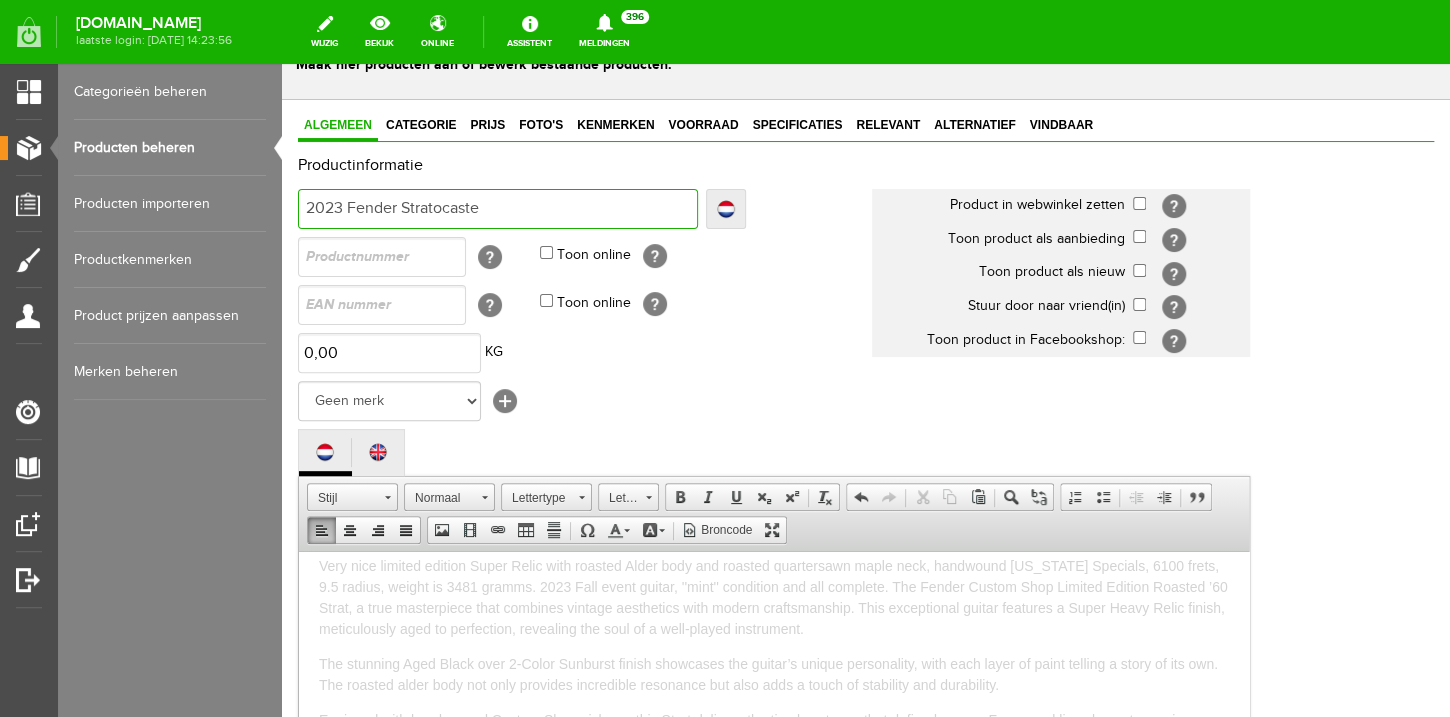 type on "2023 Fender Stratocaste" 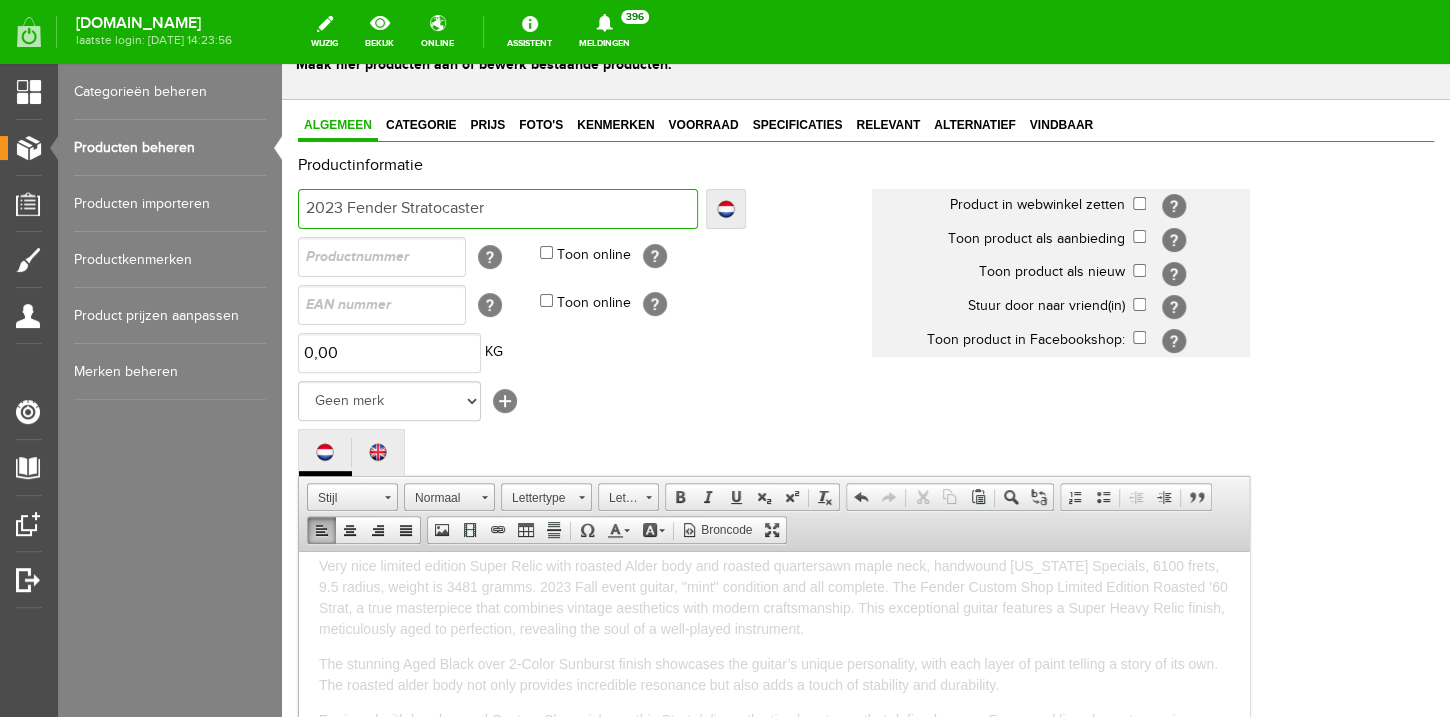 type on "2023 Fender Stratocaster" 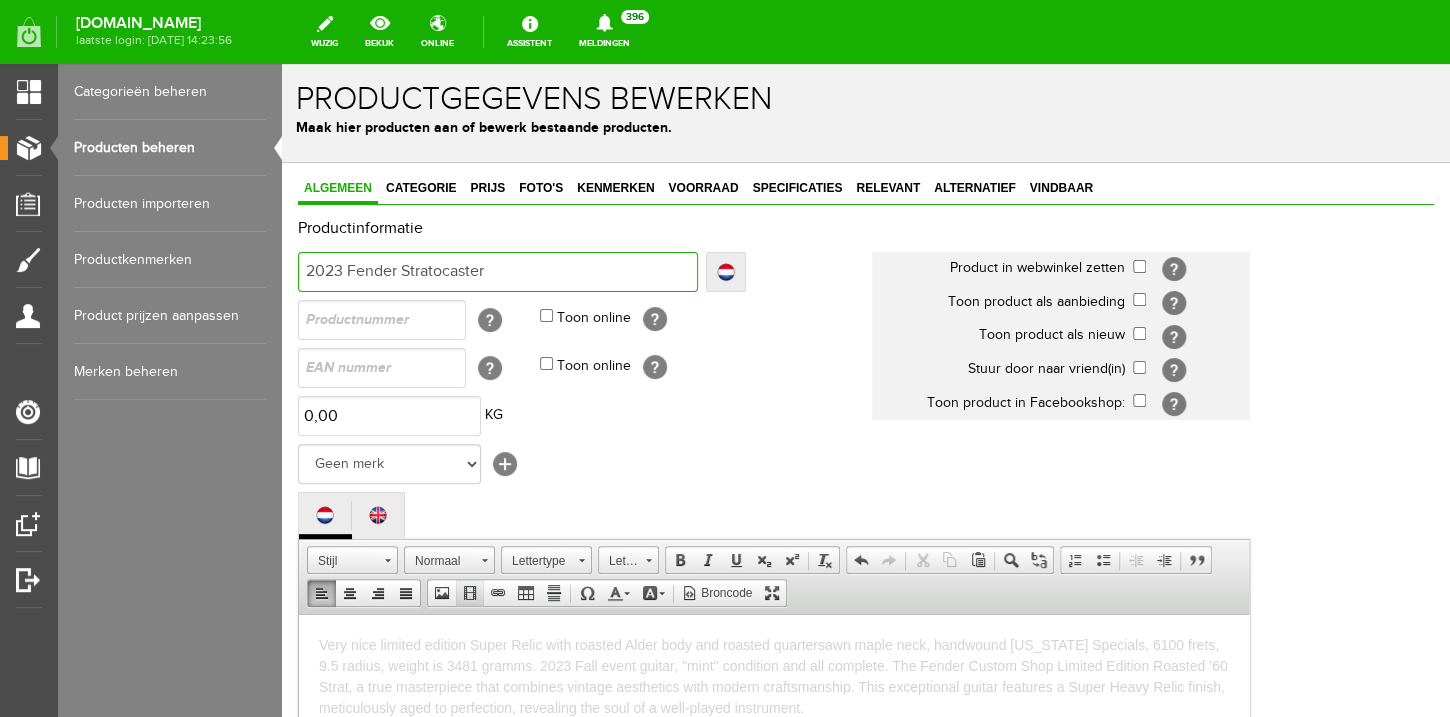 scroll, scrollTop: 0, scrollLeft: 0, axis: both 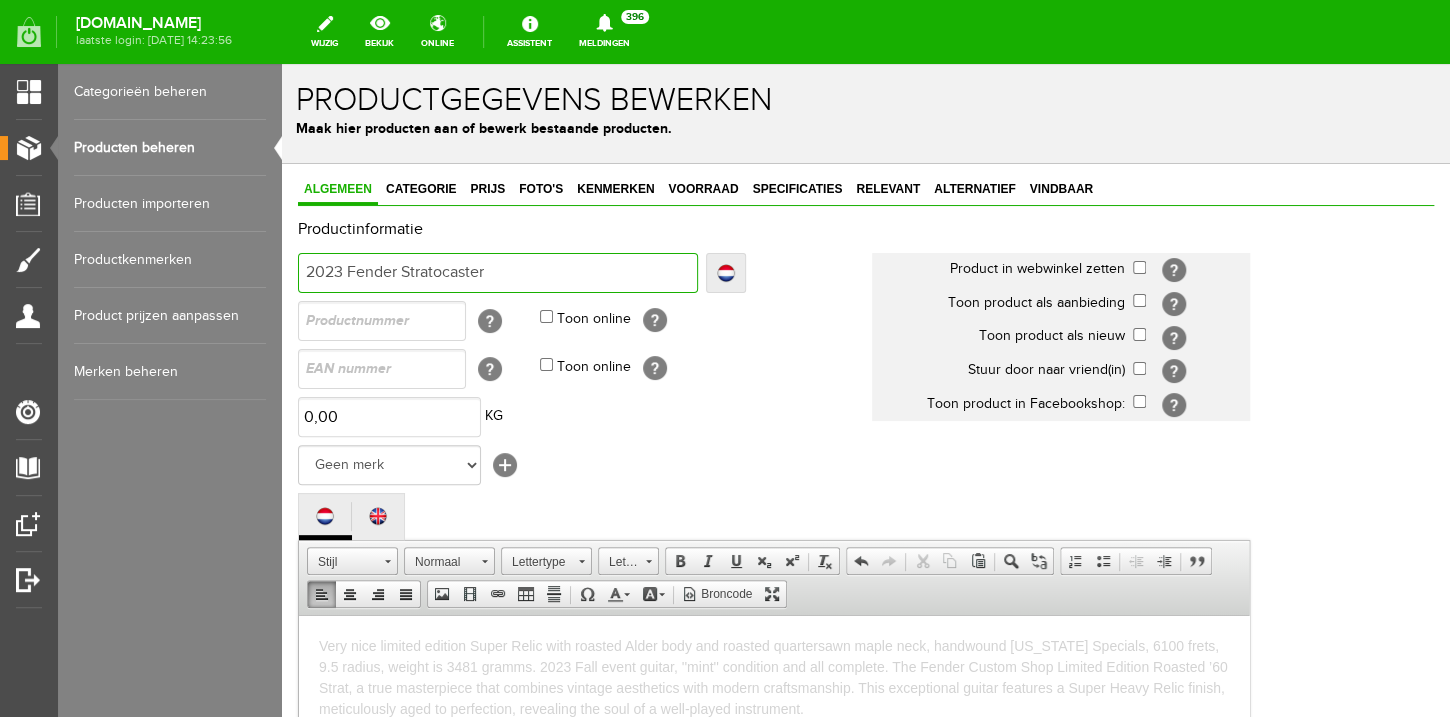 type on "2023 Fender Stratocaster 1" 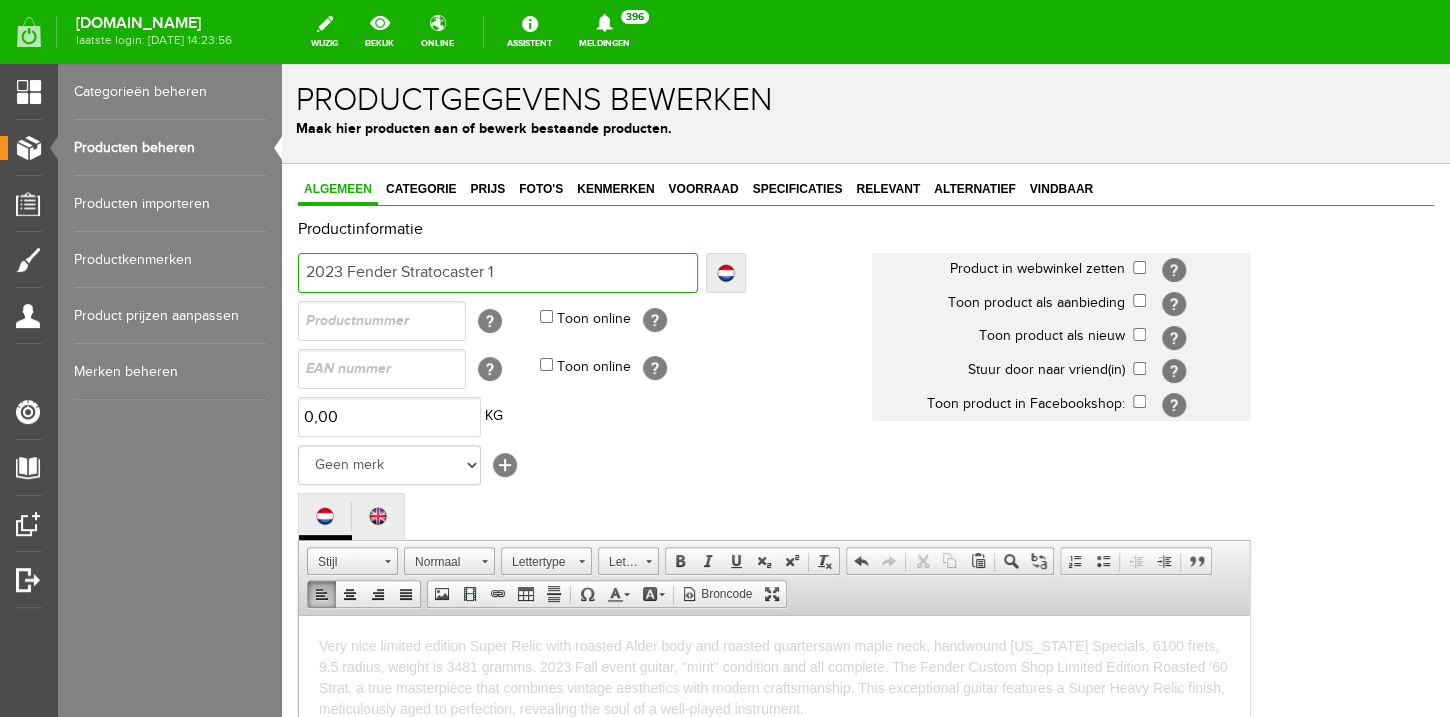 type on "2023 Fender Stratocaster 1" 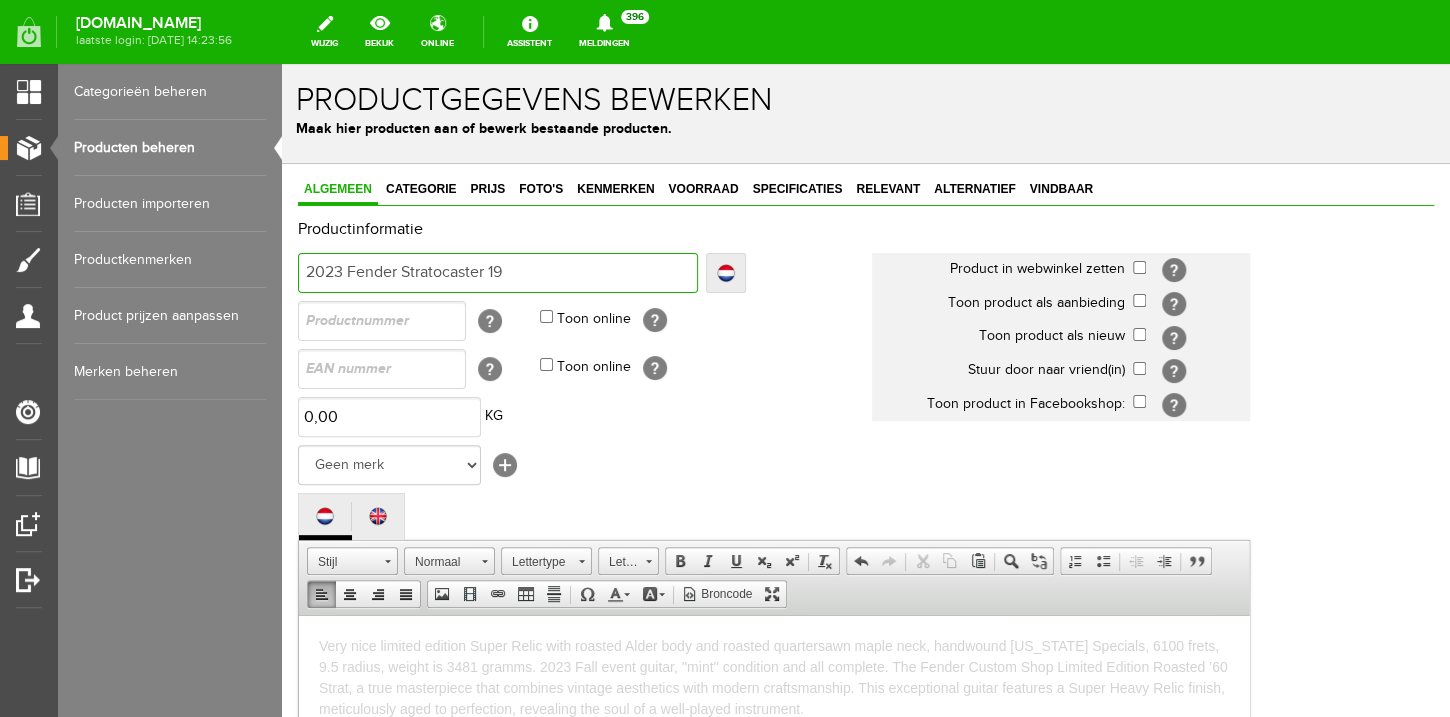 type on "2023 Fender Stratocaster 19" 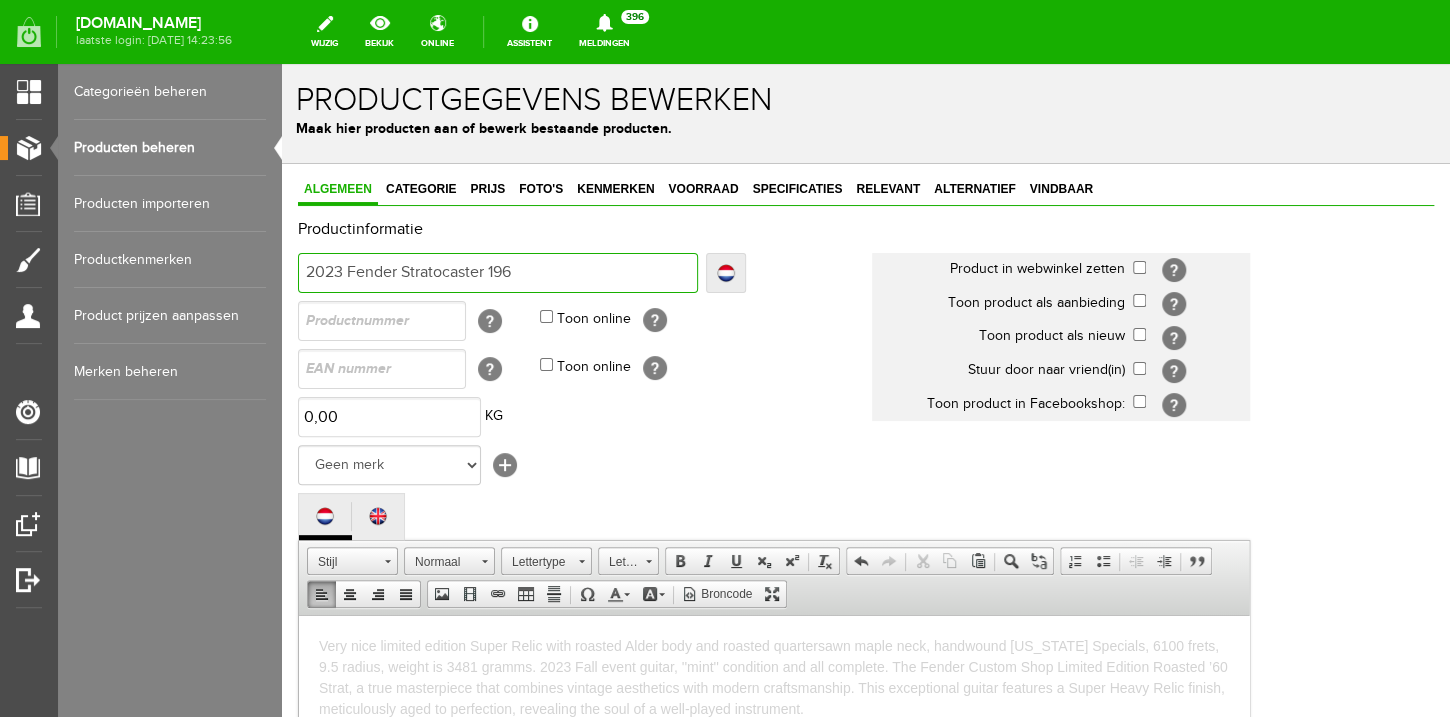 type on "2023 Fender Stratocaster 196" 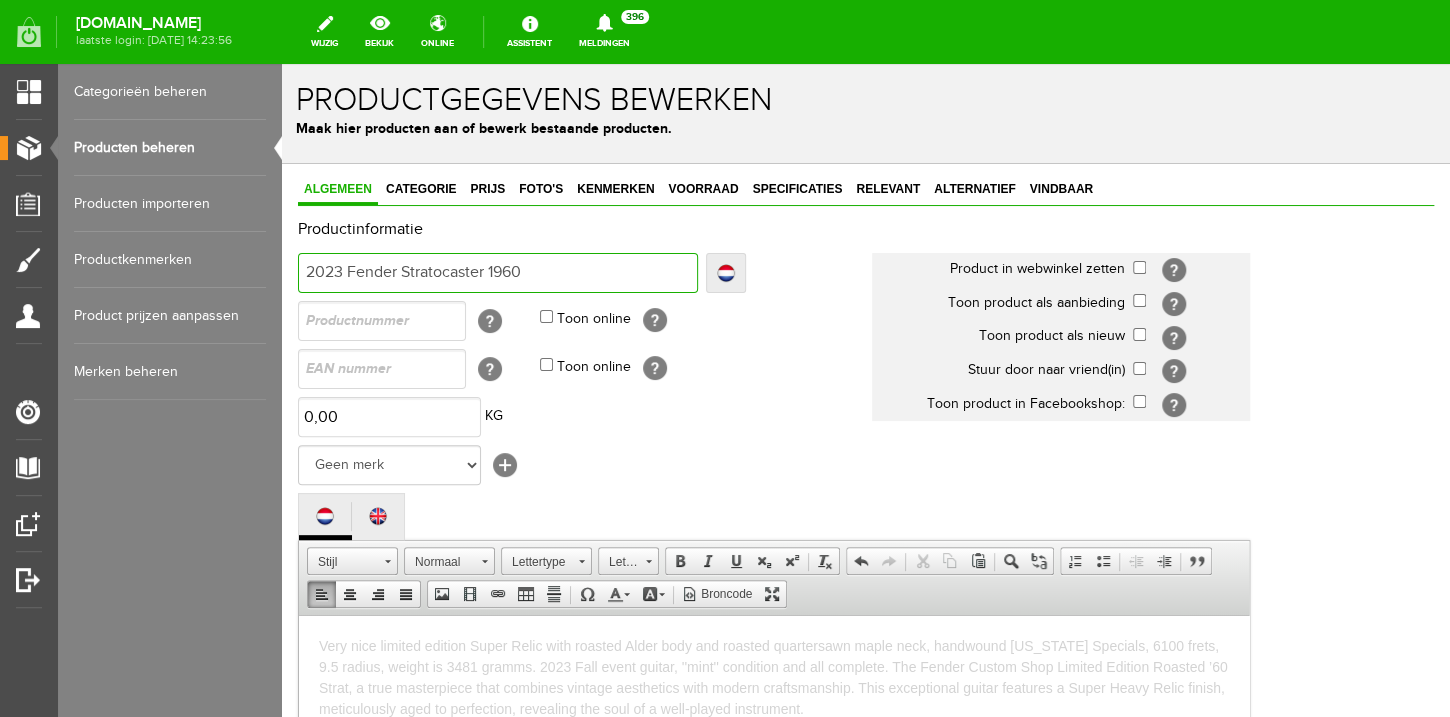 type on "2023 Fender Stratocaster 1960" 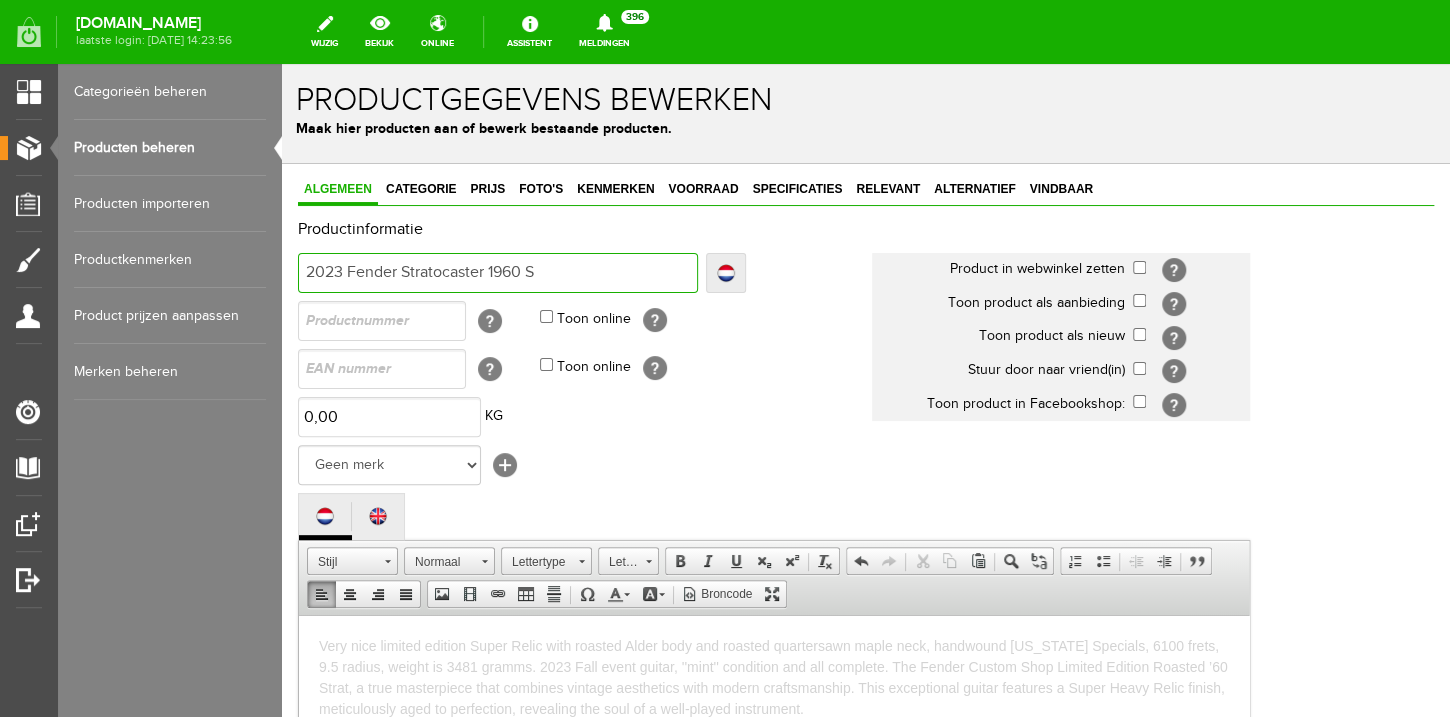 type on "2023 Fender Stratocaster 1960 S" 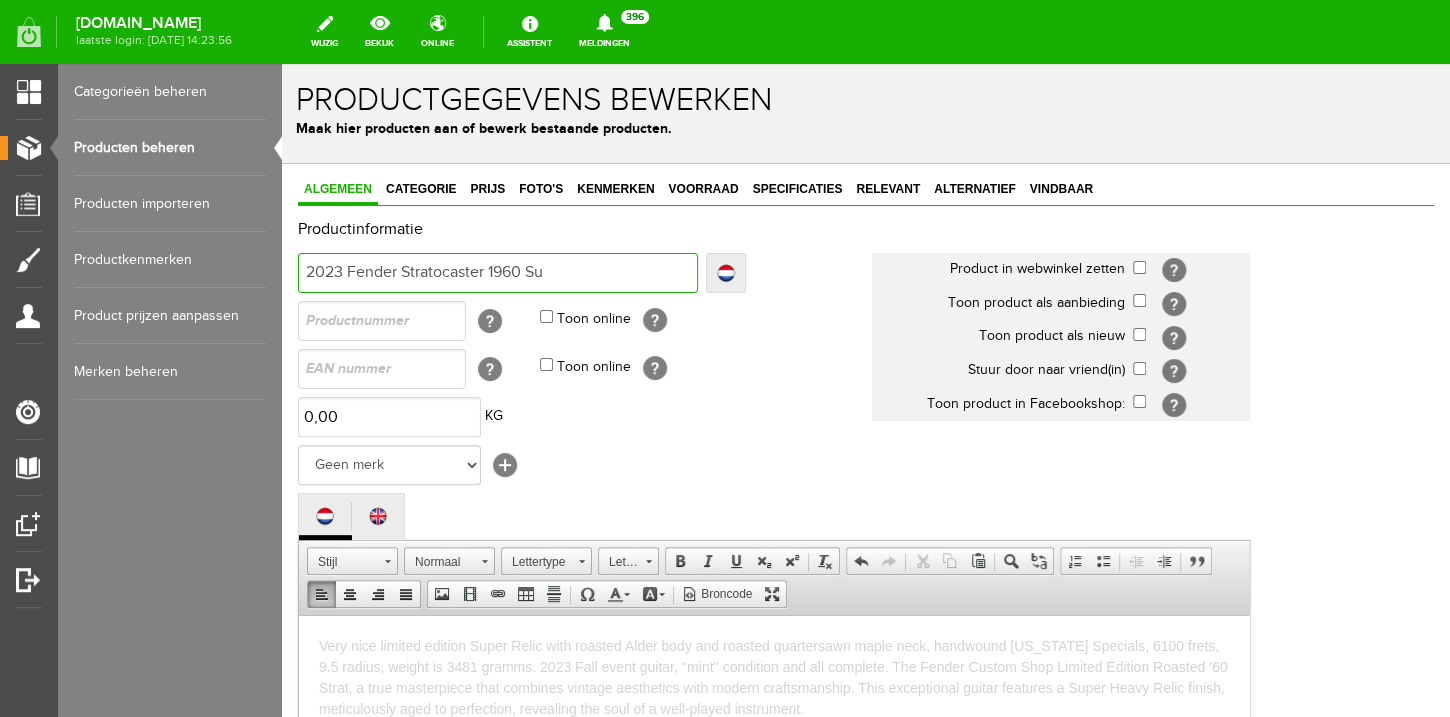 type on "2023 Fender Stratocaster 1960 Su" 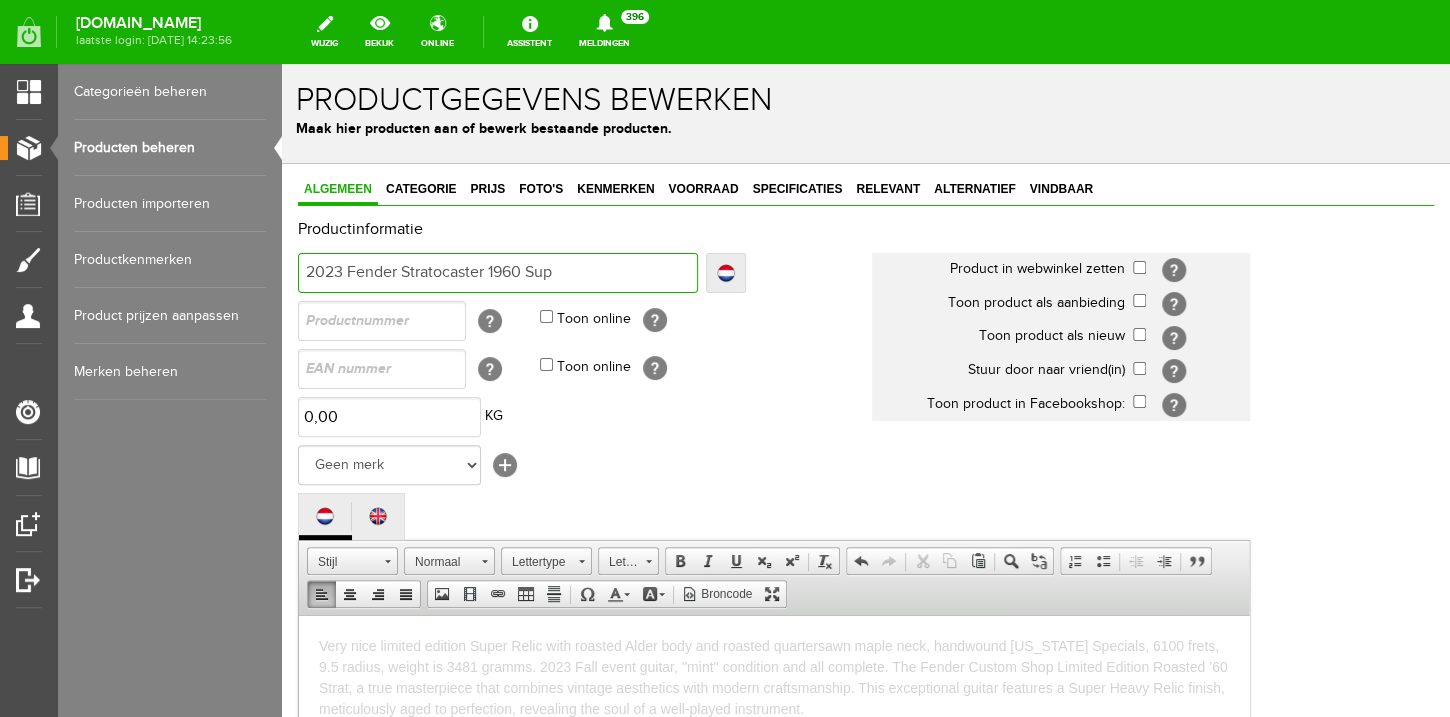 type on "2023 Fender Stratocaster 1960 Supe" 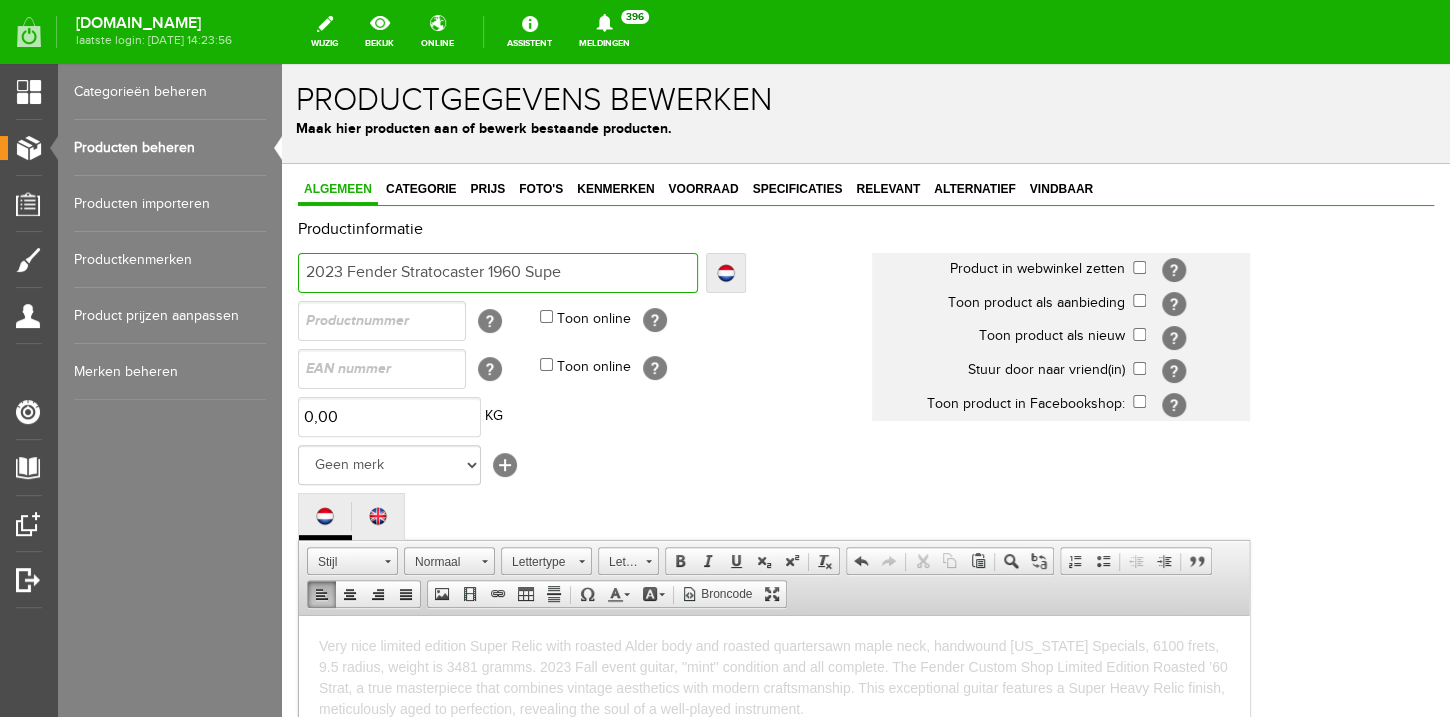type on "2023 Fender Stratocaster 1960 Supe" 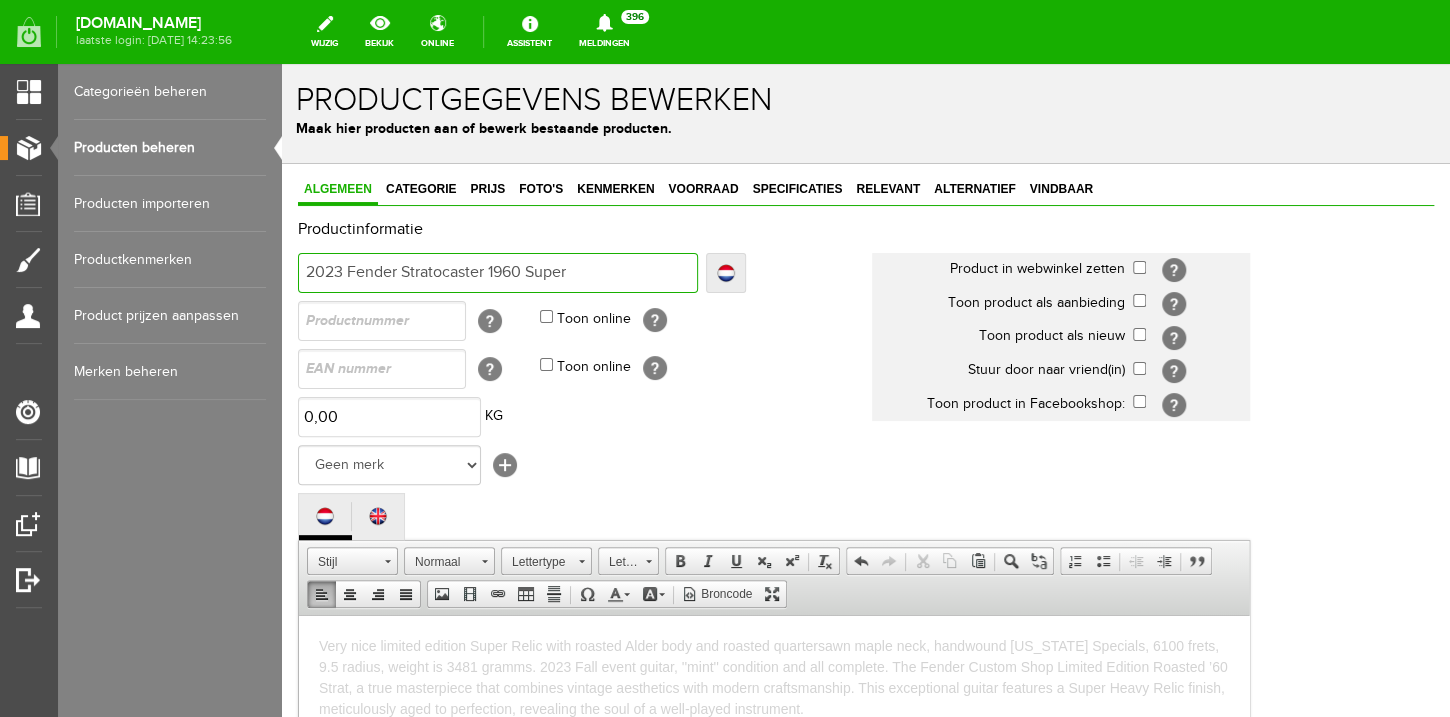 type on "2023 Fender Stratocaster 1960 Super" 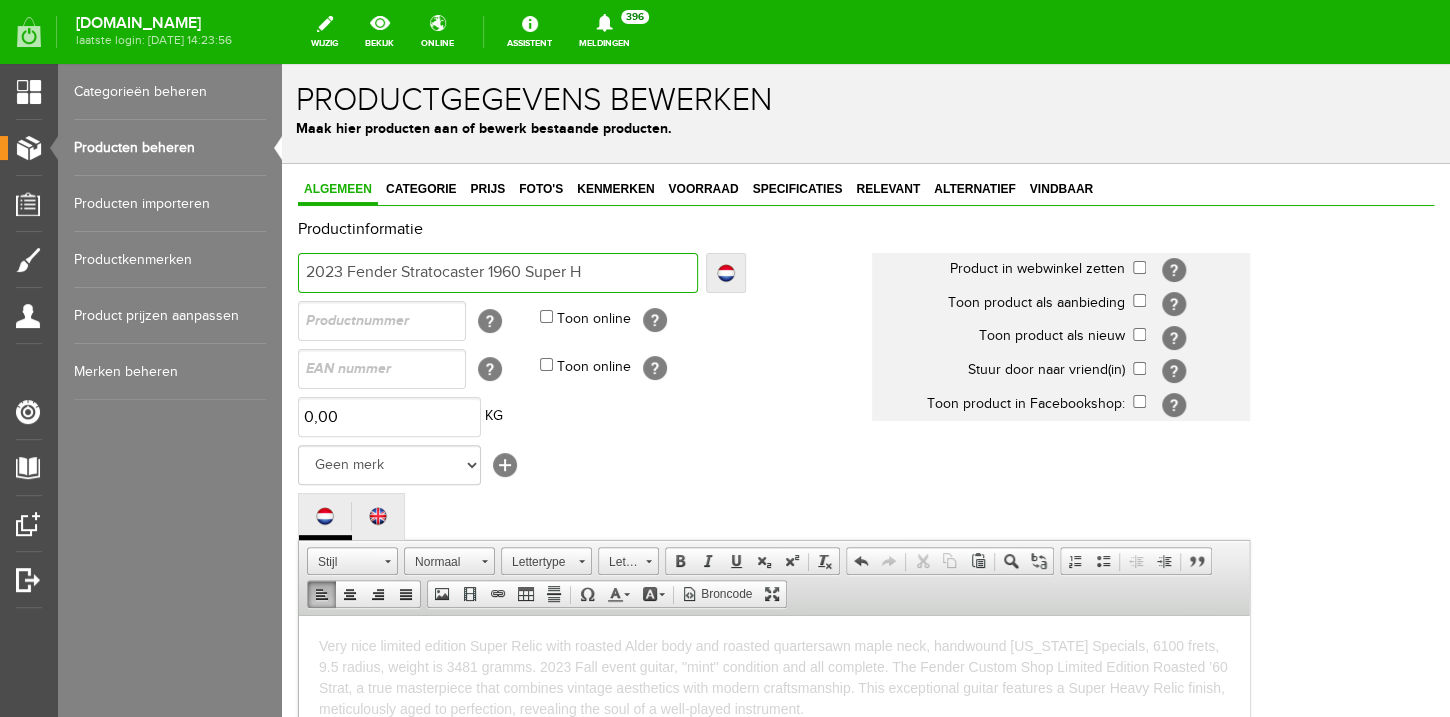 type on "2023 Fender Stratocaster 1960 Super H" 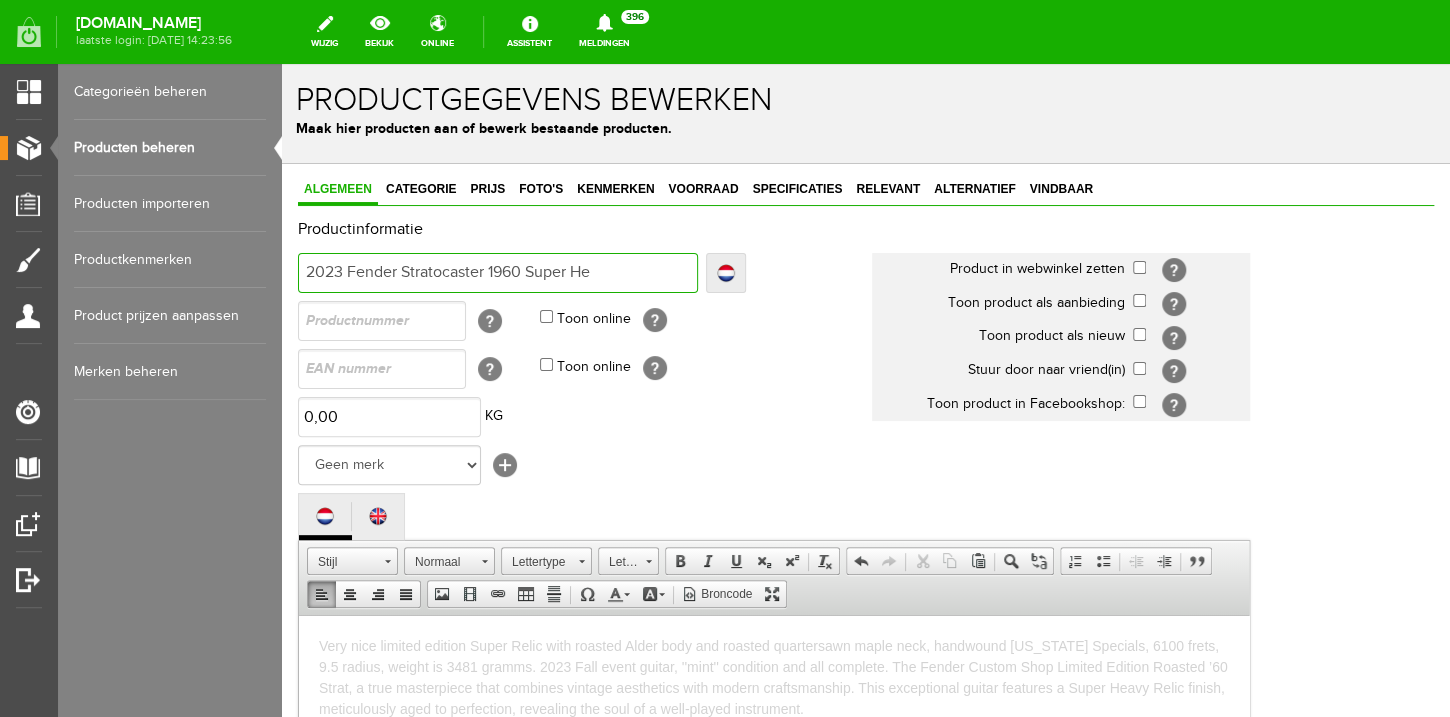 type on "2023 Fender Stratocaster 1960 Super He" 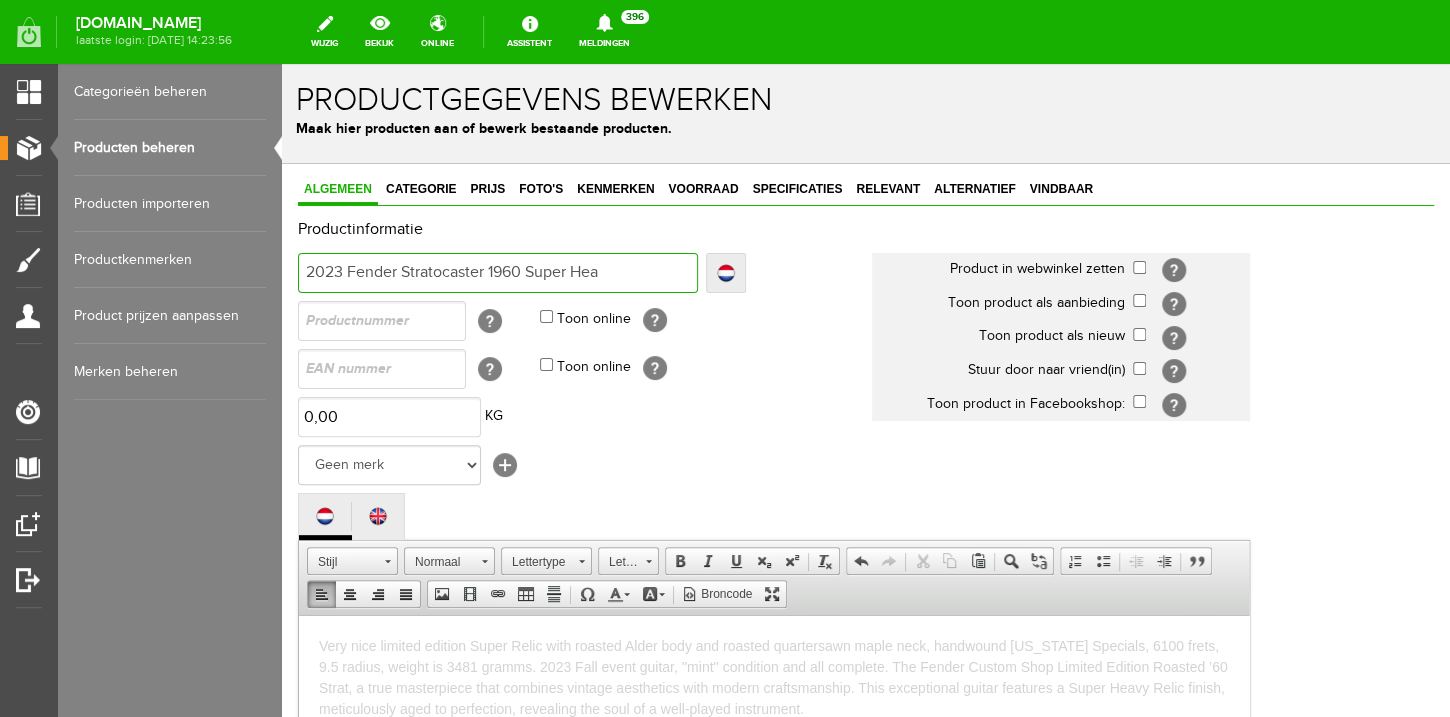 type on "2023 Fender Stratocaster 1960 Super Hea" 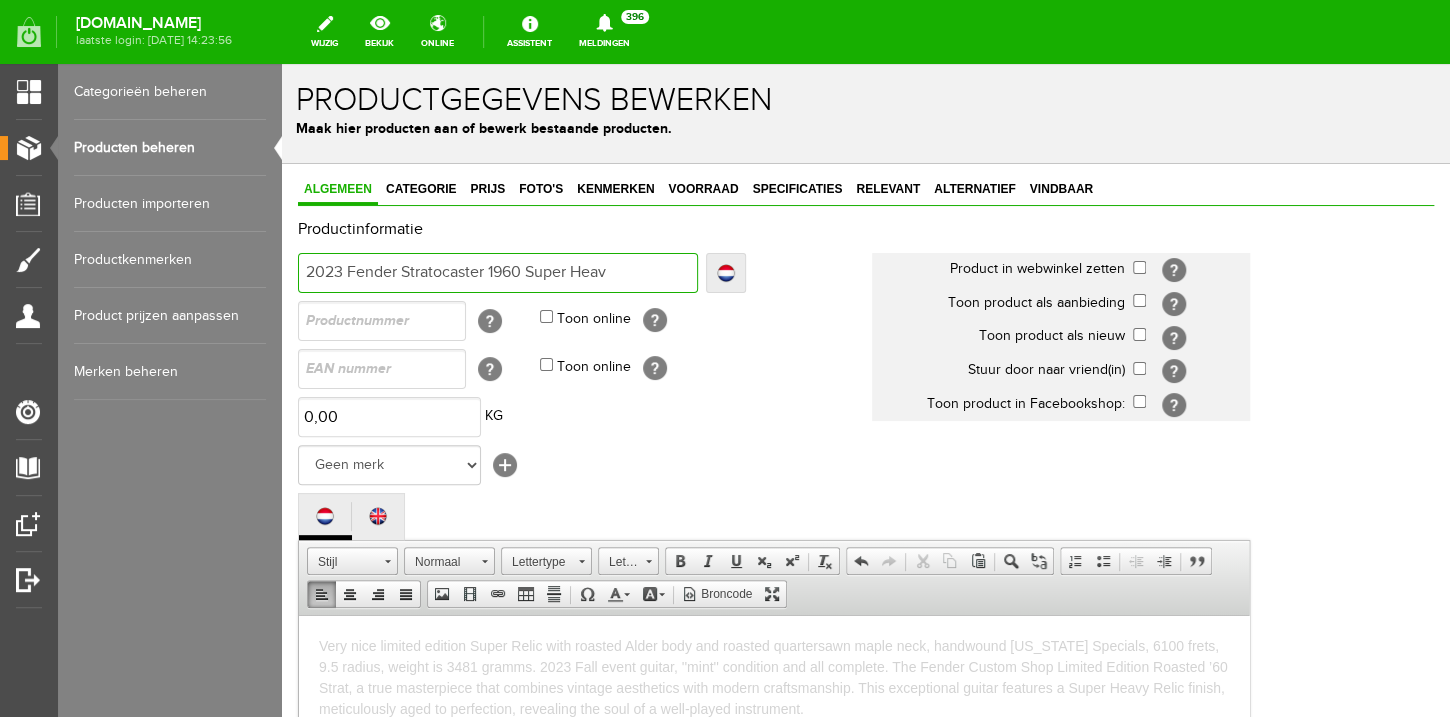 type on "2023 Fender Stratocaster 1960 Super Heav" 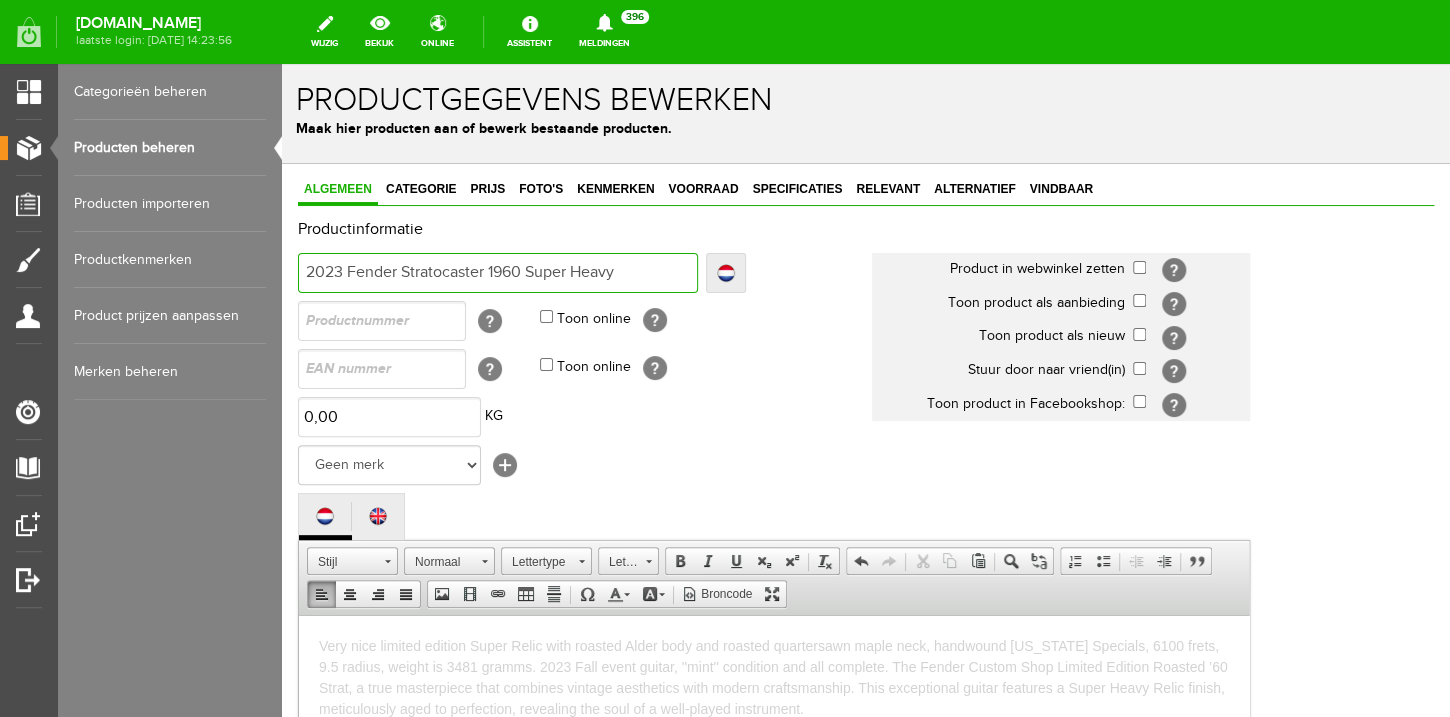 type on "2023 Fender Stratocaster 1960 Super Heavy" 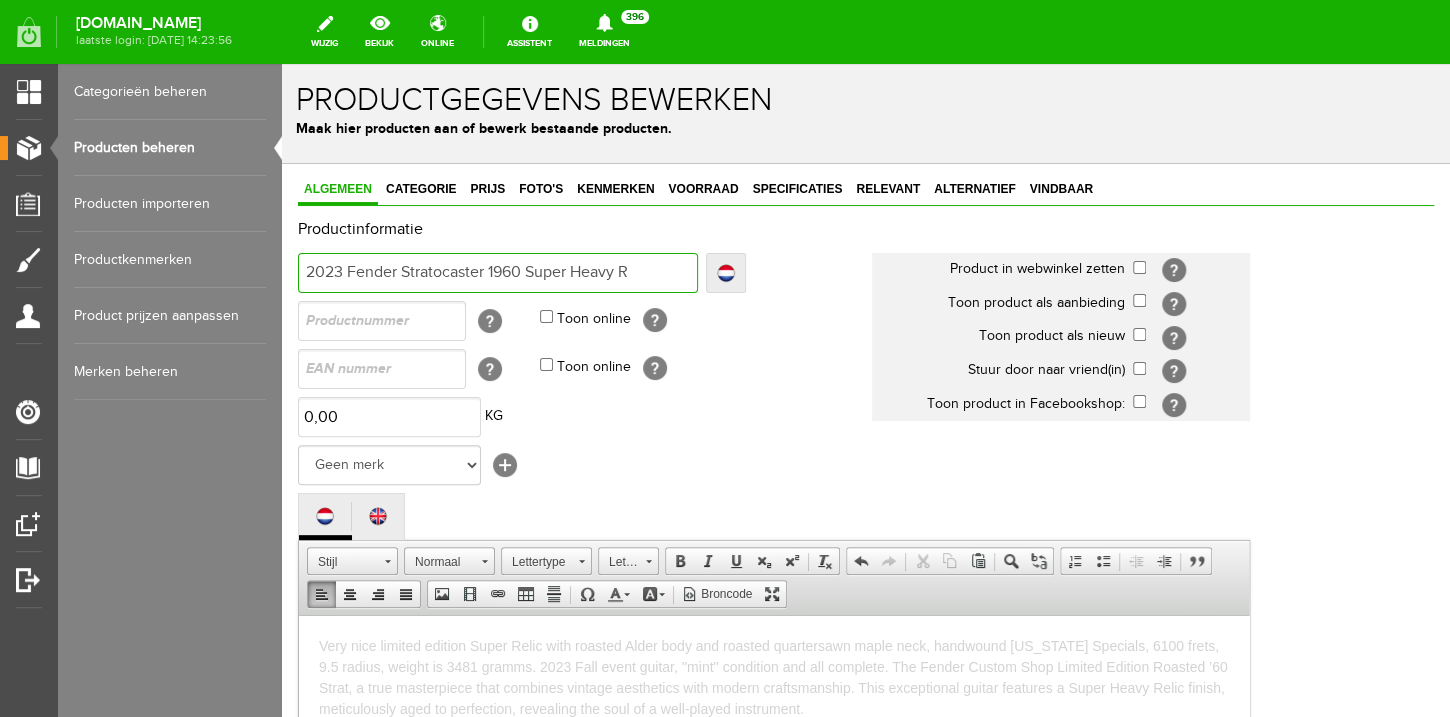 type on "2023 Fender Stratocaster 1960 Super Heavy R" 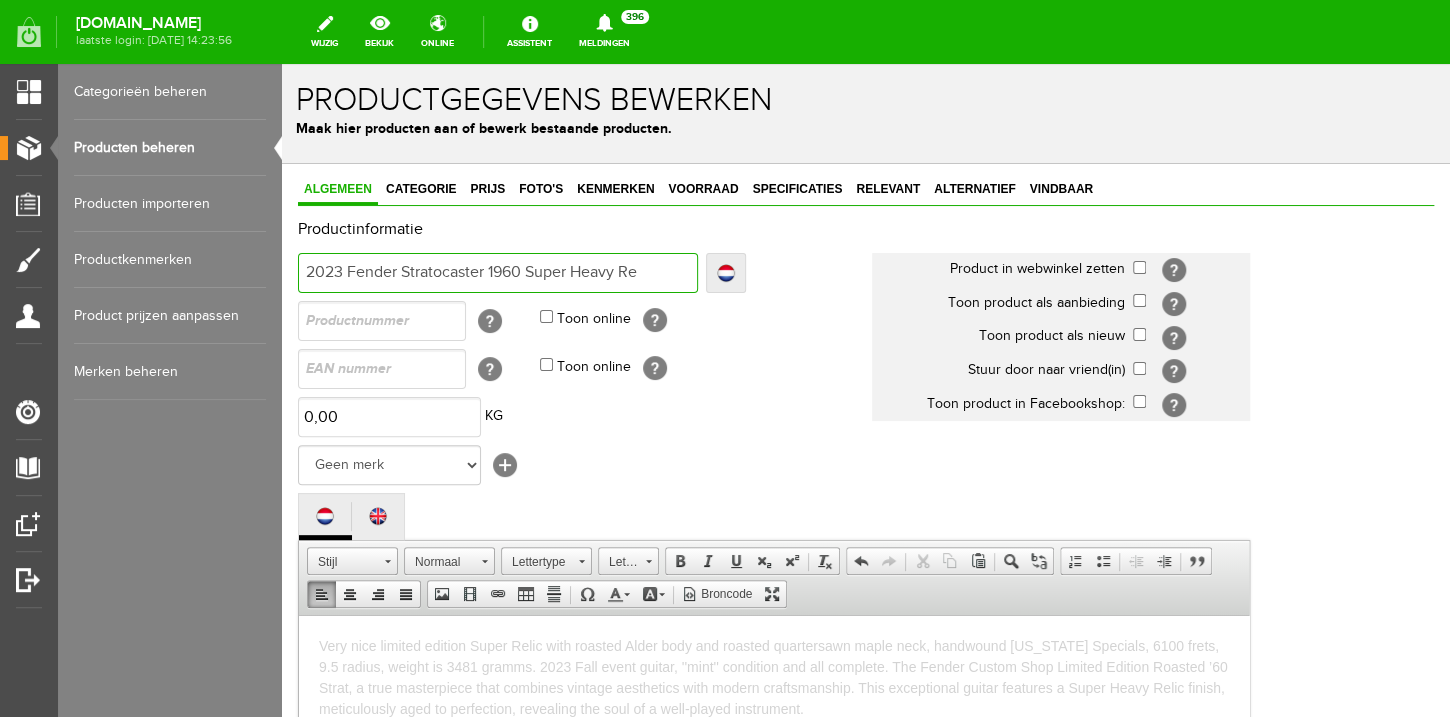 type on "2023 Fender Stratocaster 1960 Super Heavy Re" 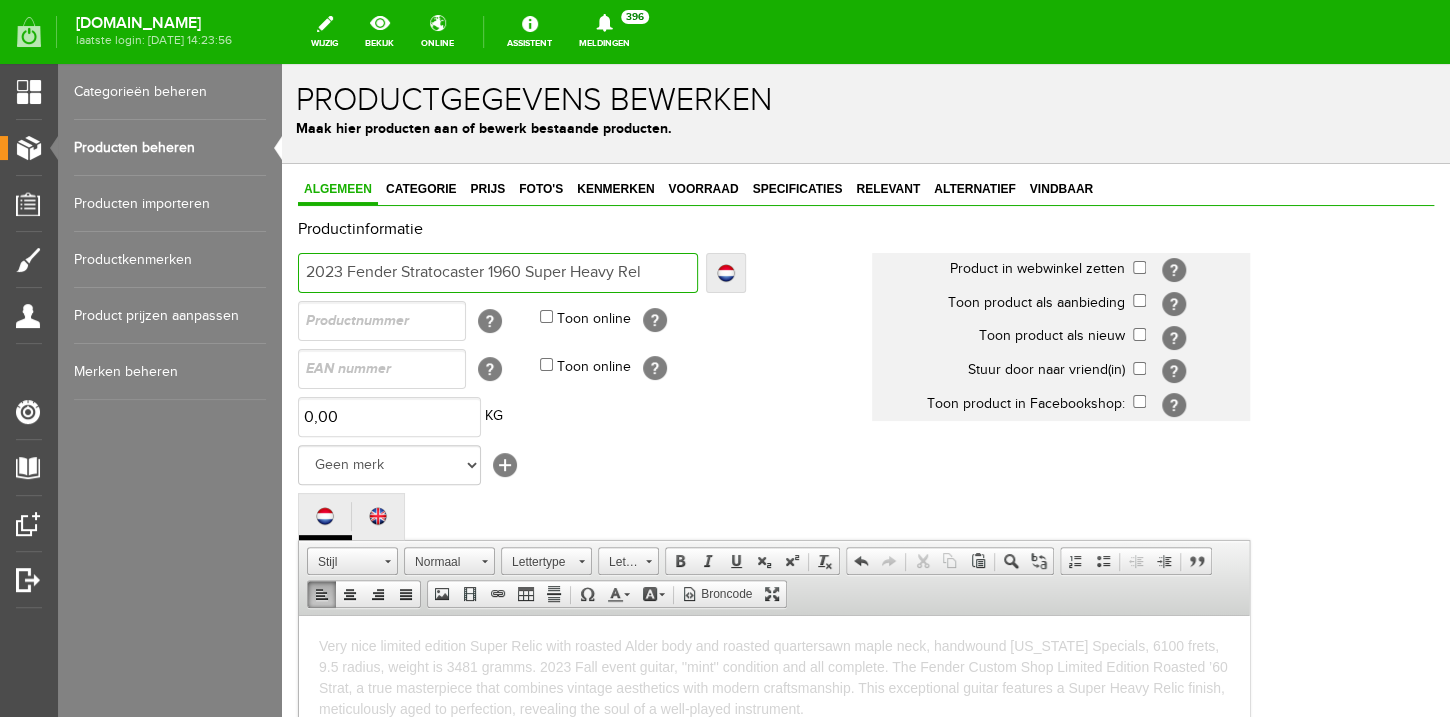 type on "2023 Fender Stratocaster 1960 Super Heavy Rel" 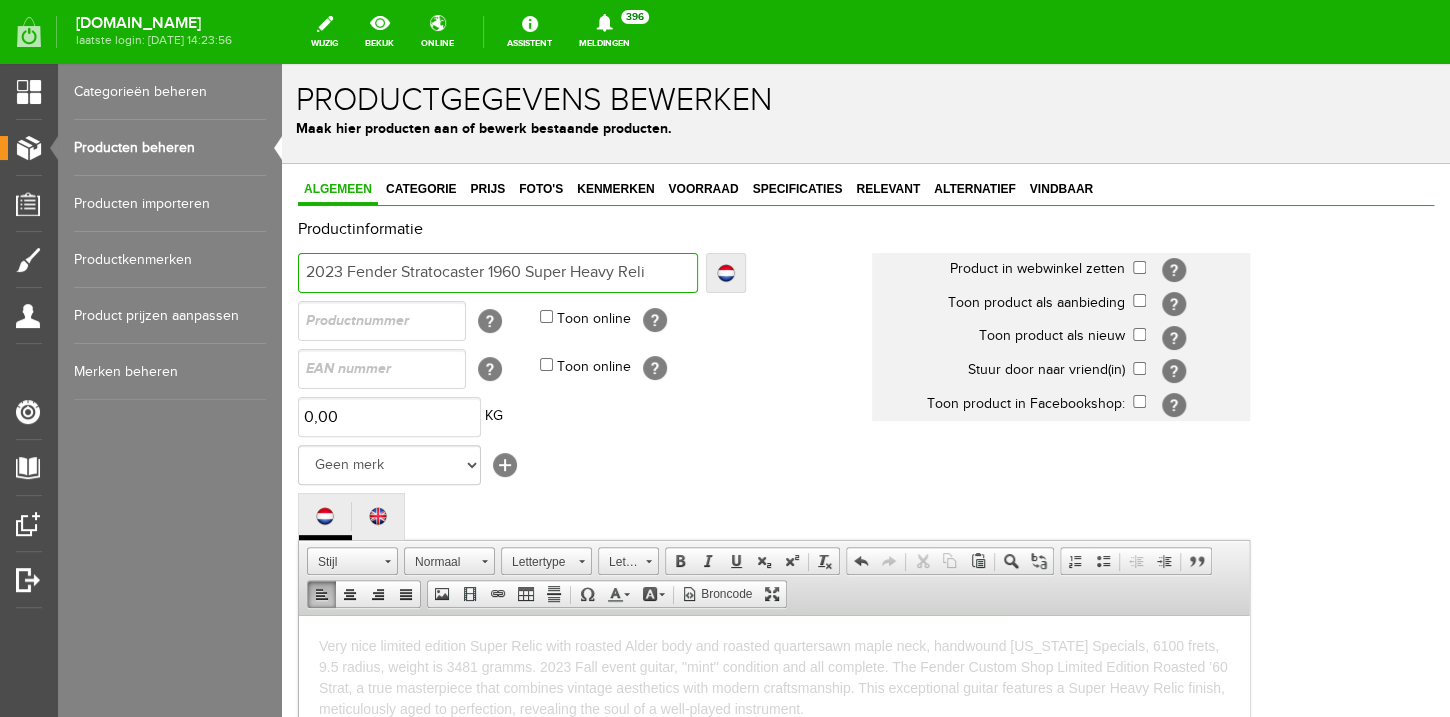 type on "2023 Fender Stratocaster 1960 Super Heavy Reli" 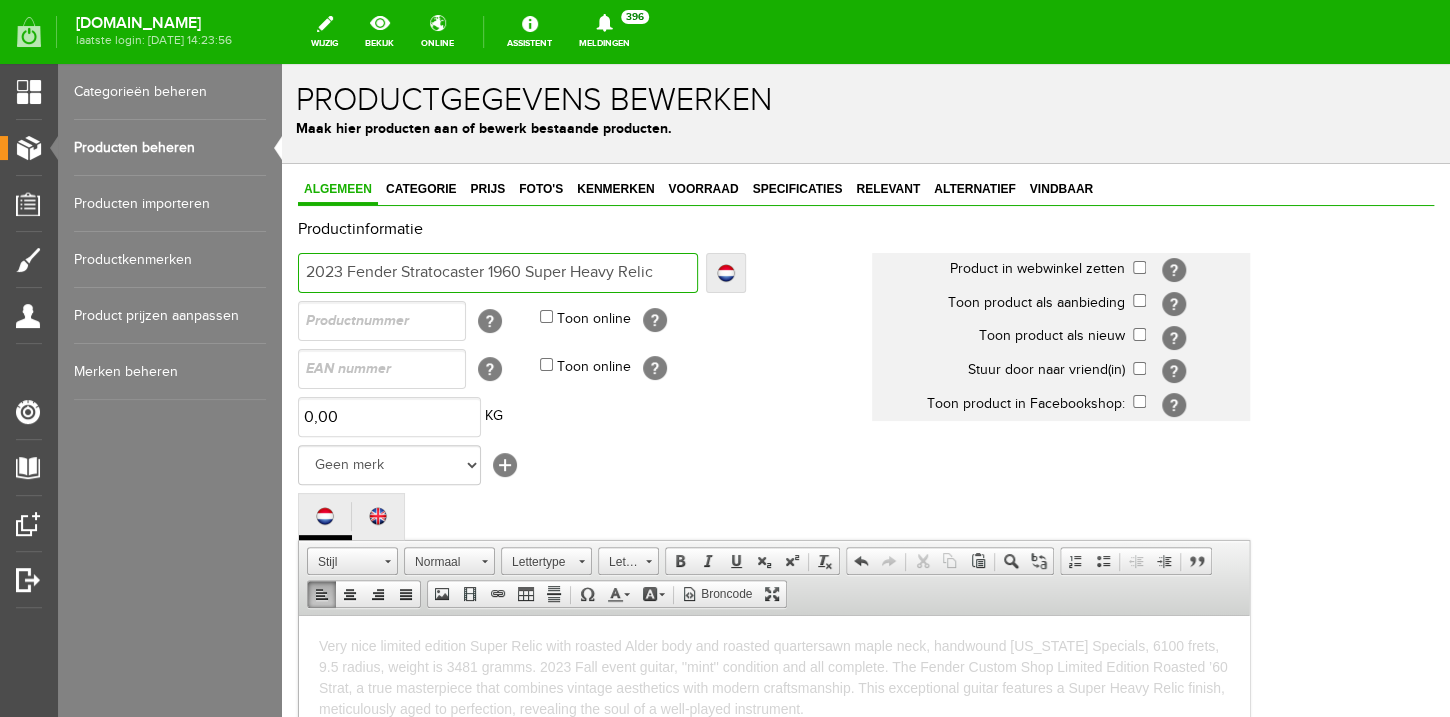 type on "2023 Fender Stratocaster 1960 Super Heavy Relic" 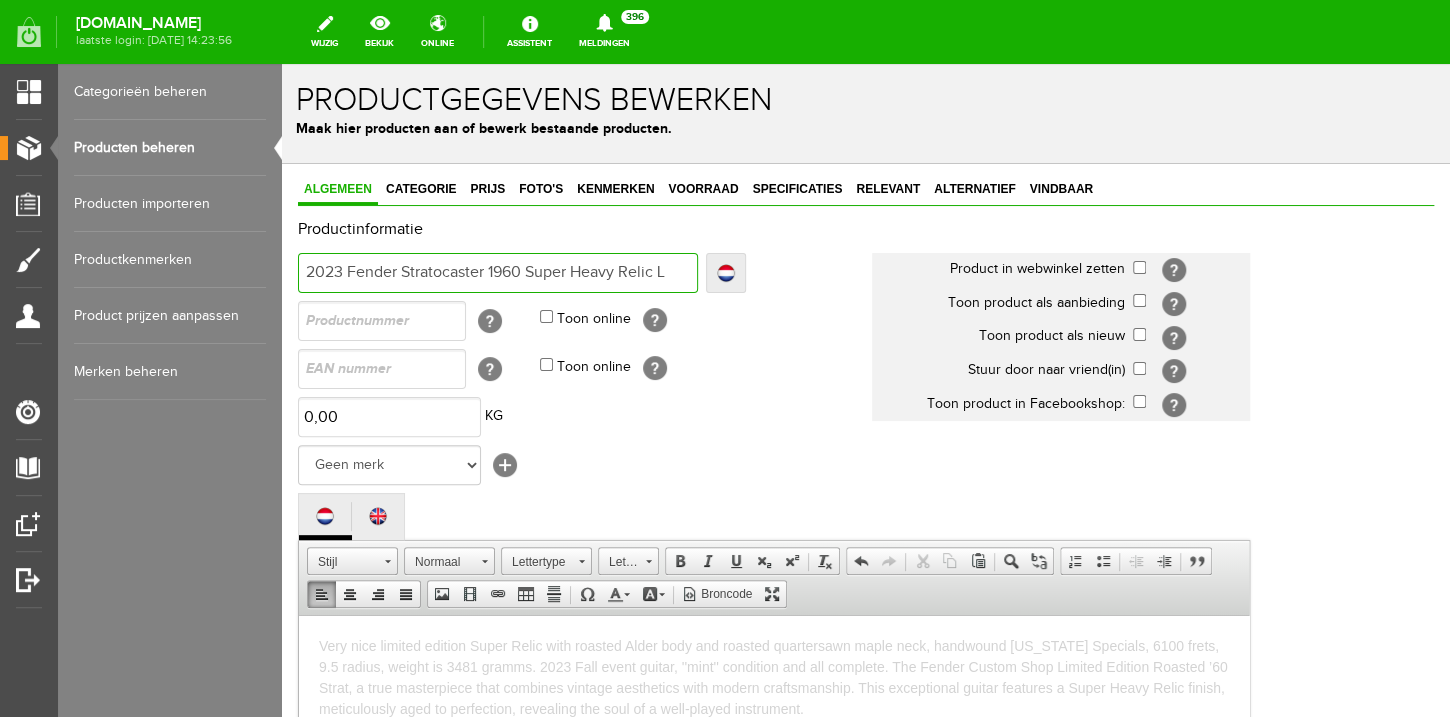 type on "2023 Fender Stratocaster 1960 Super Heavy Relic L" 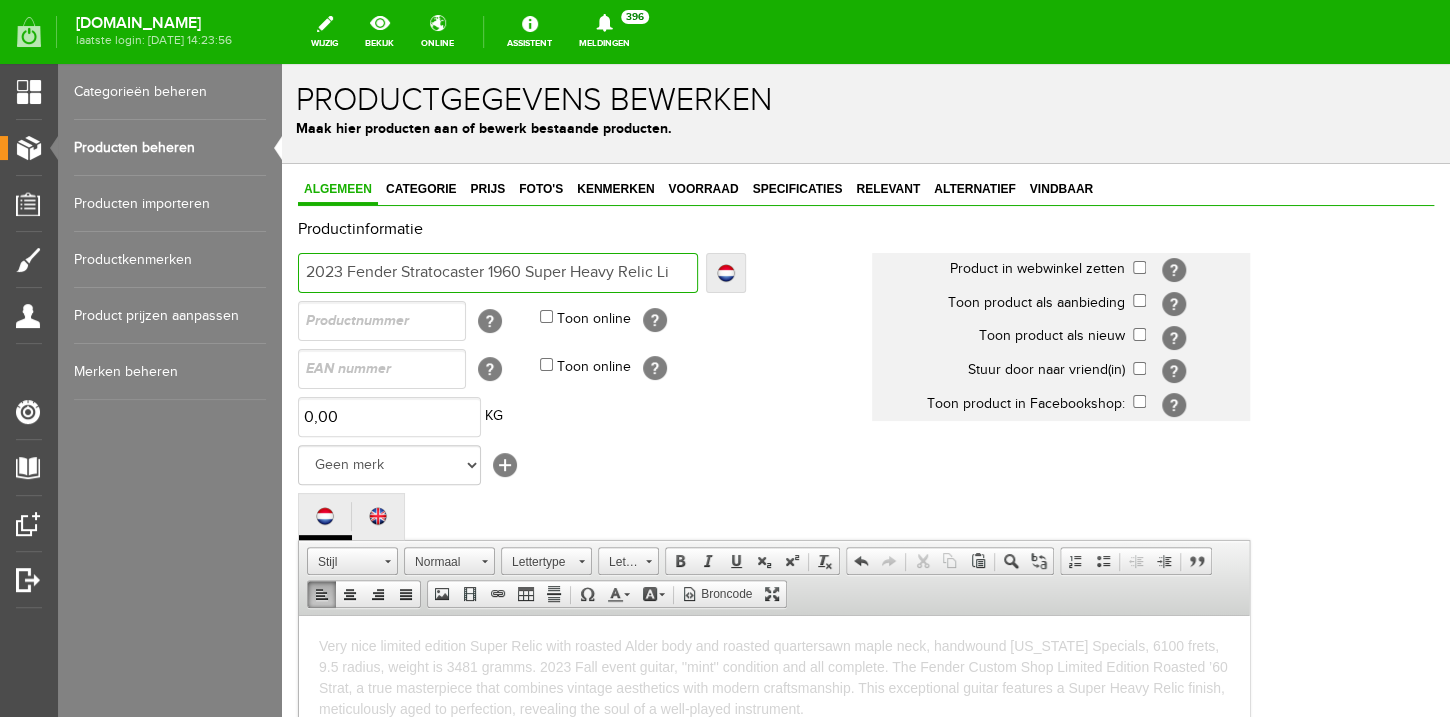 type on "2023 Fender Stratocaster 1960 Super Heavy Relic Li" 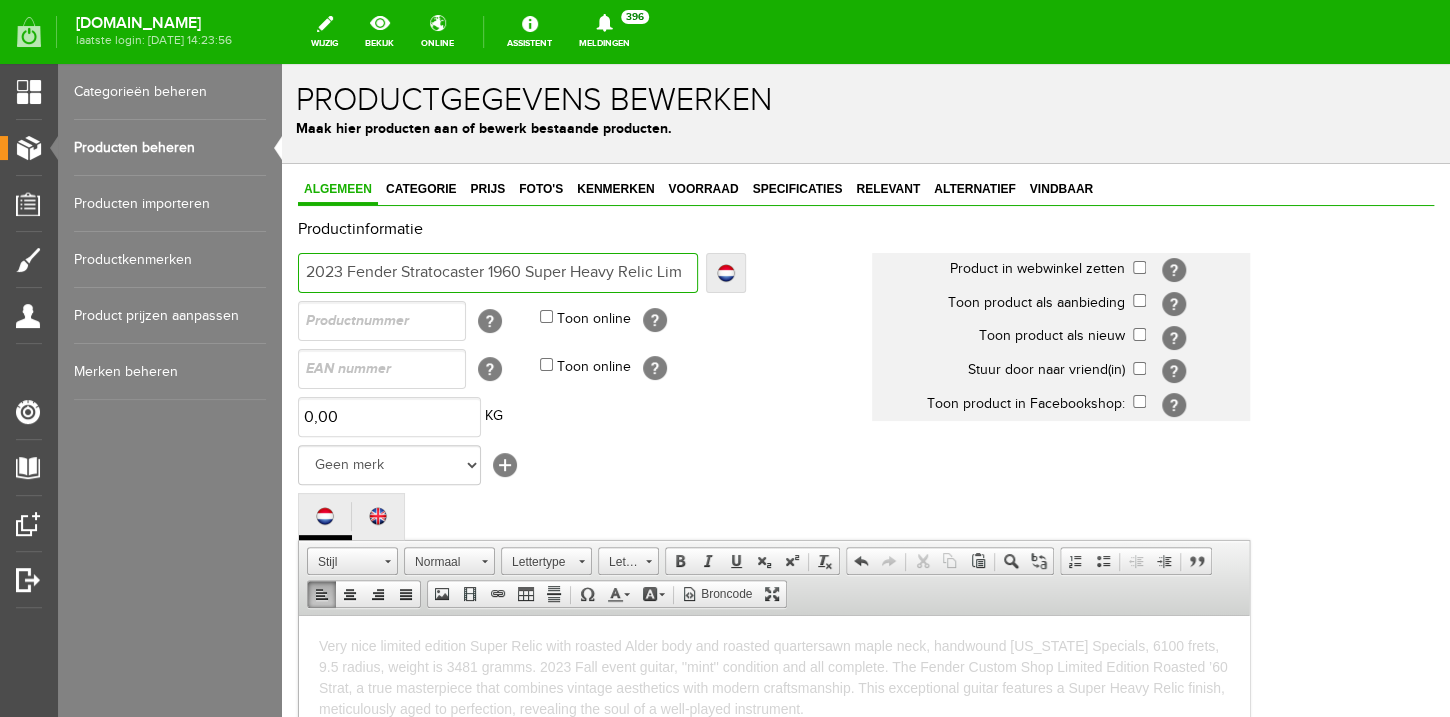 type on "2023 Fender Stratocaster 1960 Super Heavy Relic Lim" 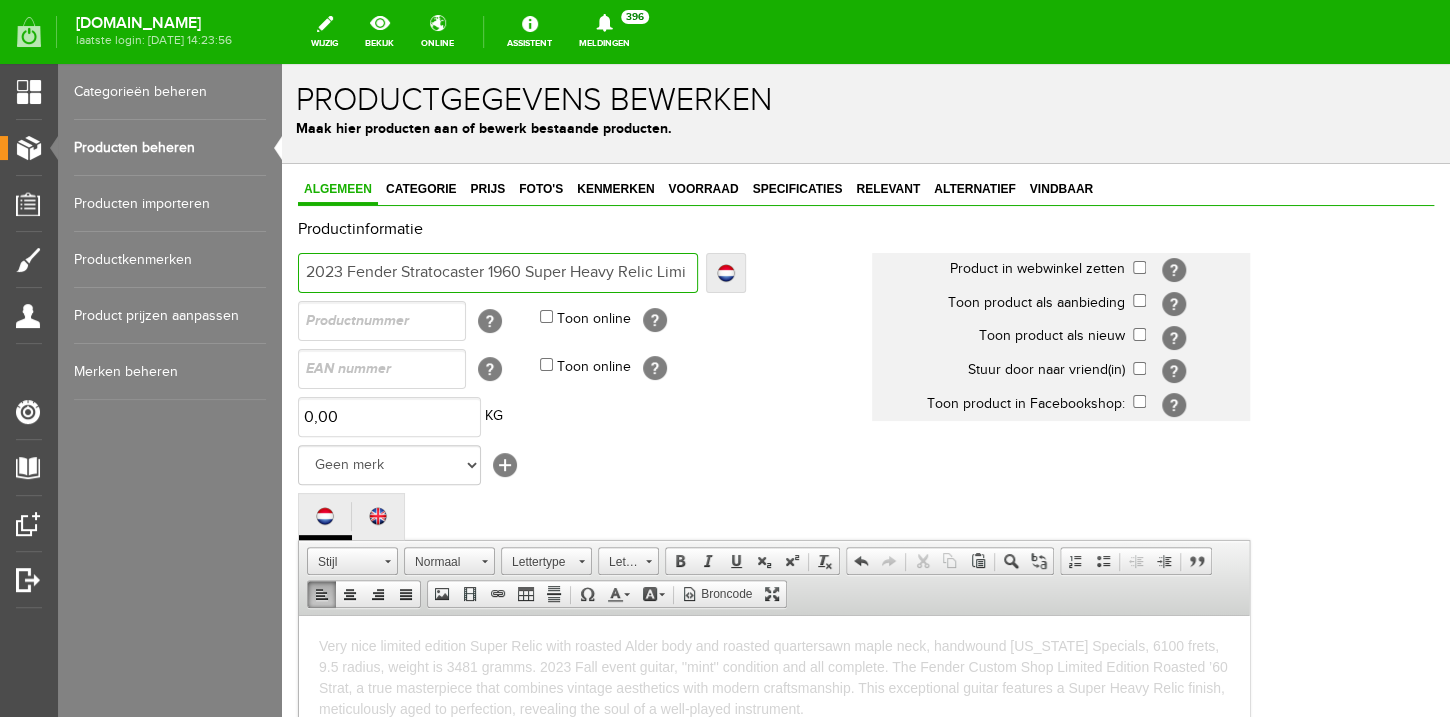 type on "2023 Fender Stratocaster 1960 Super Heavy Relic Limit" 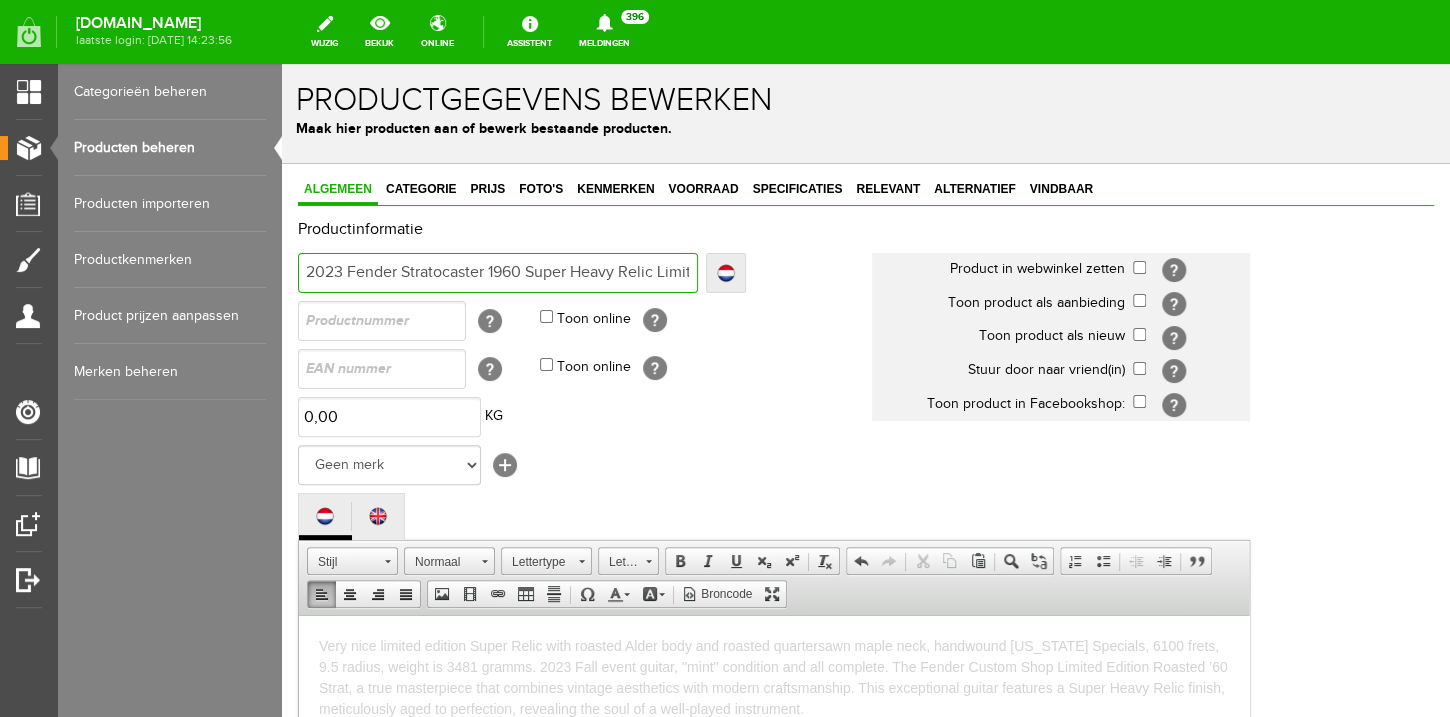 type on "2023 Fender Stratocaster 1960 Super Heavy Relic Limit" 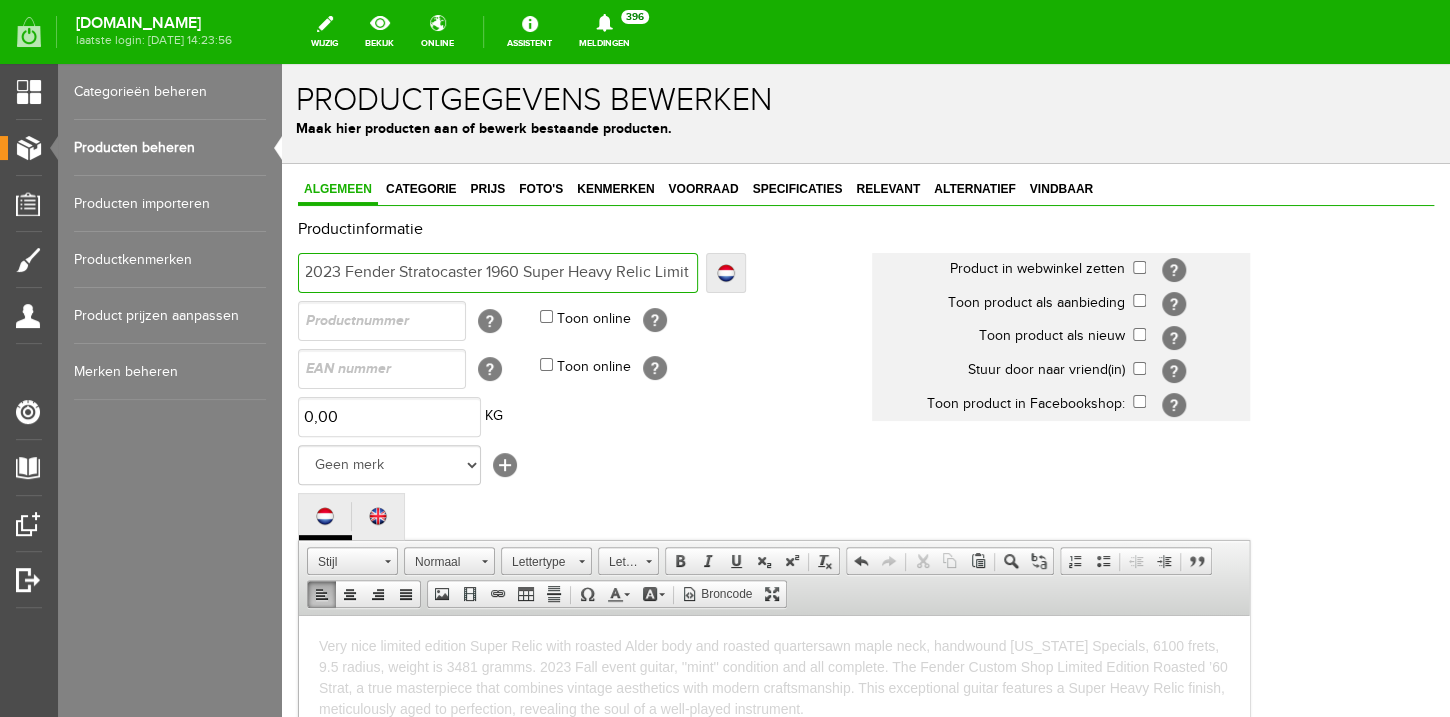 type on "2023 Fender Stratocaster 1960 Super Heavy Relic Limite" 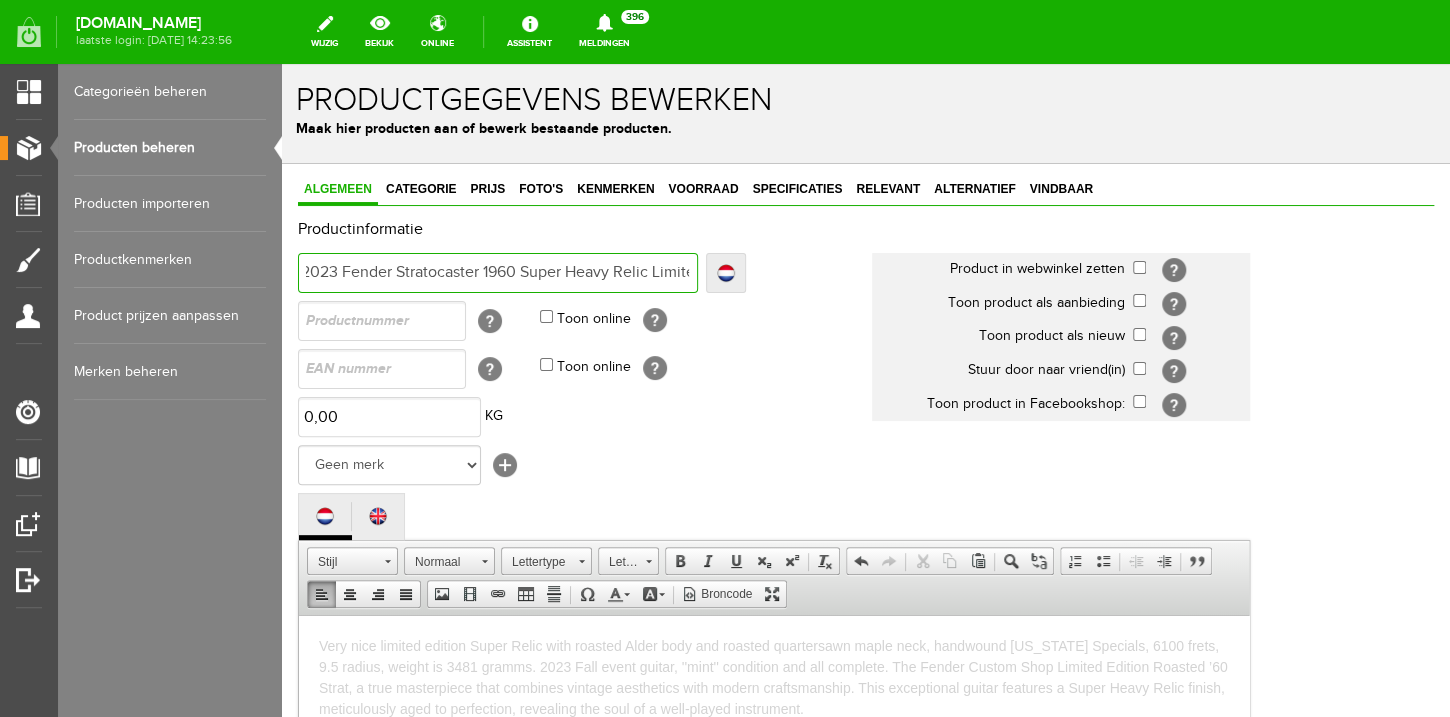 type on "2023 Fender Stratocaster 1960 Super Heavy Relic Limite" 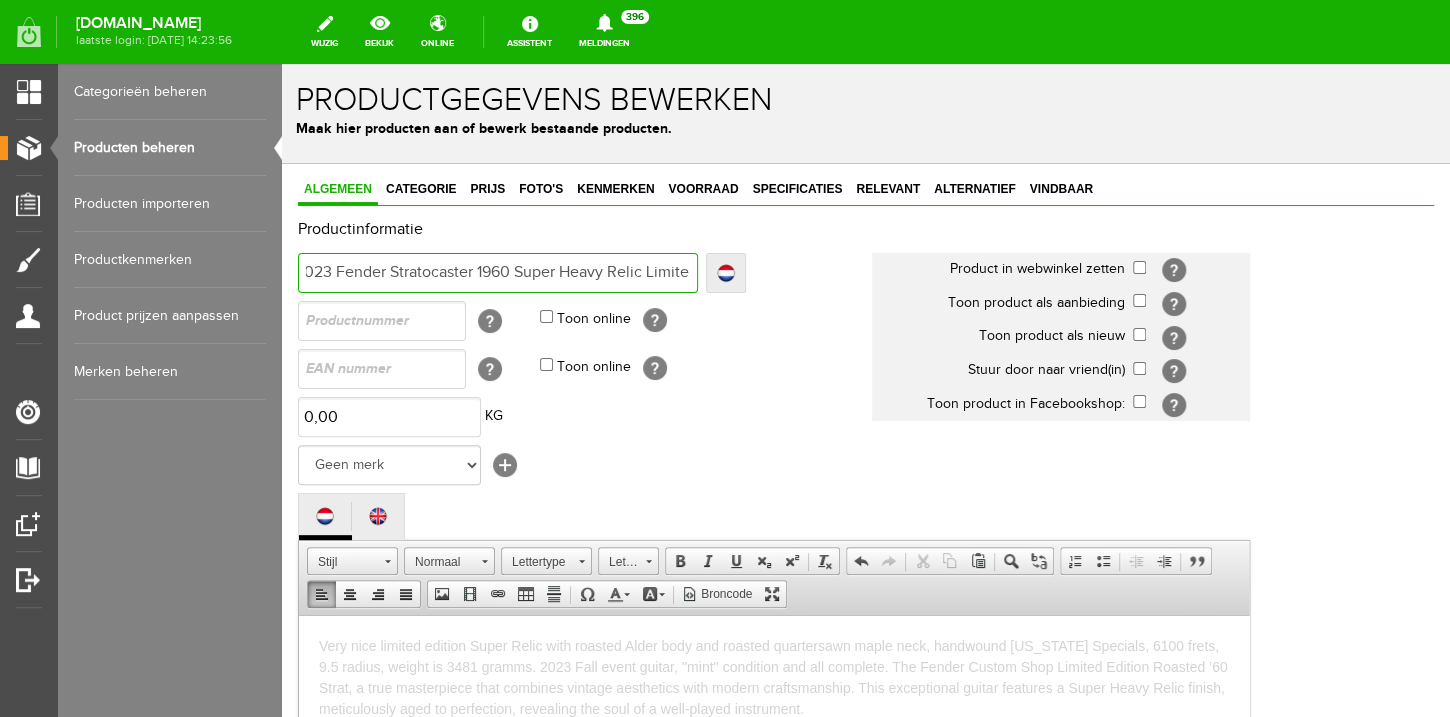 type on "2023 Fender Stratocaster 1960 Super Heavy Relic Limited" 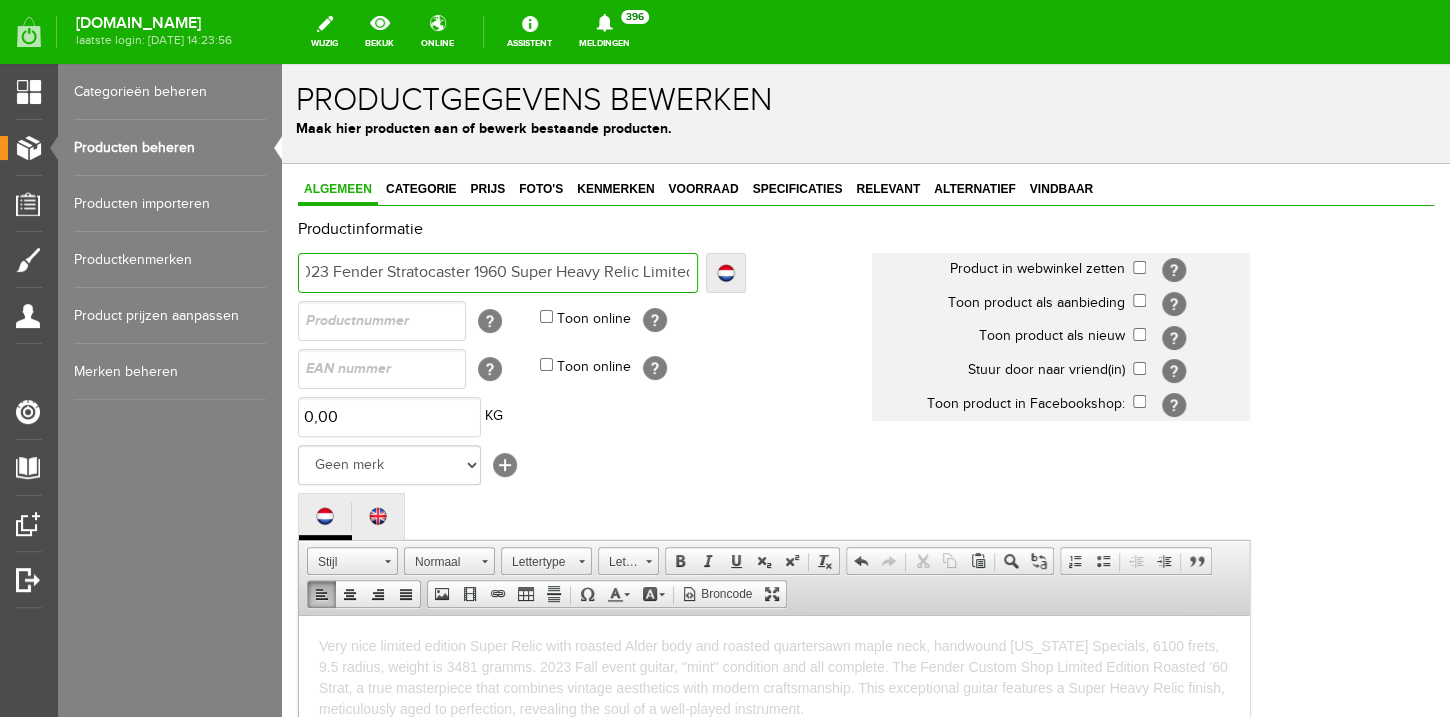 type on "2023 Fender Stratocaster 1960 Super Heavy Relic Limited" 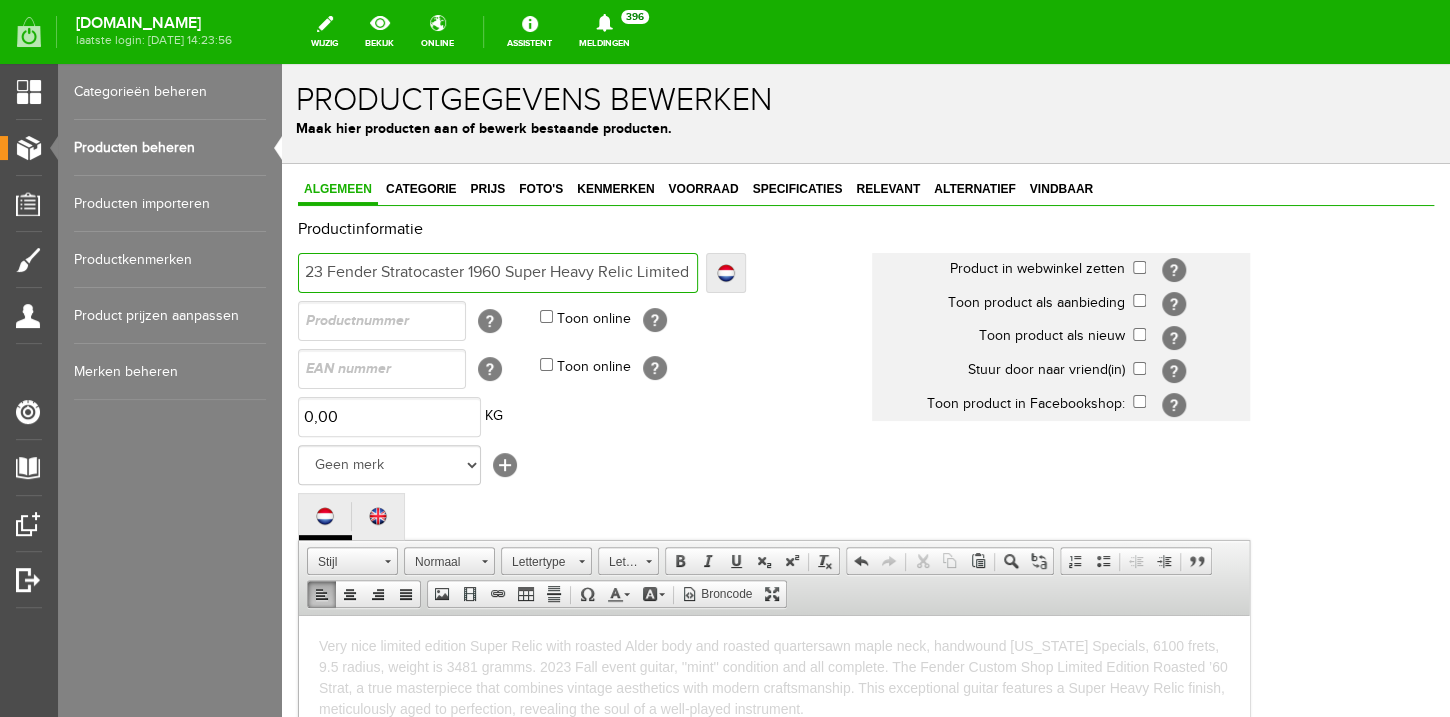 type on "2023 Fender Stratocaster 1960 Super Heavy Relic Limited" 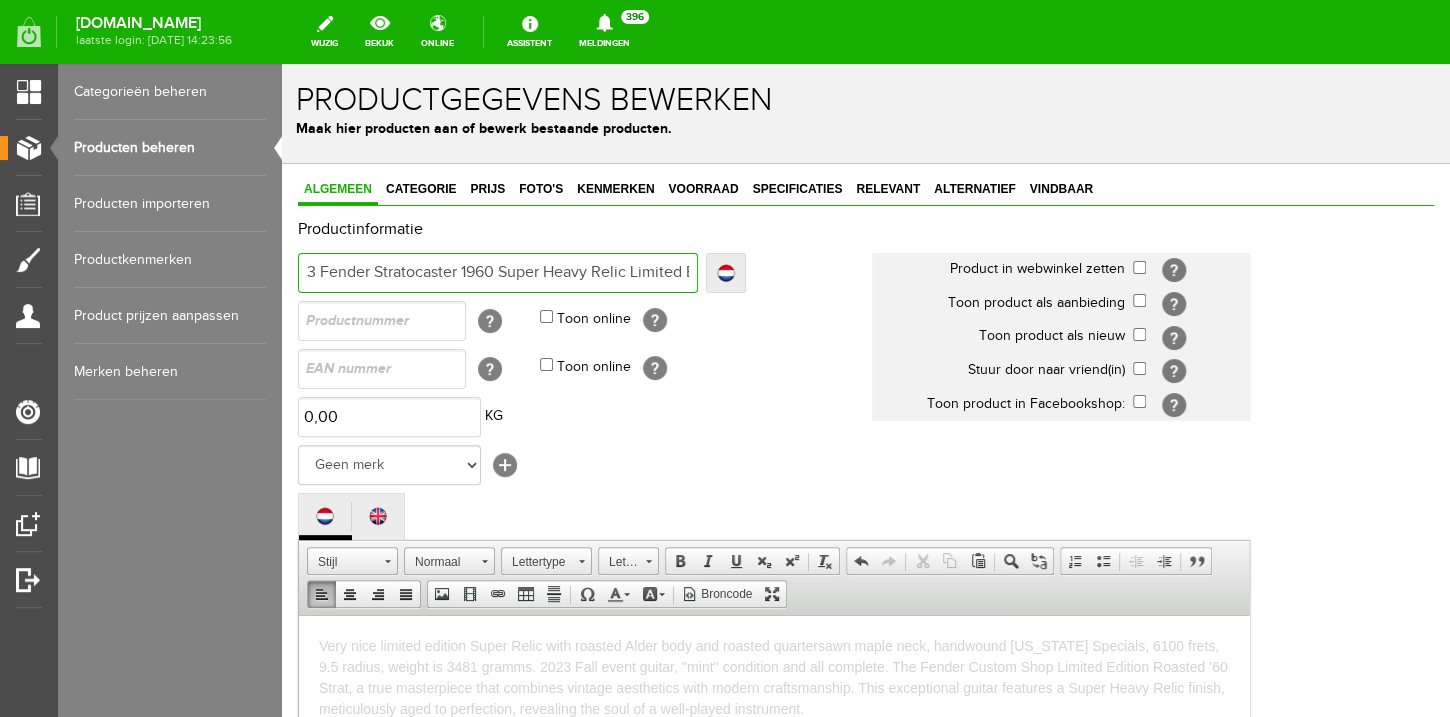 type on "2023 Fender Stratocaster 1960 Super Heavy Relic Limited E" 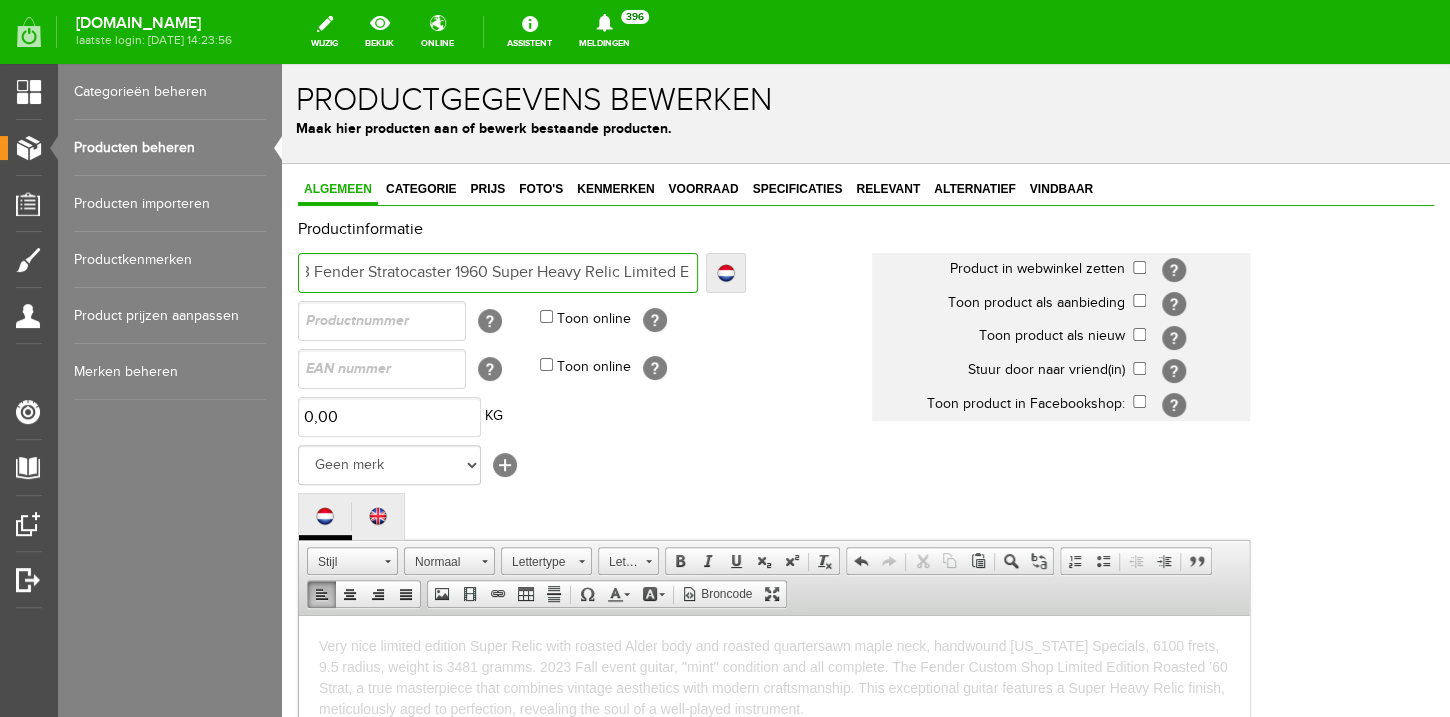 type on "2023 Fender Stratocaster 1960 Super Heavy Relic Limited Ed" 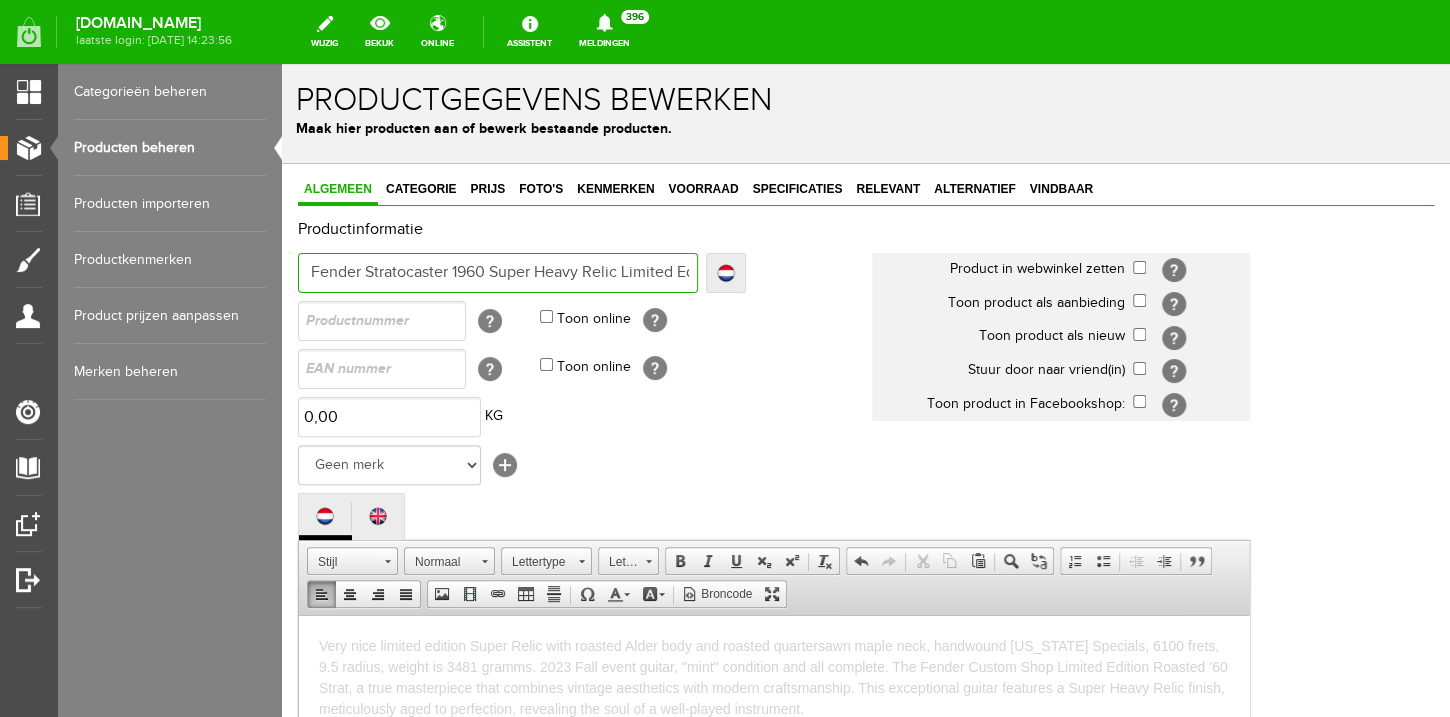 type on "2023 Fender Stratocaster 1960 Super Heavy Relic Limited Ed" 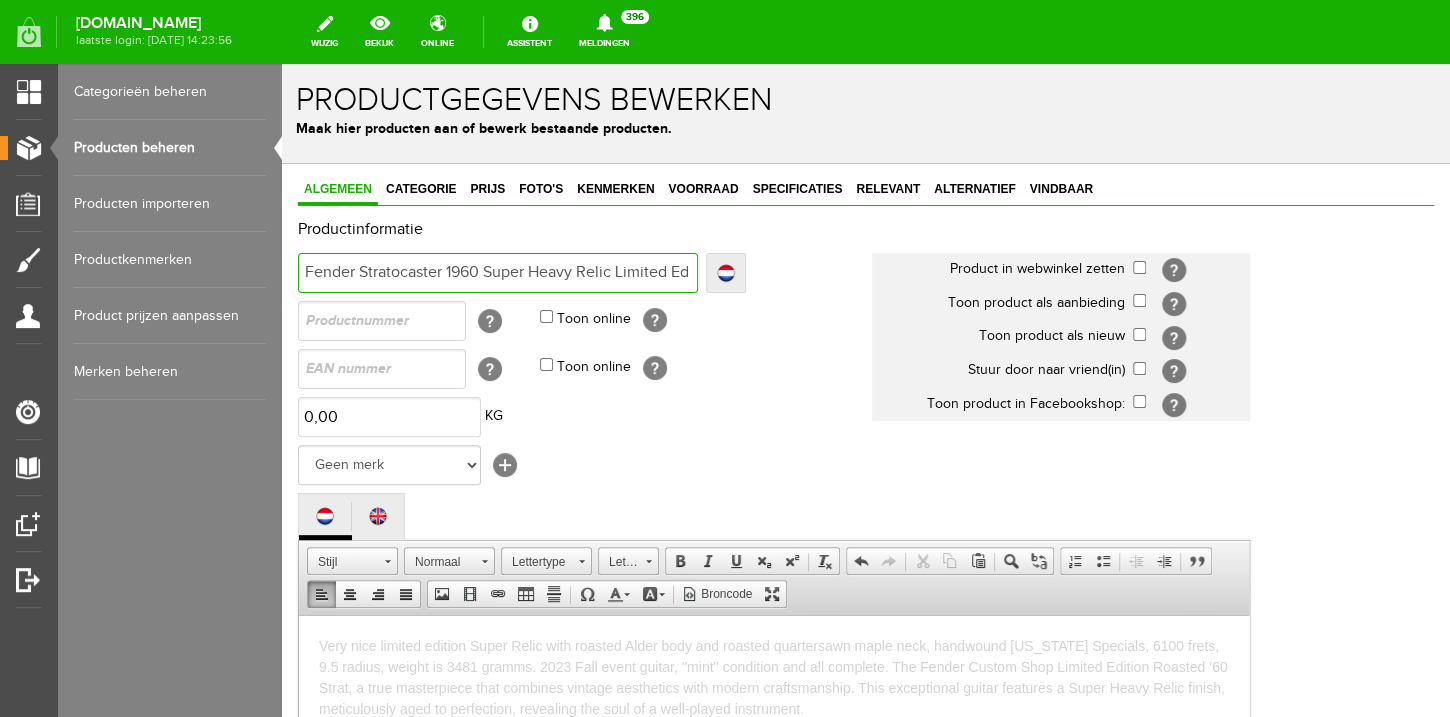 type on "2023 Fender Stratocaster 1960 Super Heavy Relic Limited Edi" 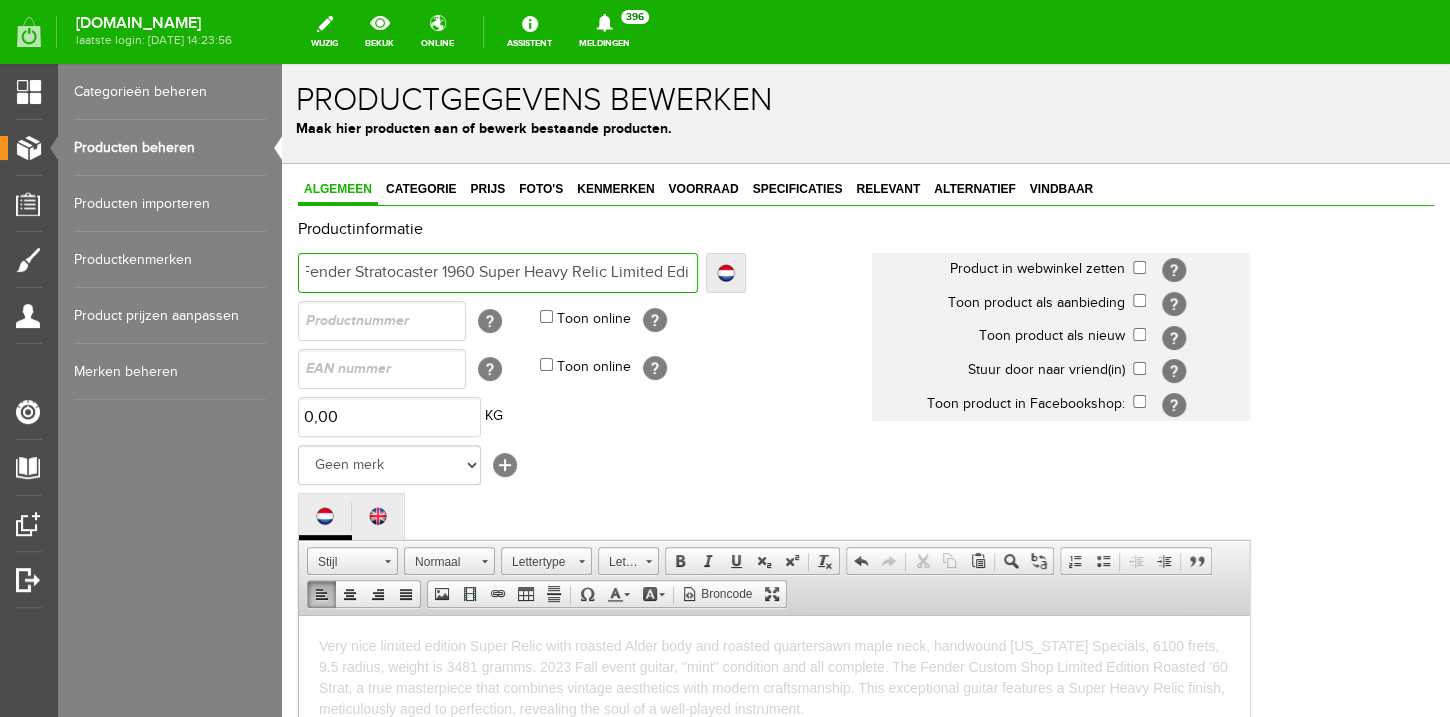 type on "2023 Fender Stratocaster 1960 Super Heavy Relic Limited Edi" 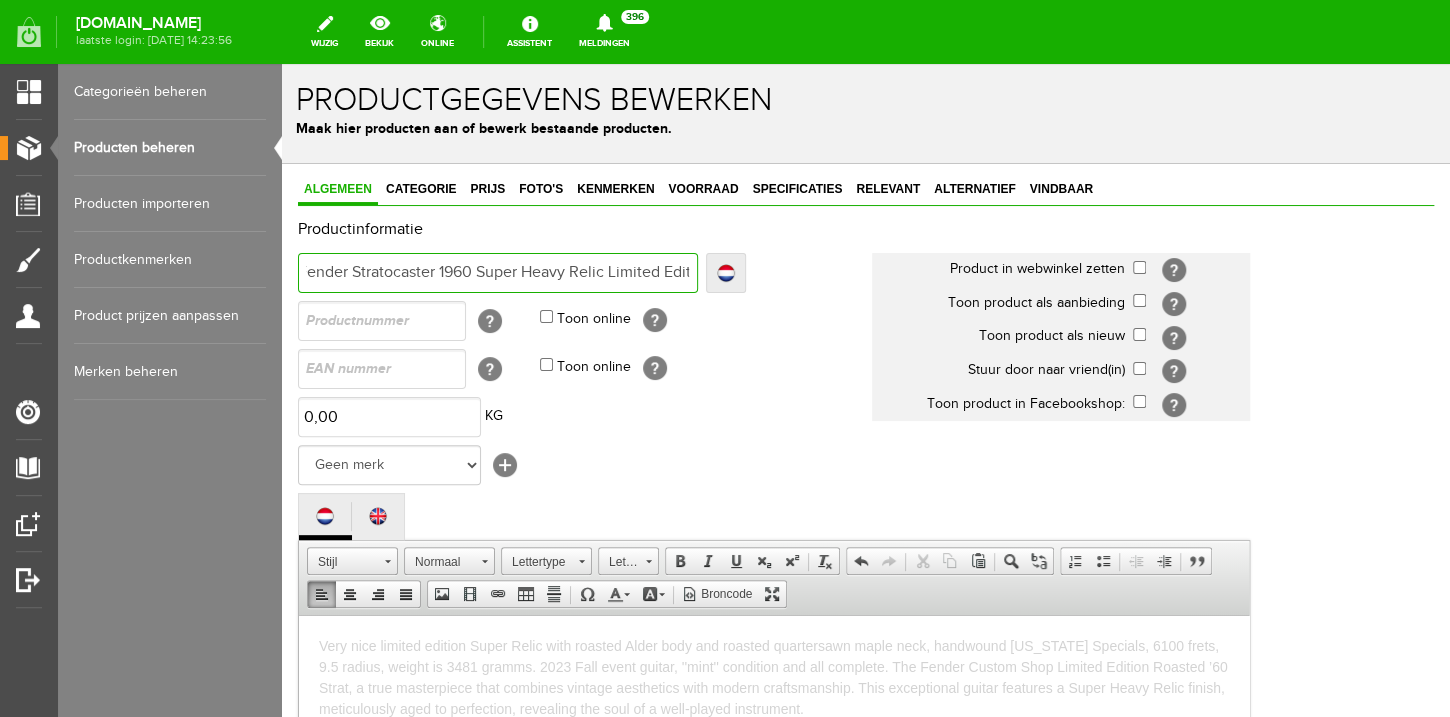 type on "2023 Fender Stratocaster 1960 Super Heavy Relic Limited Edit" 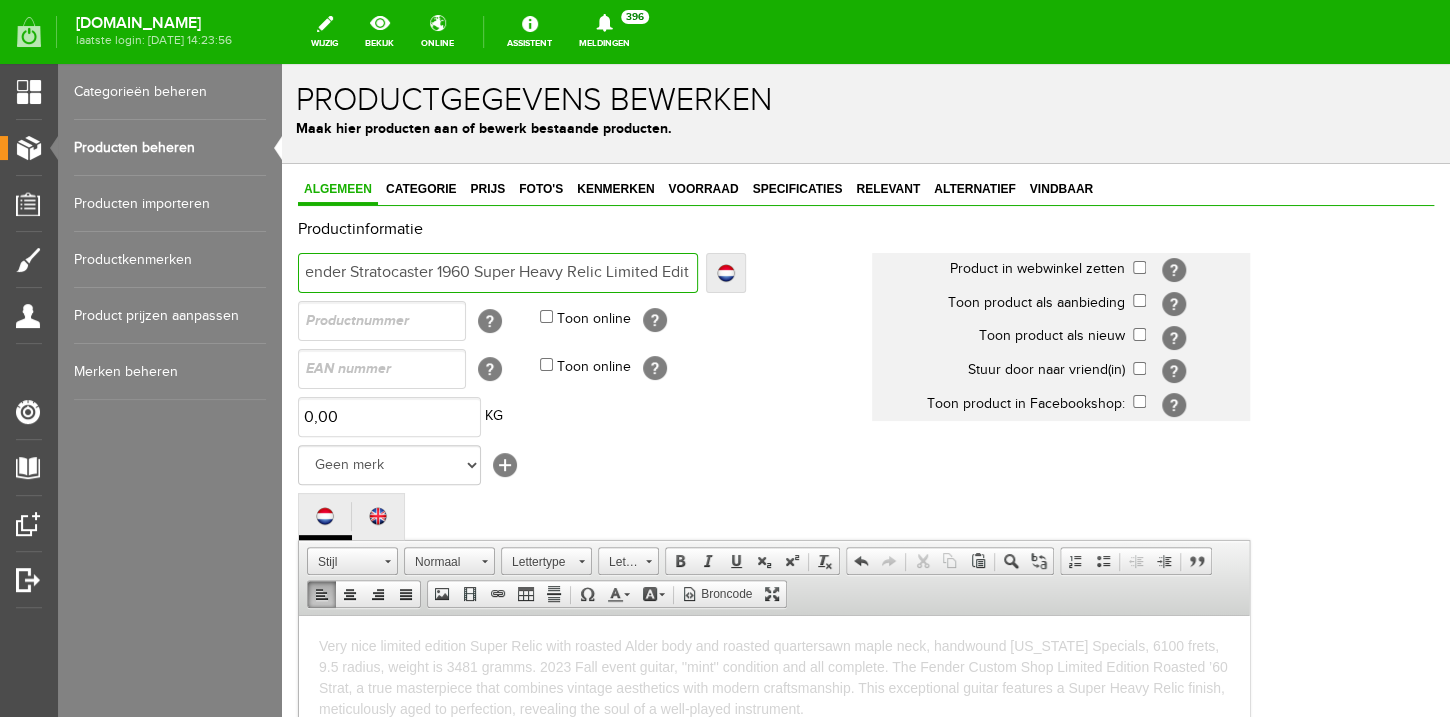 type on "2023 Fender Stratocaster 1960 Super Heavy Relic Limited Editi" 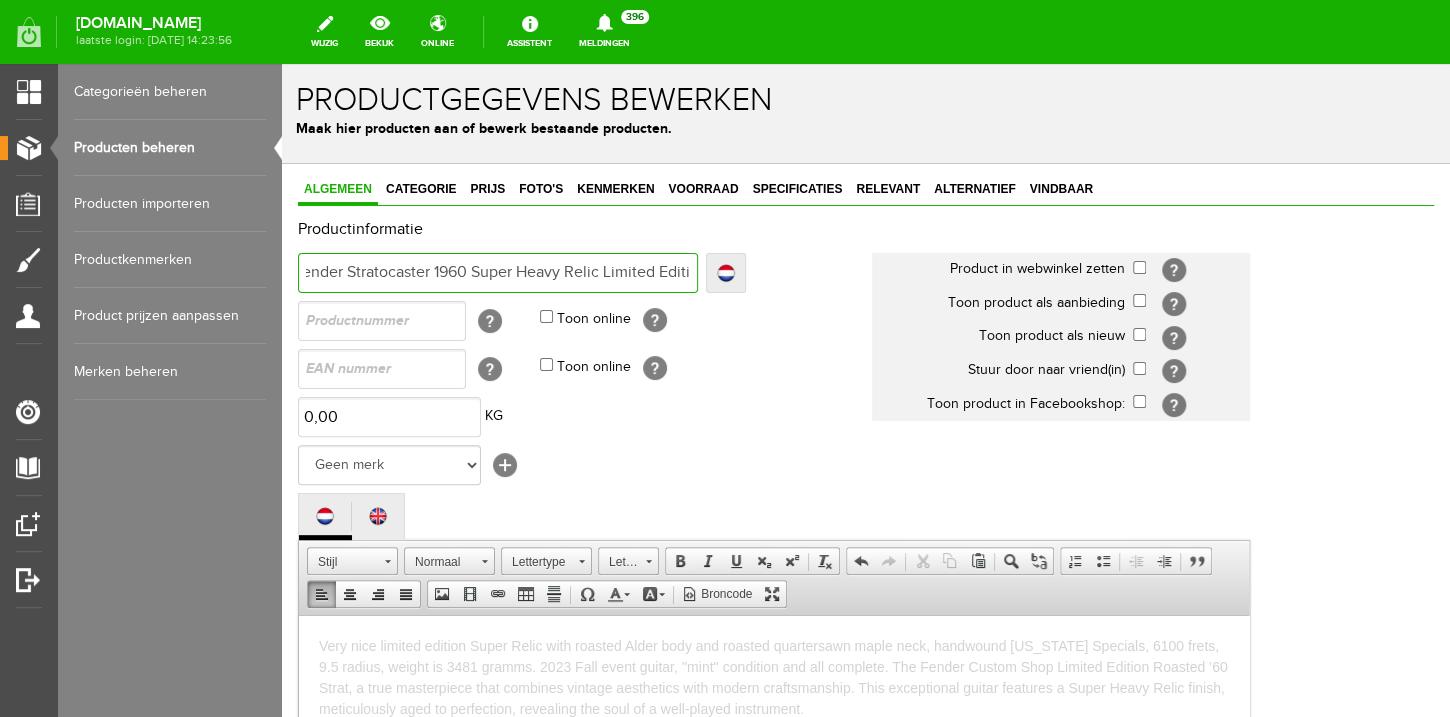 type on "2023 Fender Stratocaster 1960 Super Heavy Relic Limited Editi" 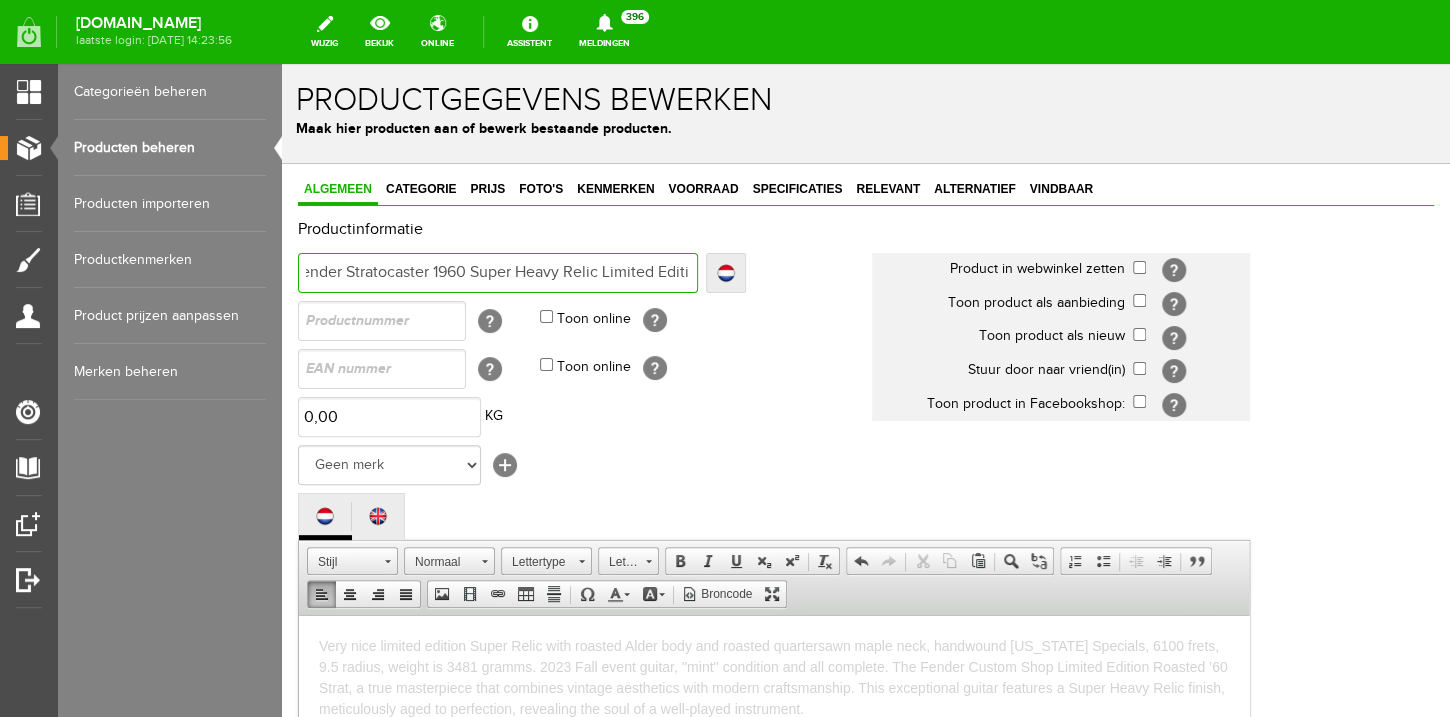 type on "2023 Fender Stratocaster 1960 Super Heavy Relic Limited Editio" 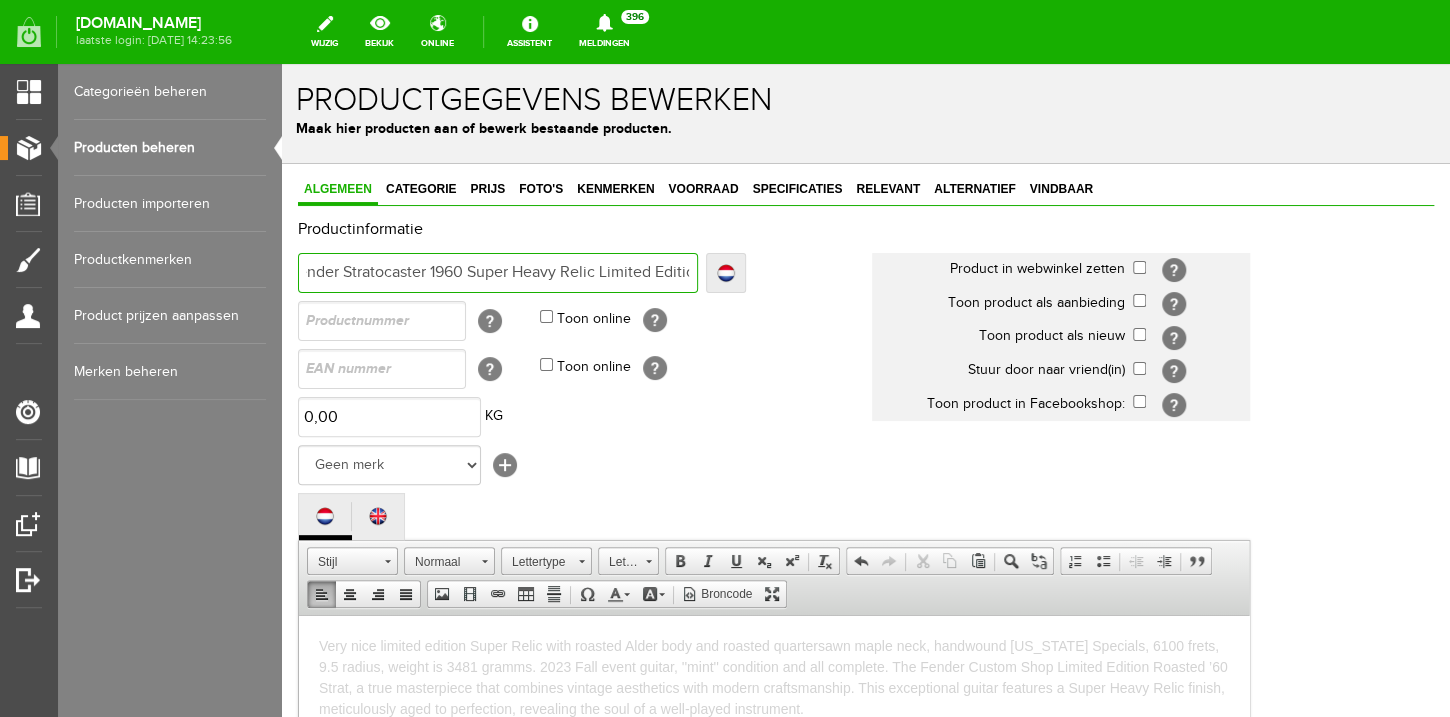 type on "2023 Fender Stratocaster 1960 Super Heavy Relic Limited Editio" 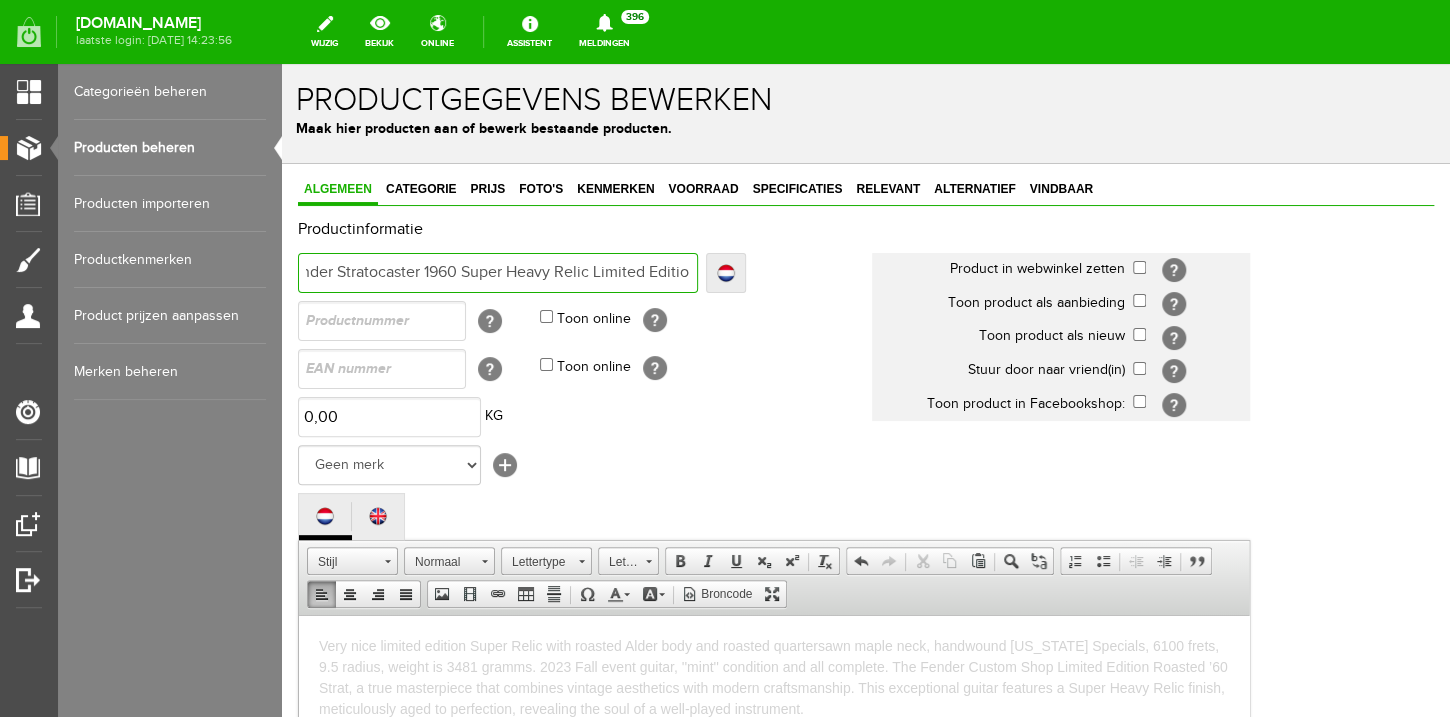 type on "2023 Fender Stratocaster 1960 Super Heavy Relic Limited Edition" 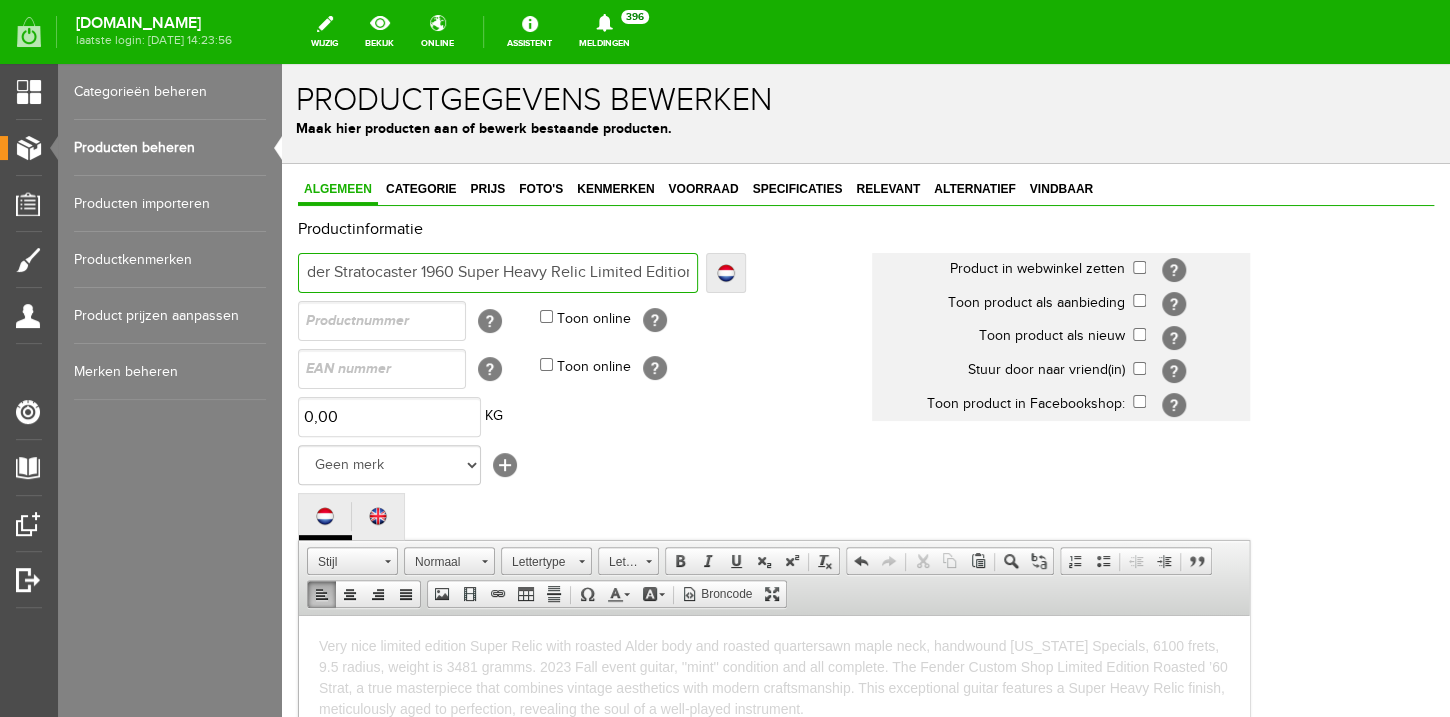 type on "2023 Fender Stratocaster 1960 Super Heavy Relic Limited Edition" 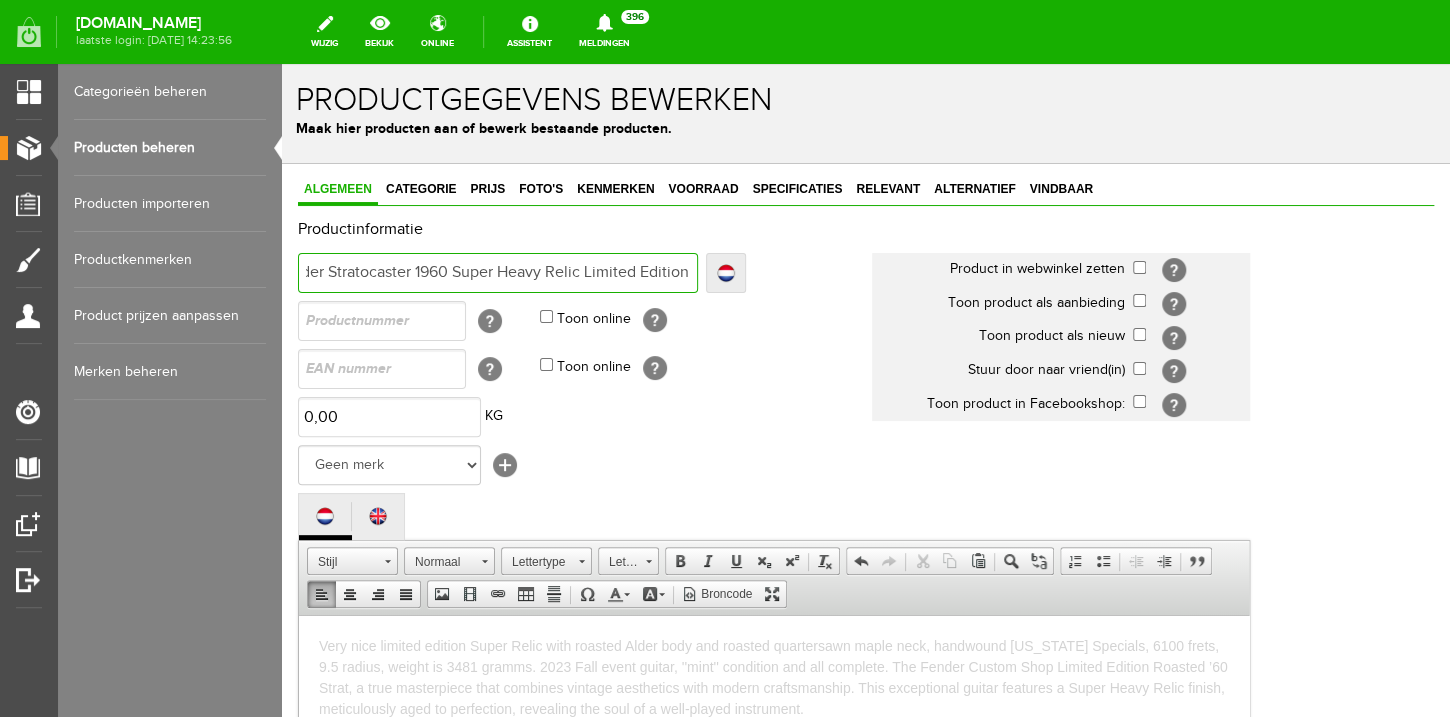 type on "2023 Fender Stratocaster 1960 Super Heavy Relic Limited Edition" 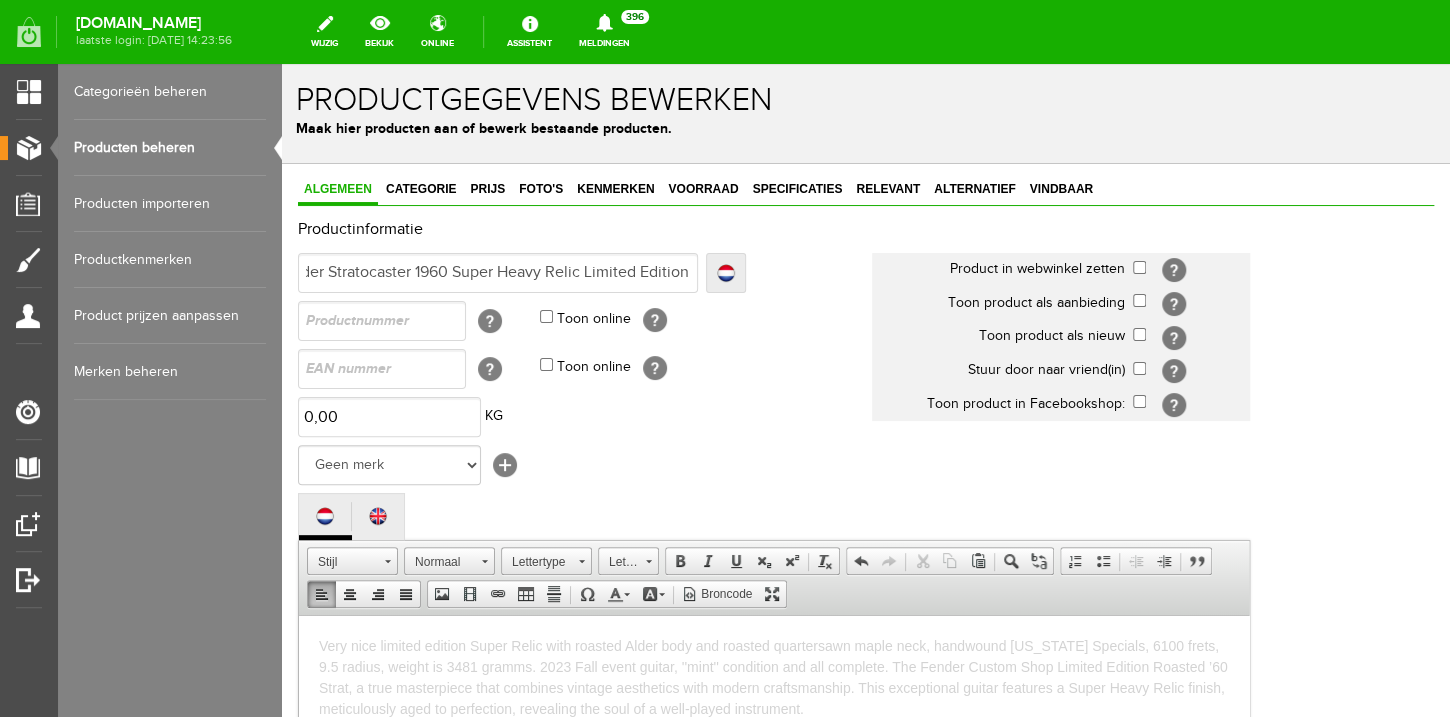 click on "[?]" at bounding box center [1191, 270] 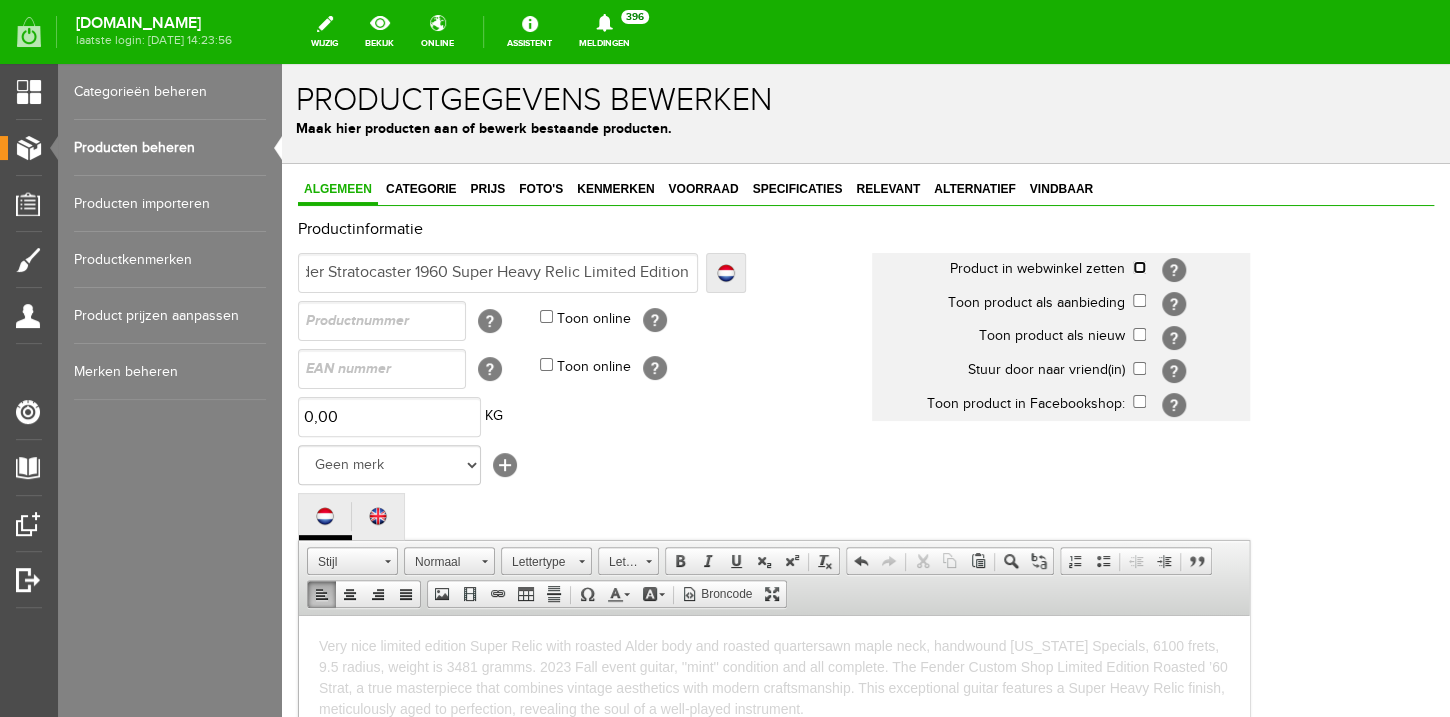 click at bounding box center [1139, 267] 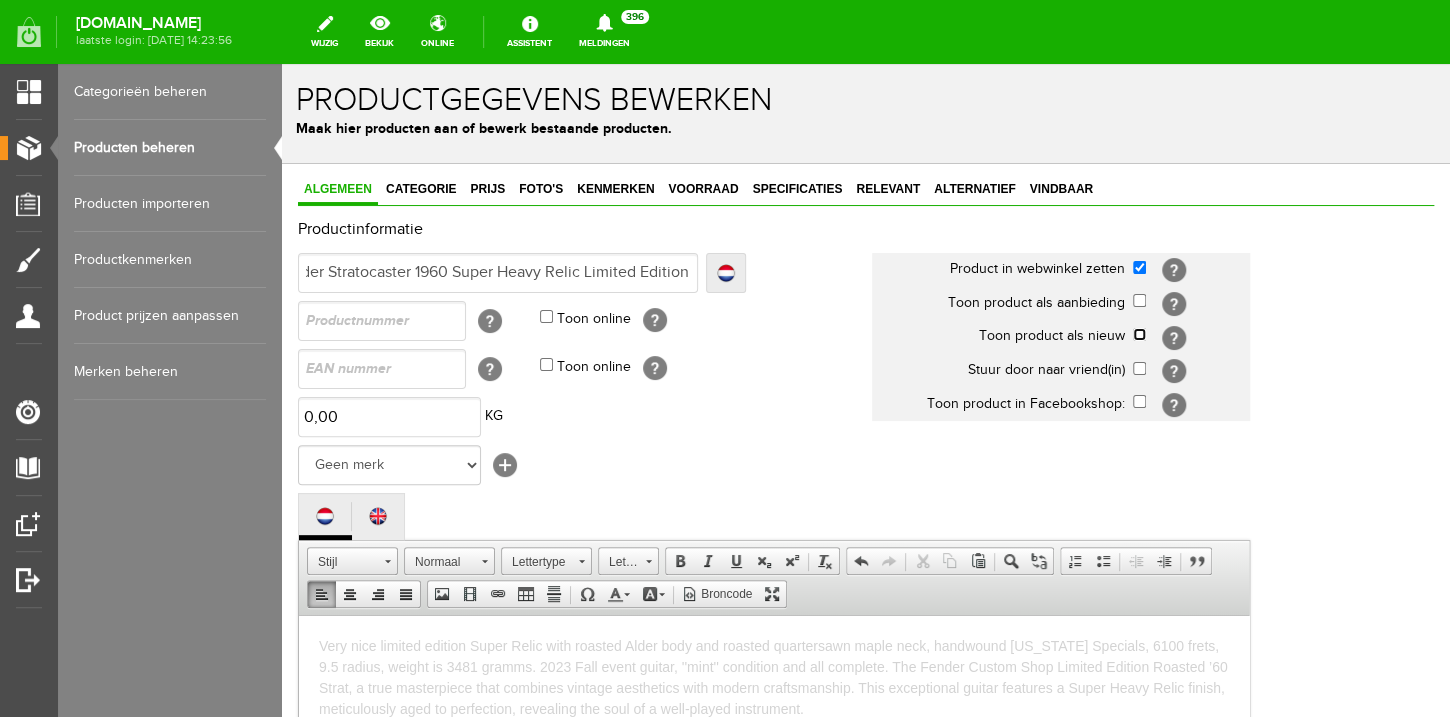 click at bounding box center (1139, 334) 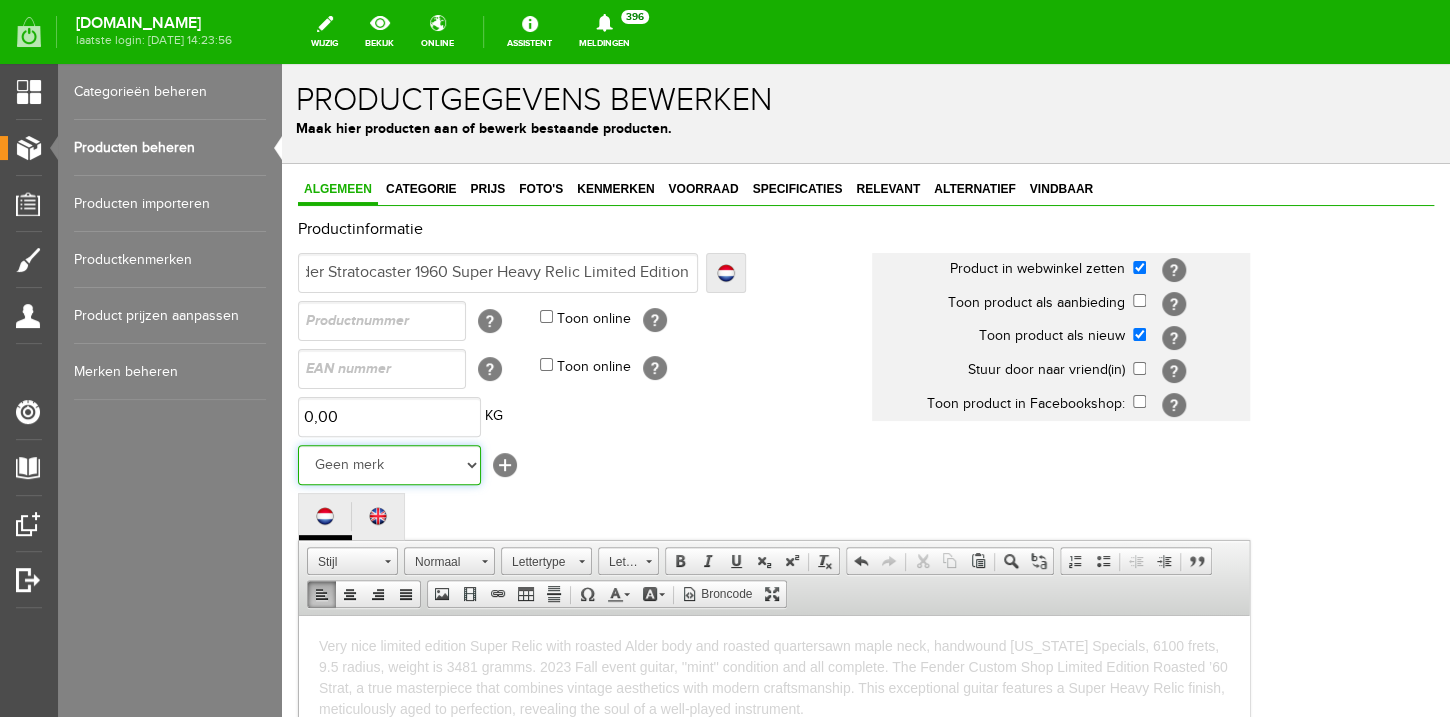 click on "Geen merk
Hymn
Peavey
Vox
Rickenbacker
[PERSON_NAME] [PERSON_NAME]
[PERSON_NAME]
Hook
Gretsch
[PERSON_NAME]
The Heritage
Haar
ESP
Martin
EVH
[PERSON_NAME]
Music Man
Gibson
Fender
Ibanez
PRS [PERSON_NAME]
Other brands" at bounding box center [389, 465] 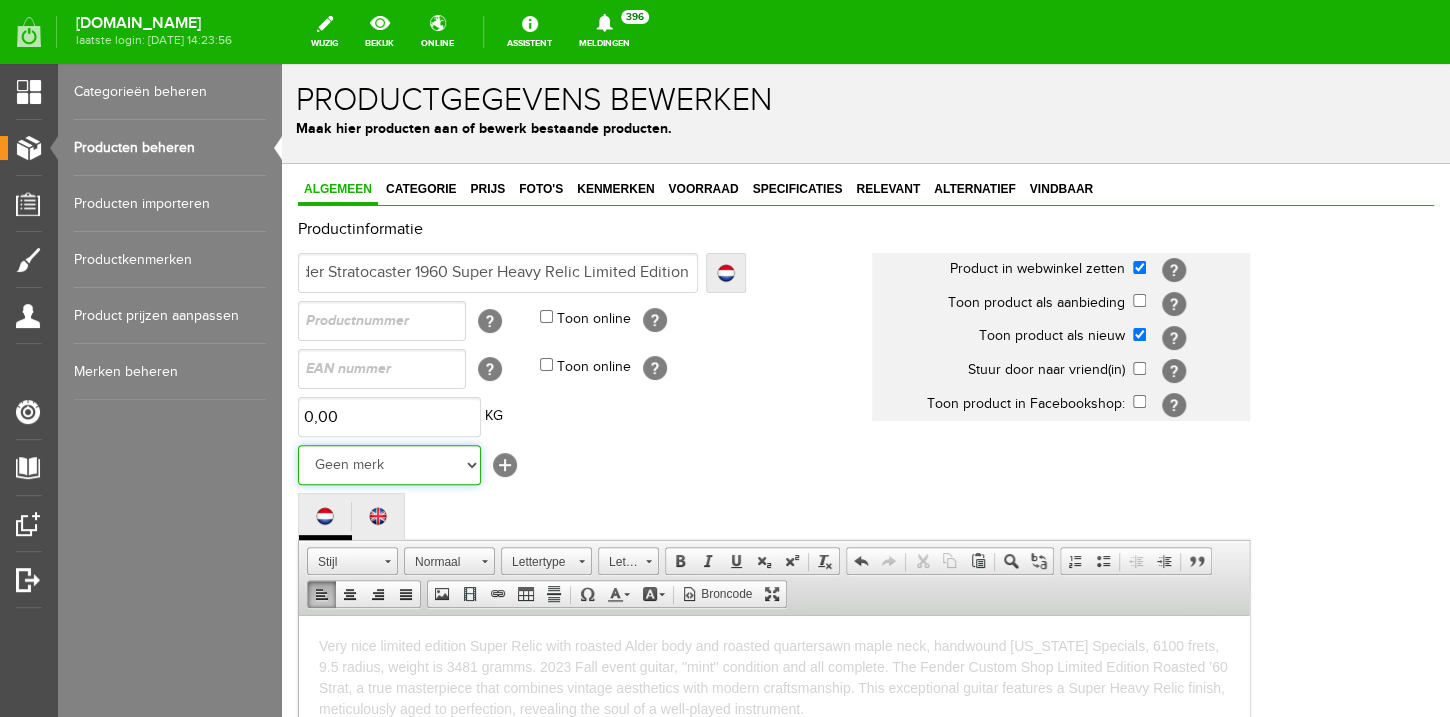 select on "124516" 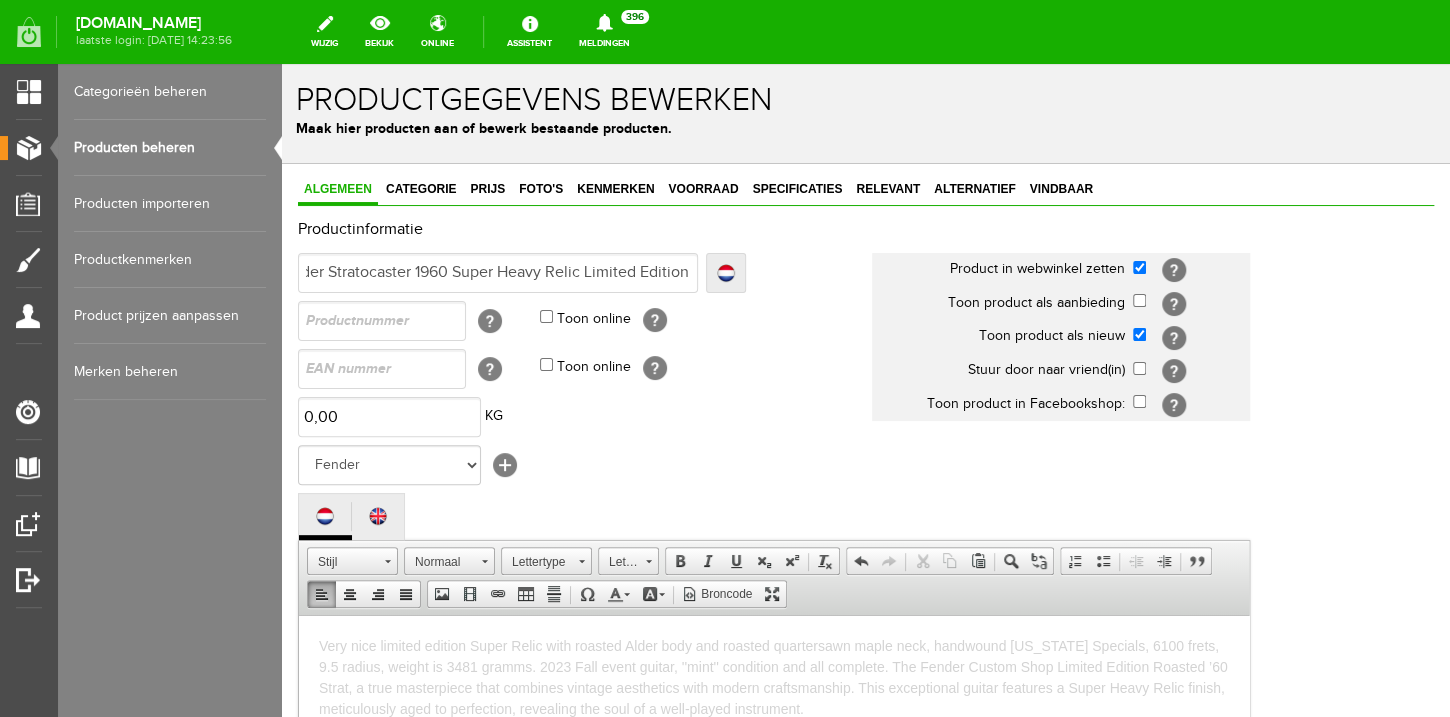click on "Tekstverwerker, ctl00_ContentPlaceHolder1_Common1_rdDescription_rptResouce_ctl00_txtValue Werkbalken Stijl Stijl Opmaak Normaal Lettertype Lettertype Lettergrootte Lettergrootte   Vet   Cursief   Onderstrepen   Subscript   Superscript   Opmaak verwijderen   Ongedaan maken   Opnieuw uitvoeren   Knippen   Kopiëren   Plakken   Zoeken   Vervangen   Genummerde lijst invoegen   Opsomming invoegen   Inspringing verkleinen   Inspringing vergroten   Citaatblok   Links uitlijnen   Centreren   Rechts uitlijnen   Uitvullen   Afbeelding   Embed Media   Link invoegen/wijzigen   Tabel   Horizontale lijn invoegen   Speciaal teken invoegen   Tekstkleur   Achtergrondkleur   Broncode   Maximaliseren ◢" at bounding box center [774, 739] 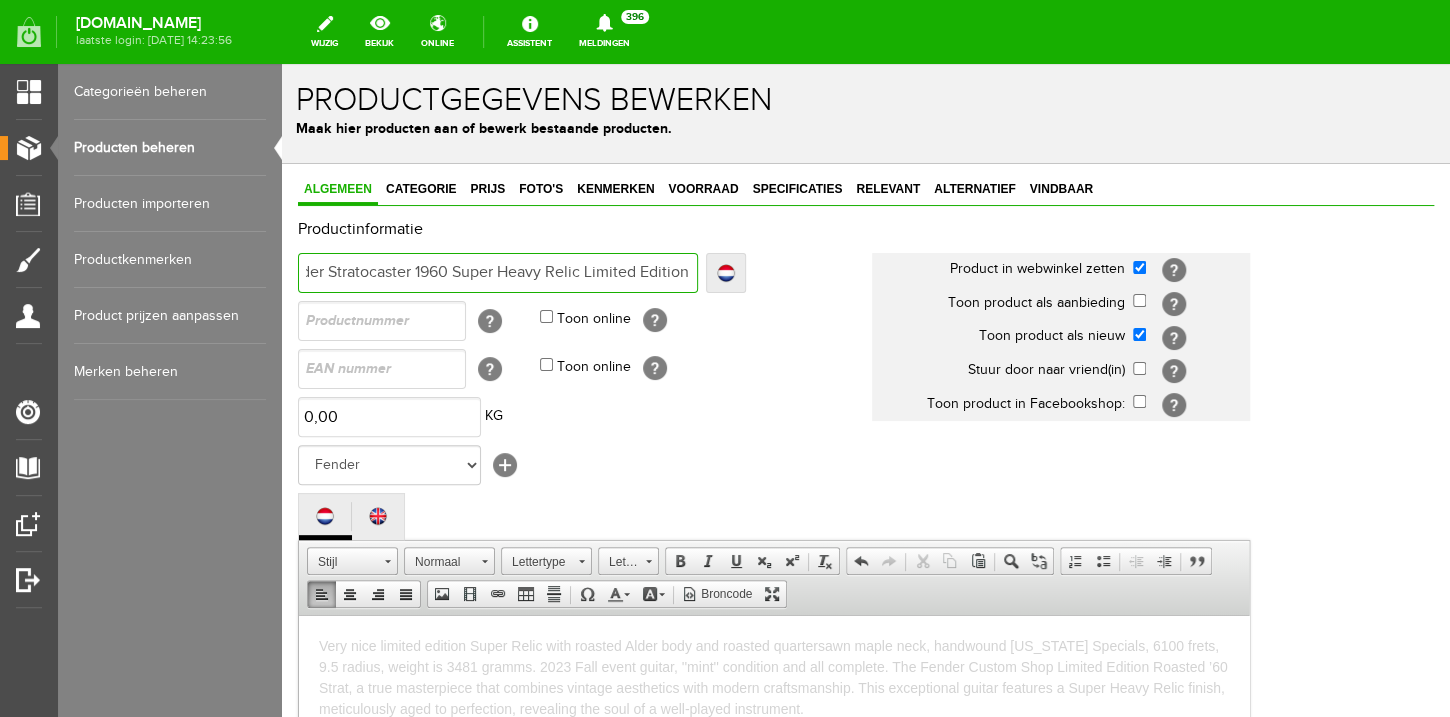 scroll, scrollTop: 0, scrollLeft: 0, axis: both 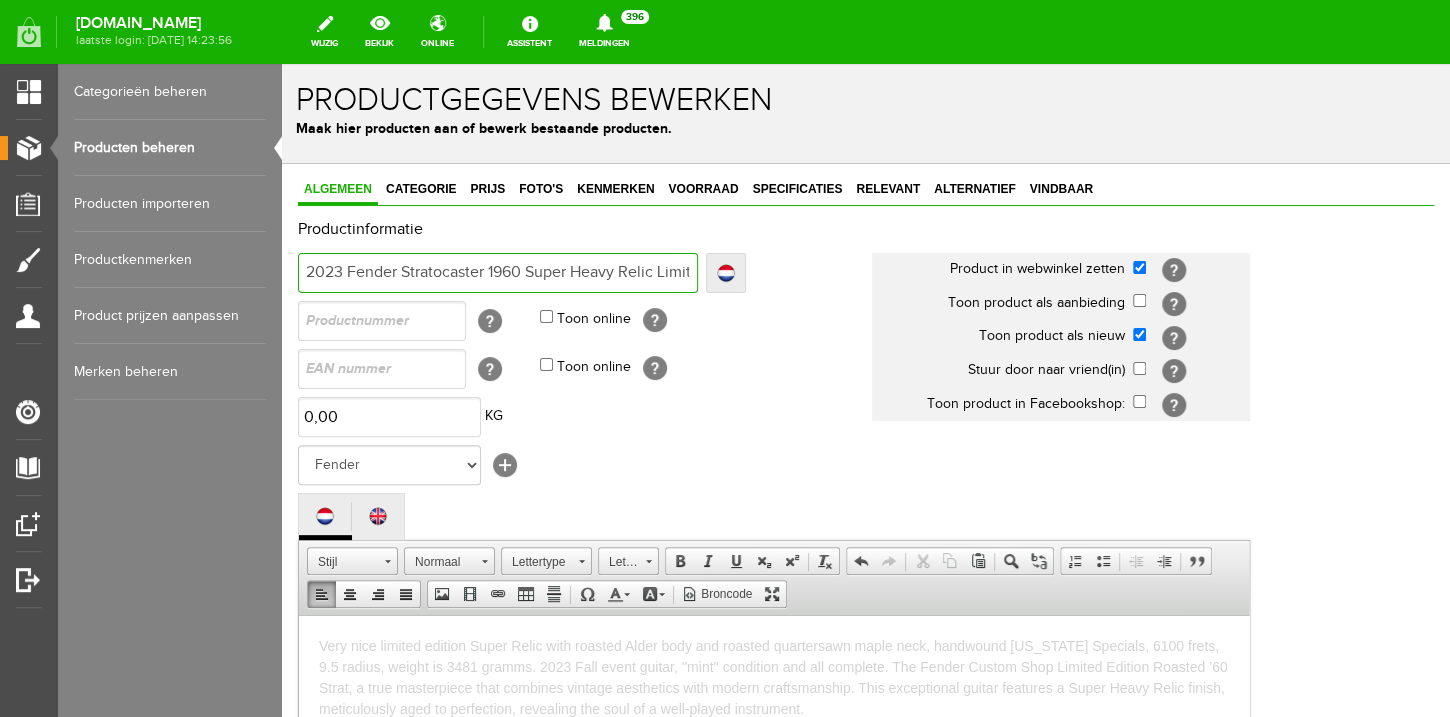 drag, startPoint x: 514, startPoint y: 328, endPoint x: 225, endPoint y: 264, distance: 296.00168 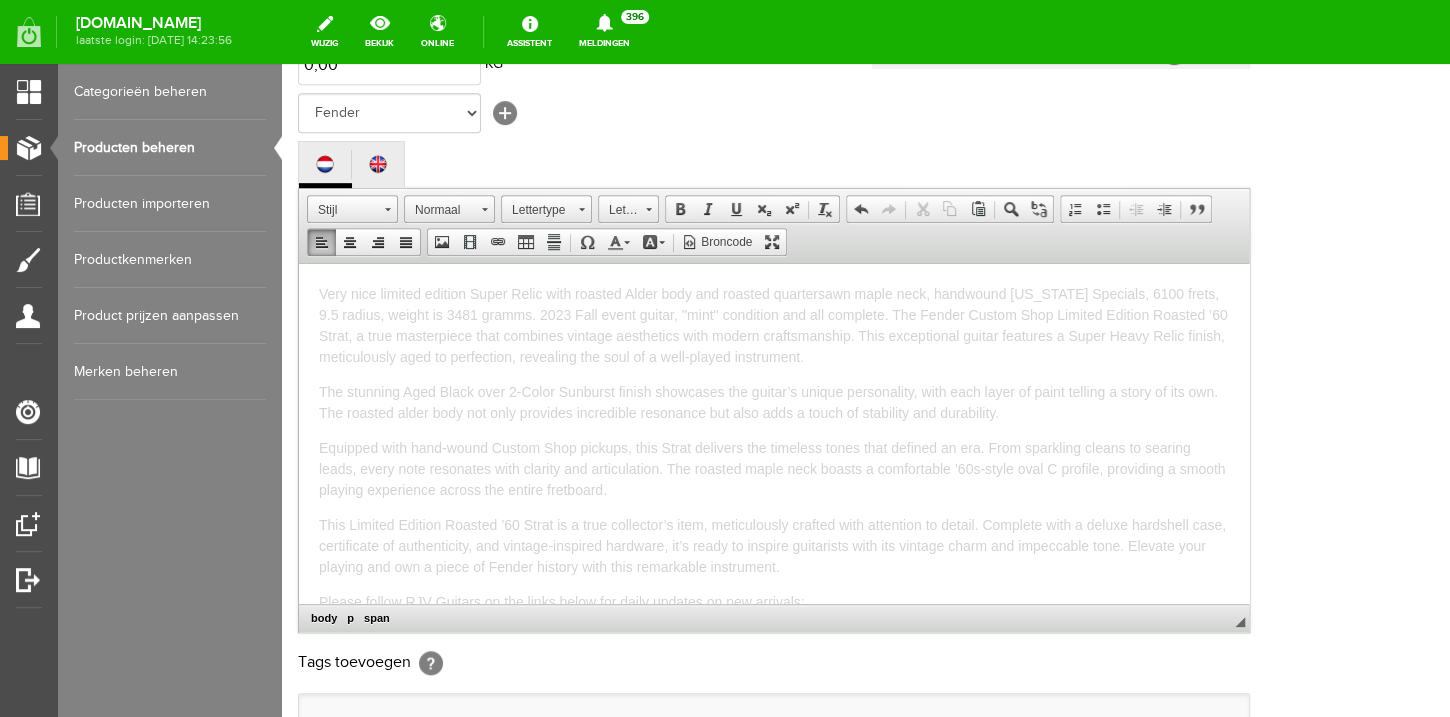 scroll, scrollTop: 368, scrollLeft: 0, axis: vertical 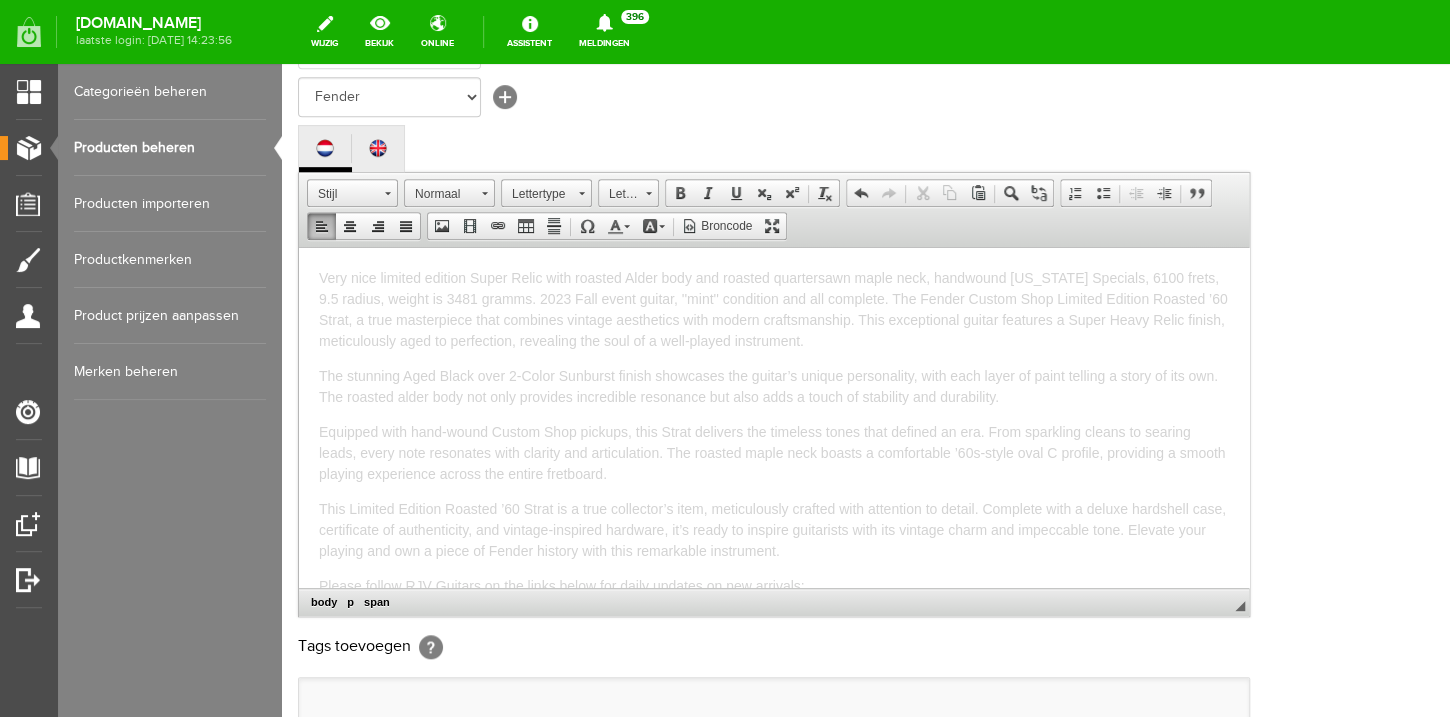 click on "Very nice limited edition Super Relic with roasted Alder body and roasted quartersawn maple neck, handwound [US_STATE] Specials, 6100 frets, 9.5 radius, weight is 3481 gramms. 2023 Fall event guitar, ''mint'' condition and all complete. The Fender Custom Shop Limited Edition Roasted ’60 Strat, a true masterpiece that combines vintage aesthetics with modern craftsmanship. This exceptional guitar features a Super Heavy Relic finish, meticulously aged to perfection, revealing the soul of a well-played instrument." at bounding box center [773, 308] 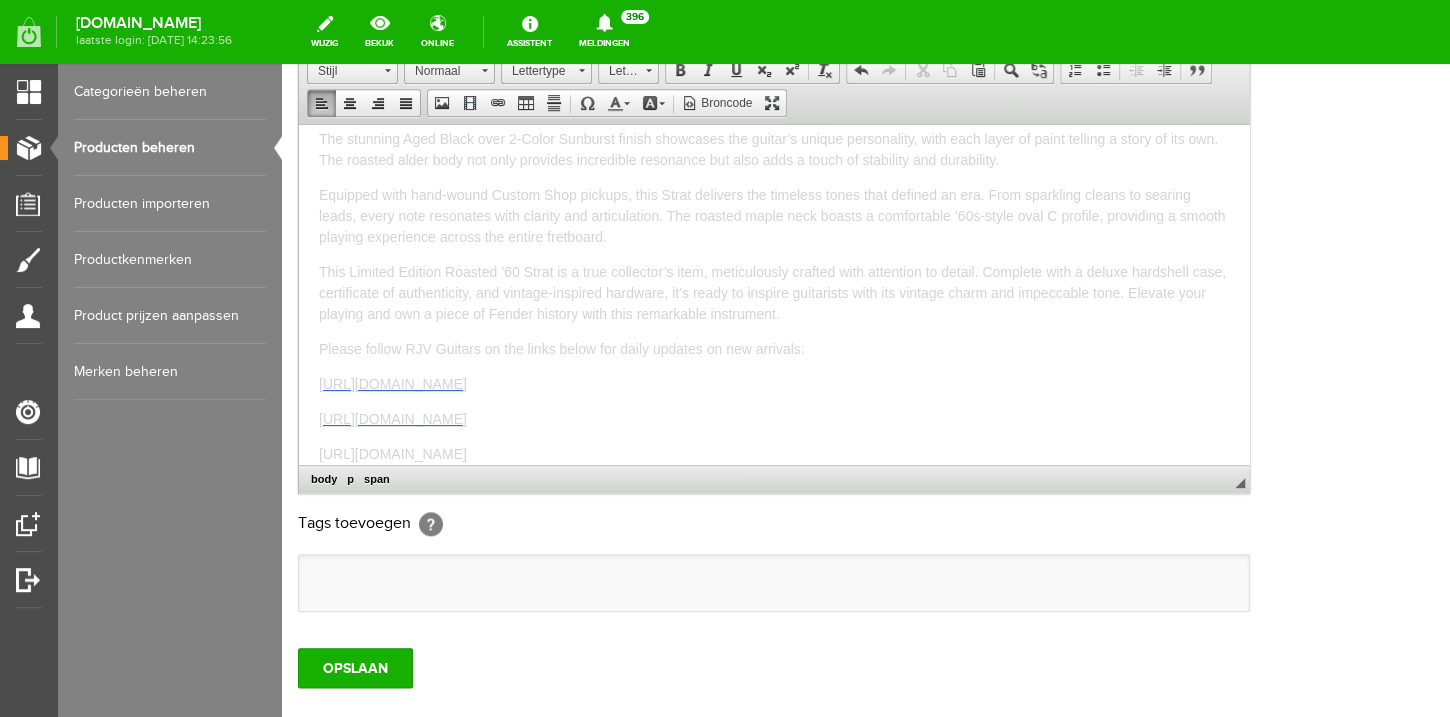 scroll, scrollTop: 659, scrollLeft: 0, axis: vertical 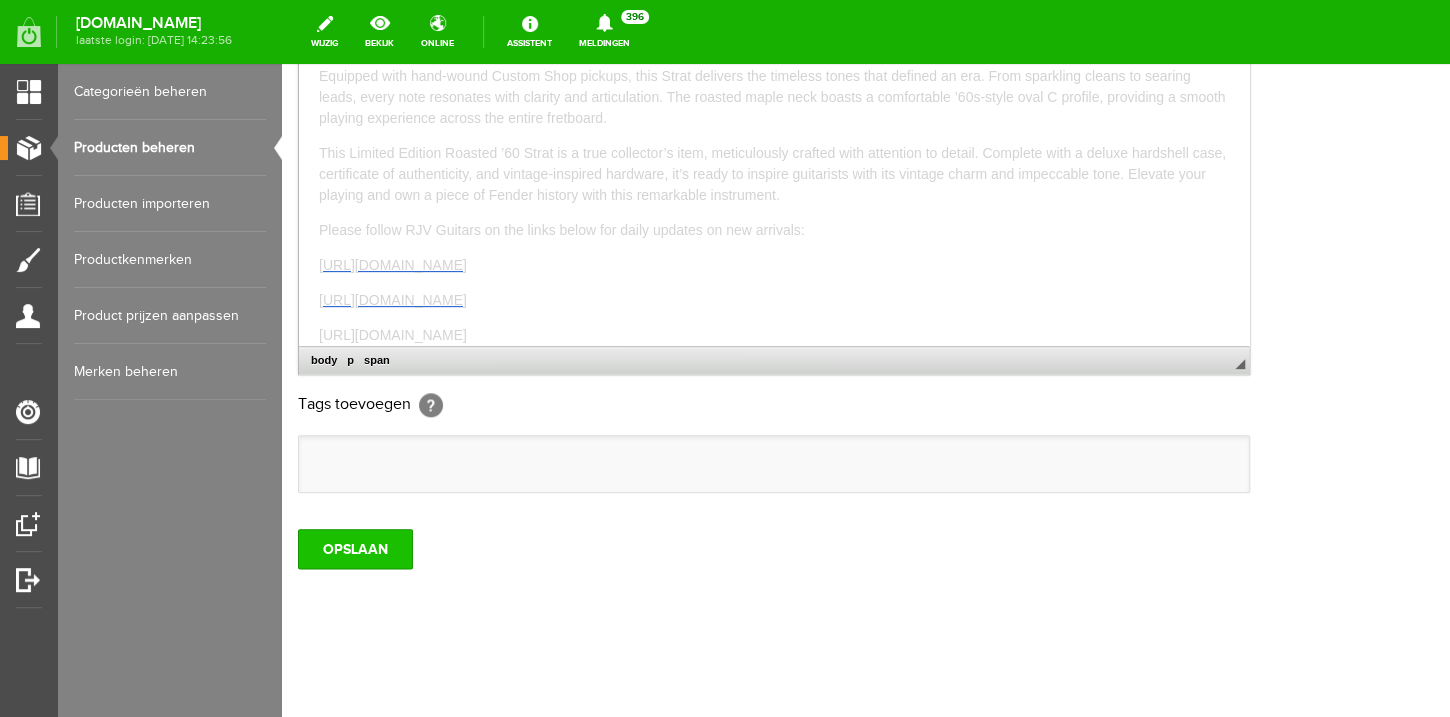 click on "OPSLAAN" at bounding box center [355, 549] 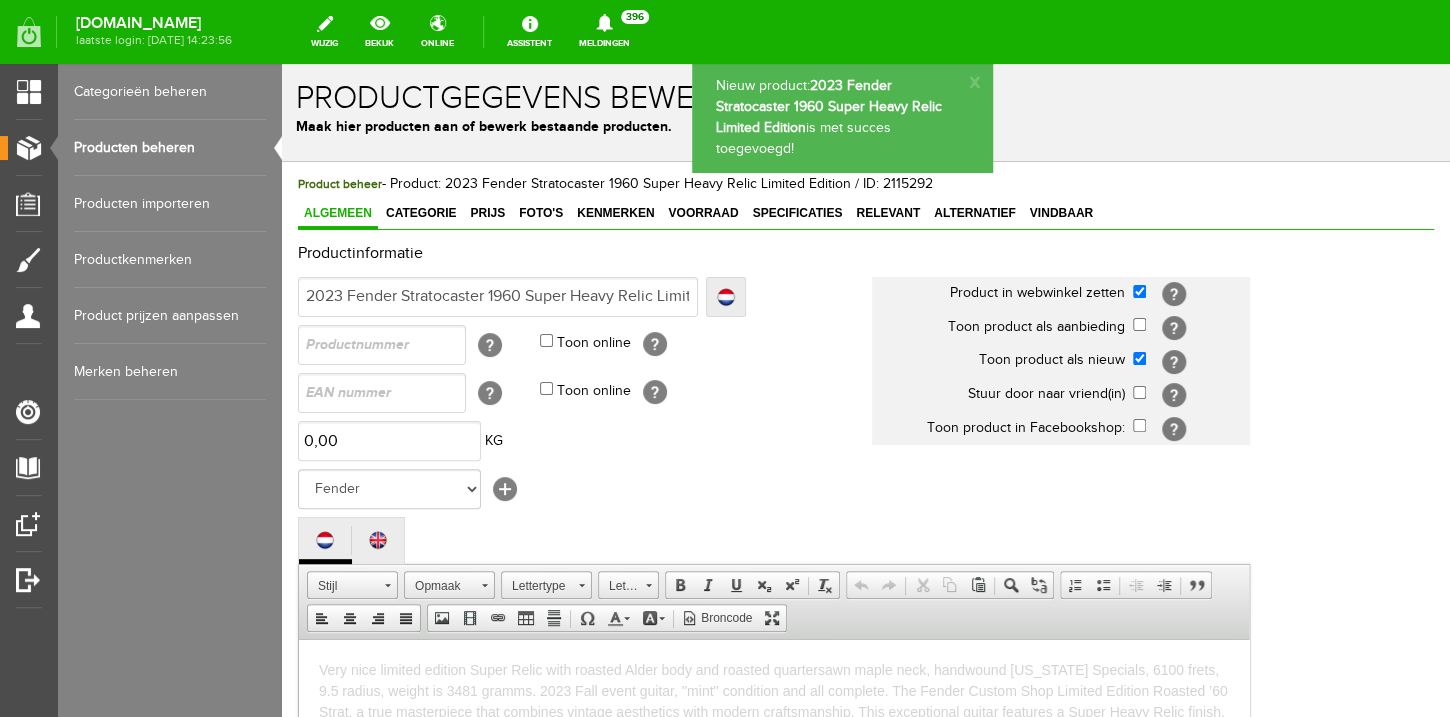 scroll, scrollTop: 0, scrollLeft: 0, axis: both 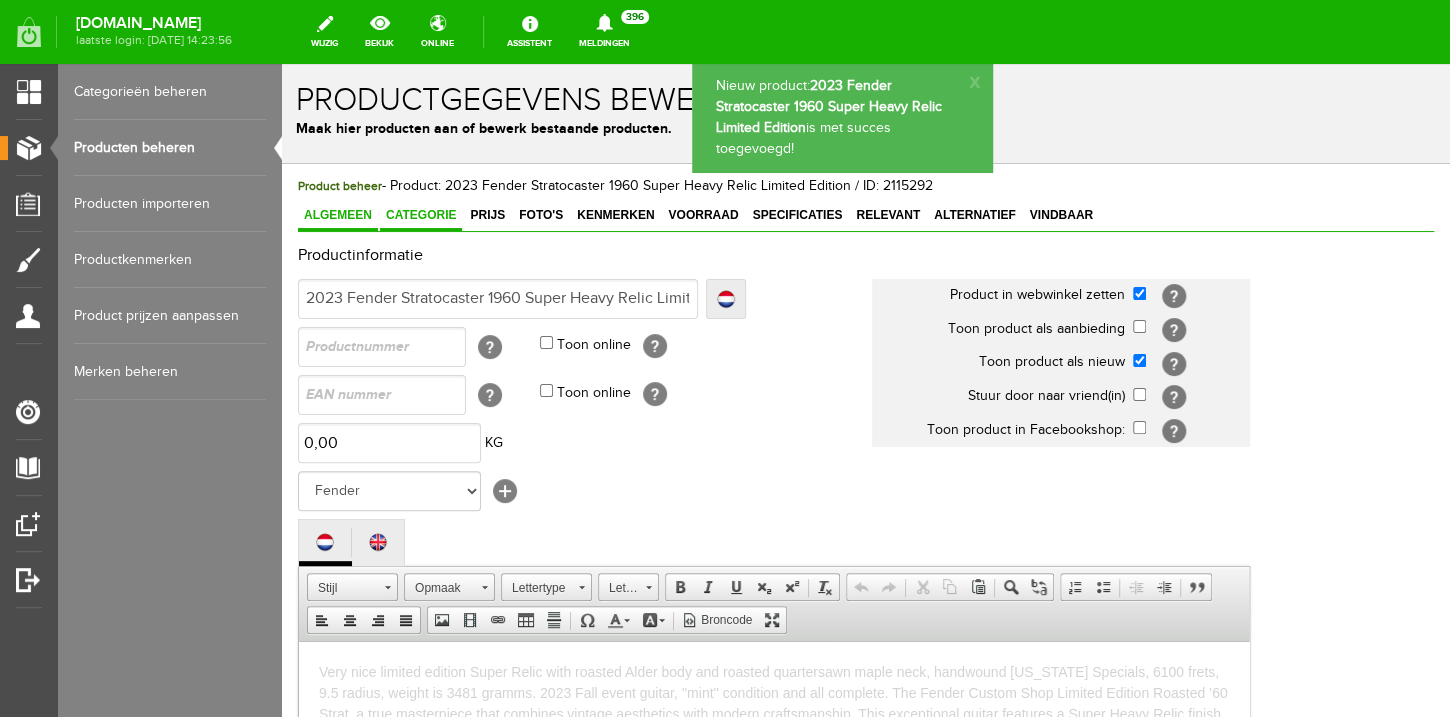 click on "Categorie" at bounding box center (421, 215) 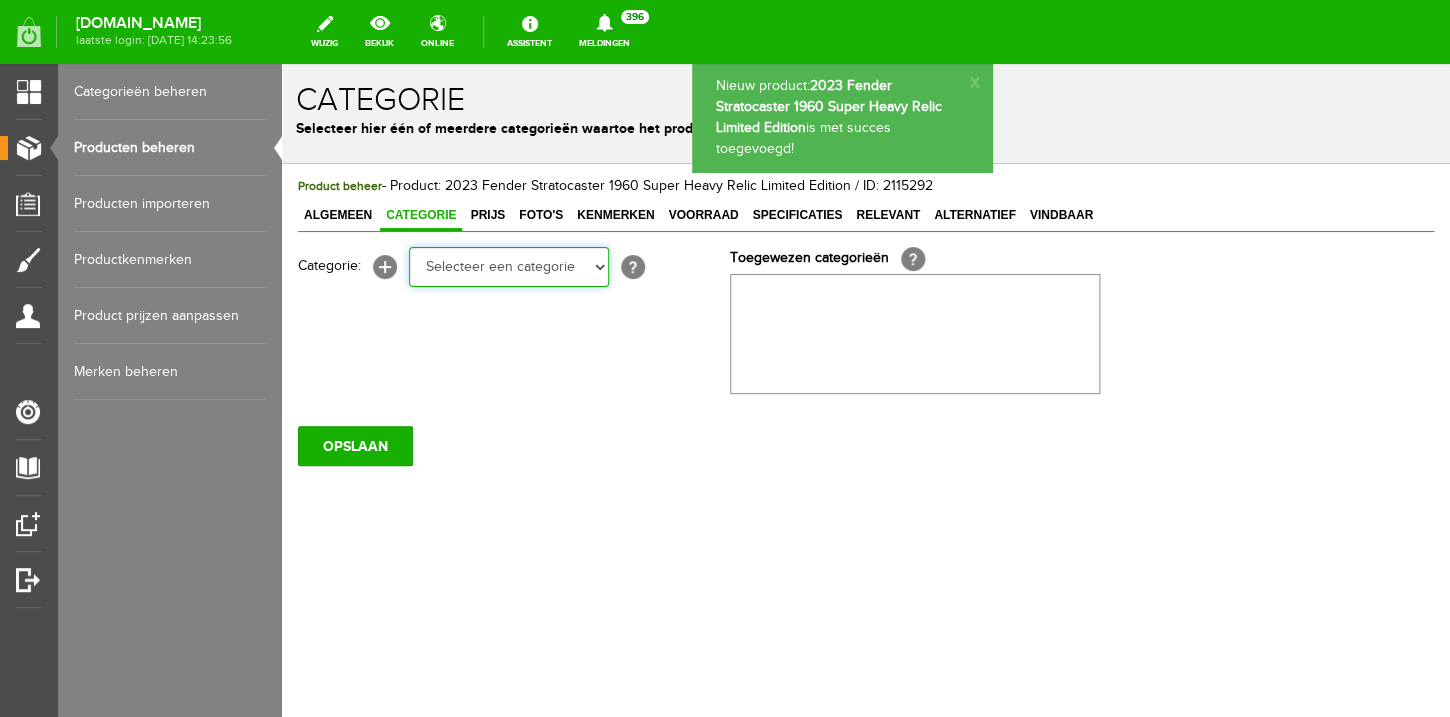 select on "87687" 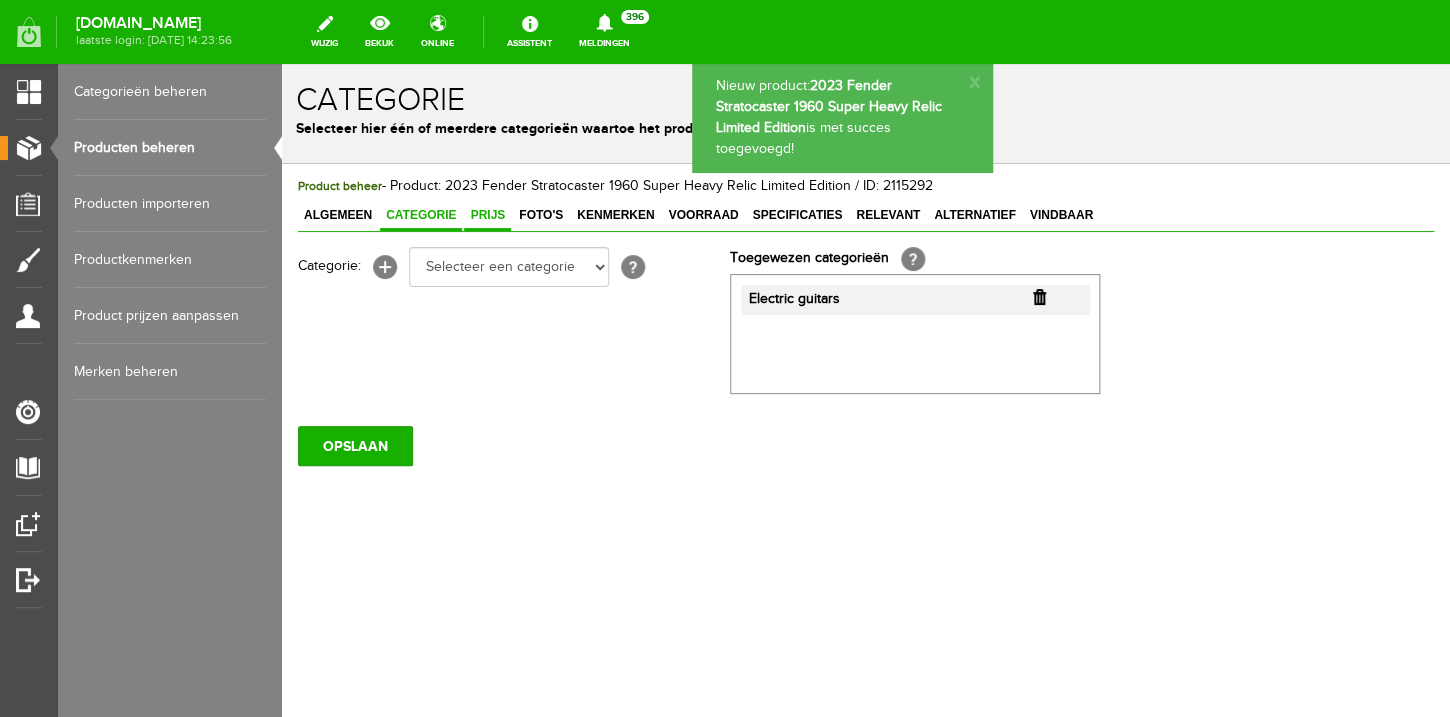 click on "Prijs" at bounding box center [487, 215] 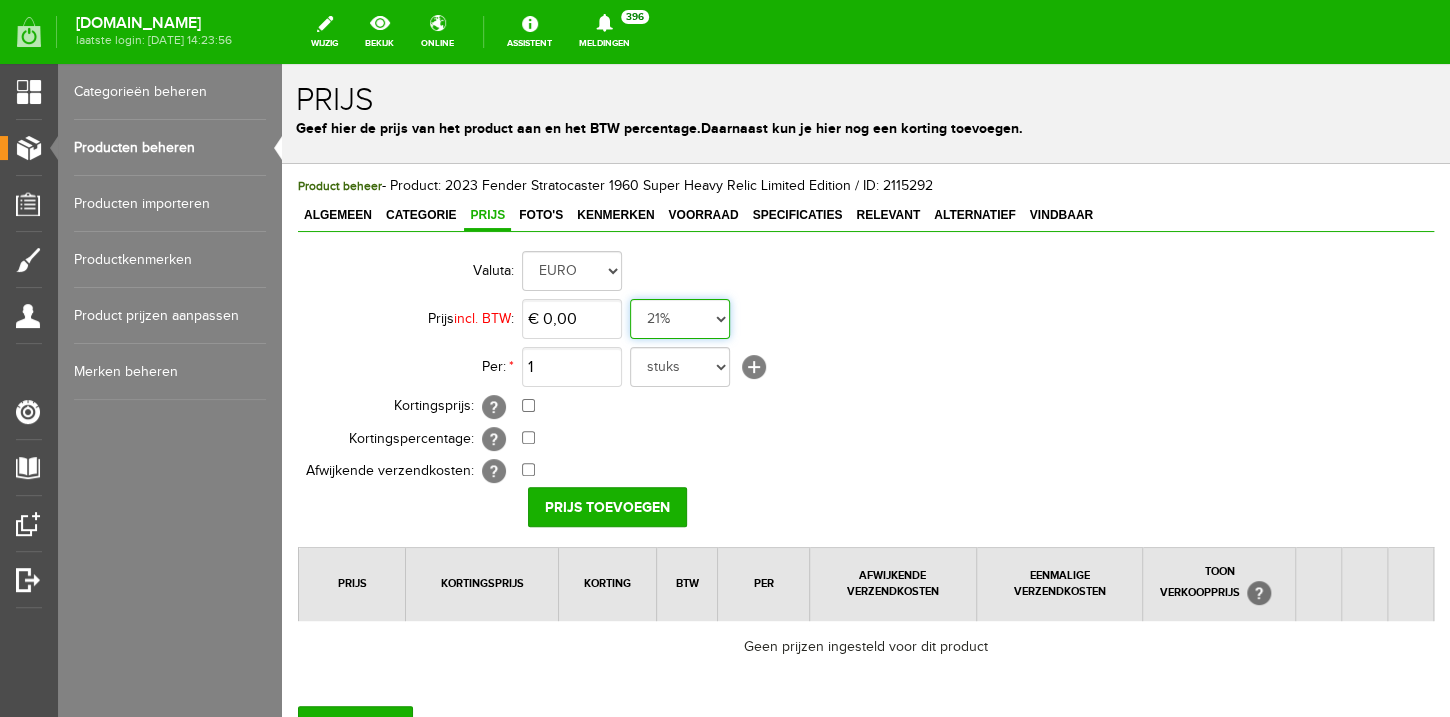 select on "0,00" 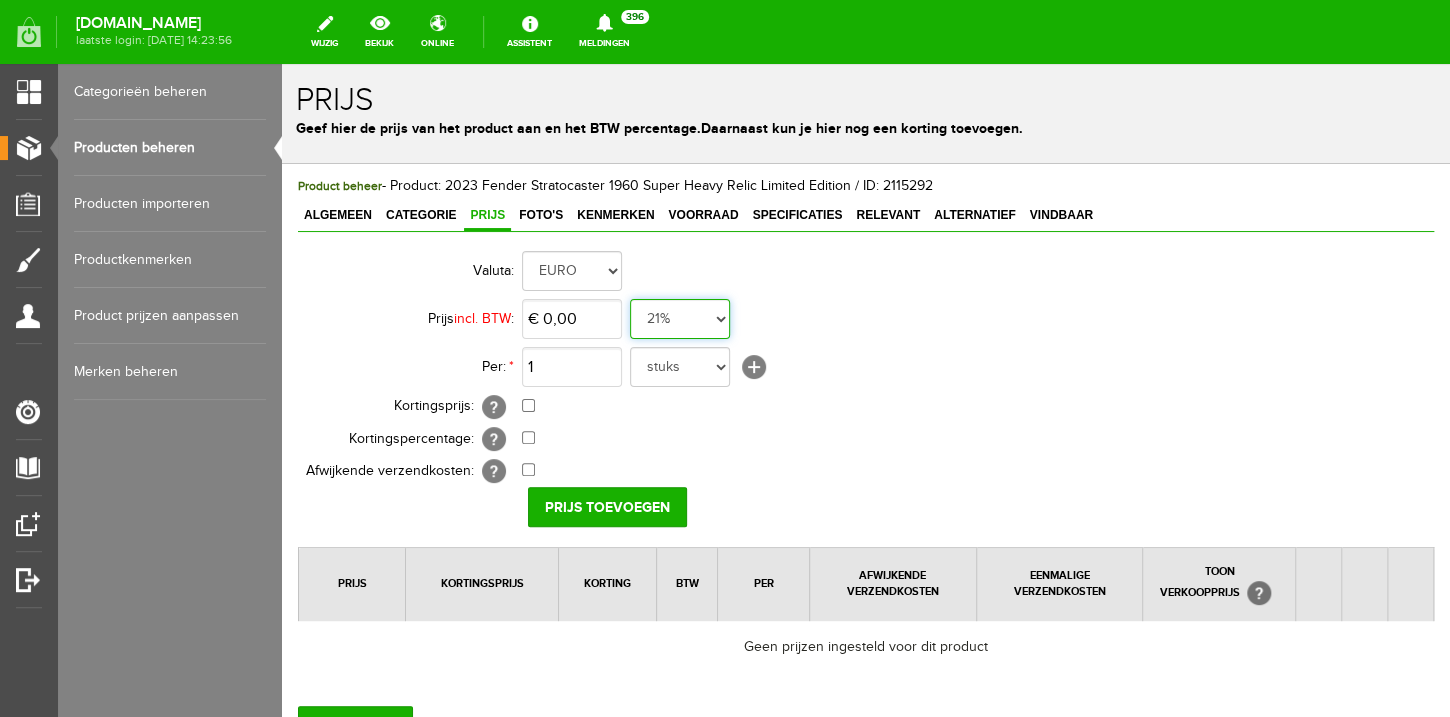 click on "0%" at bounding box center [282, 64] 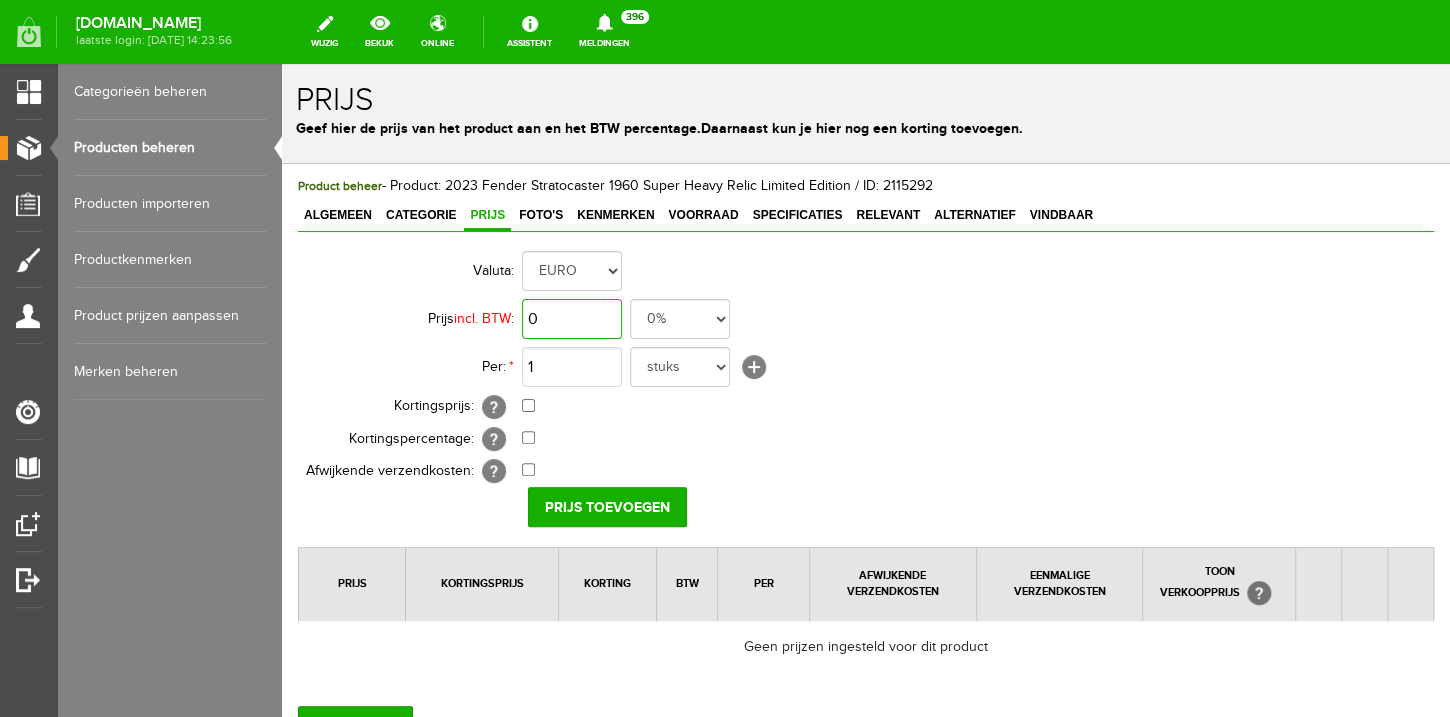 click on "0" at bounding box center (572, 319) 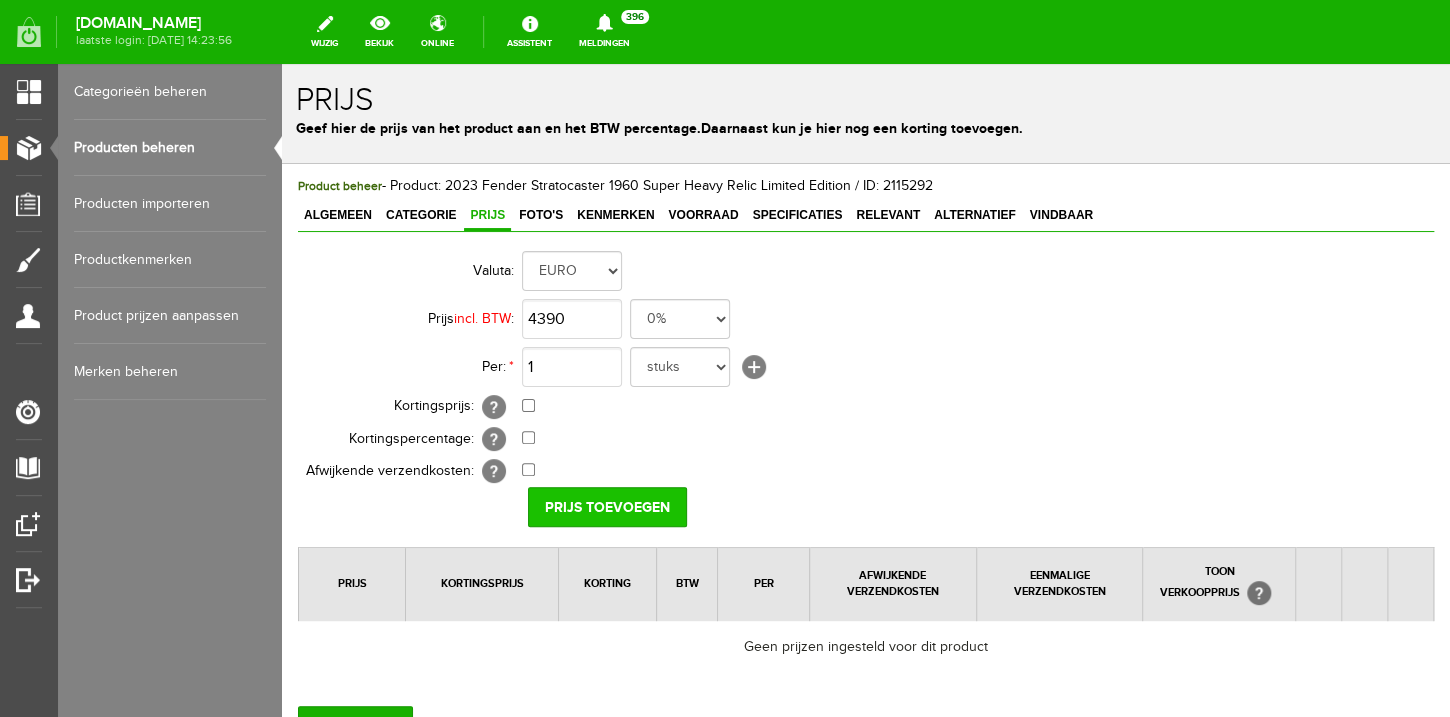 type on "€ 4.390,00" 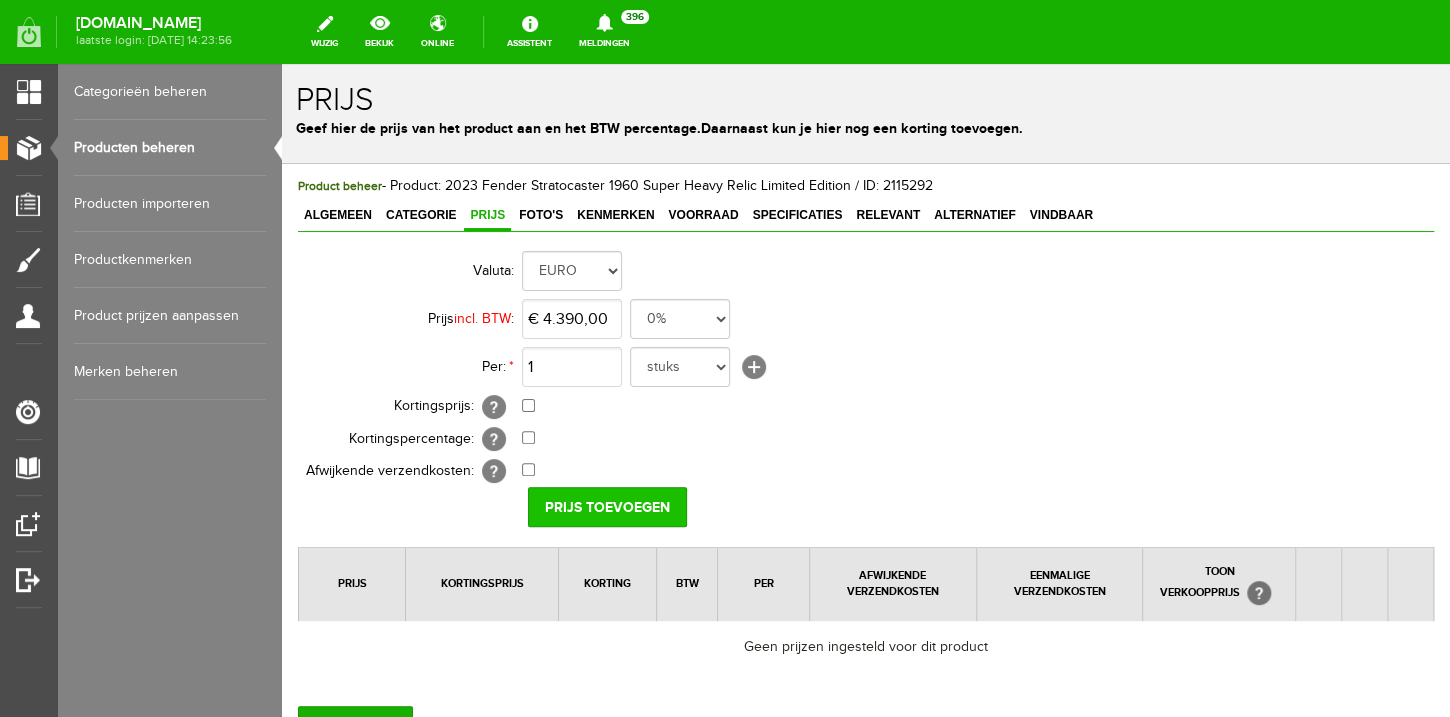 click on "Prijs toevoegen" at bounding box center (607, 507) 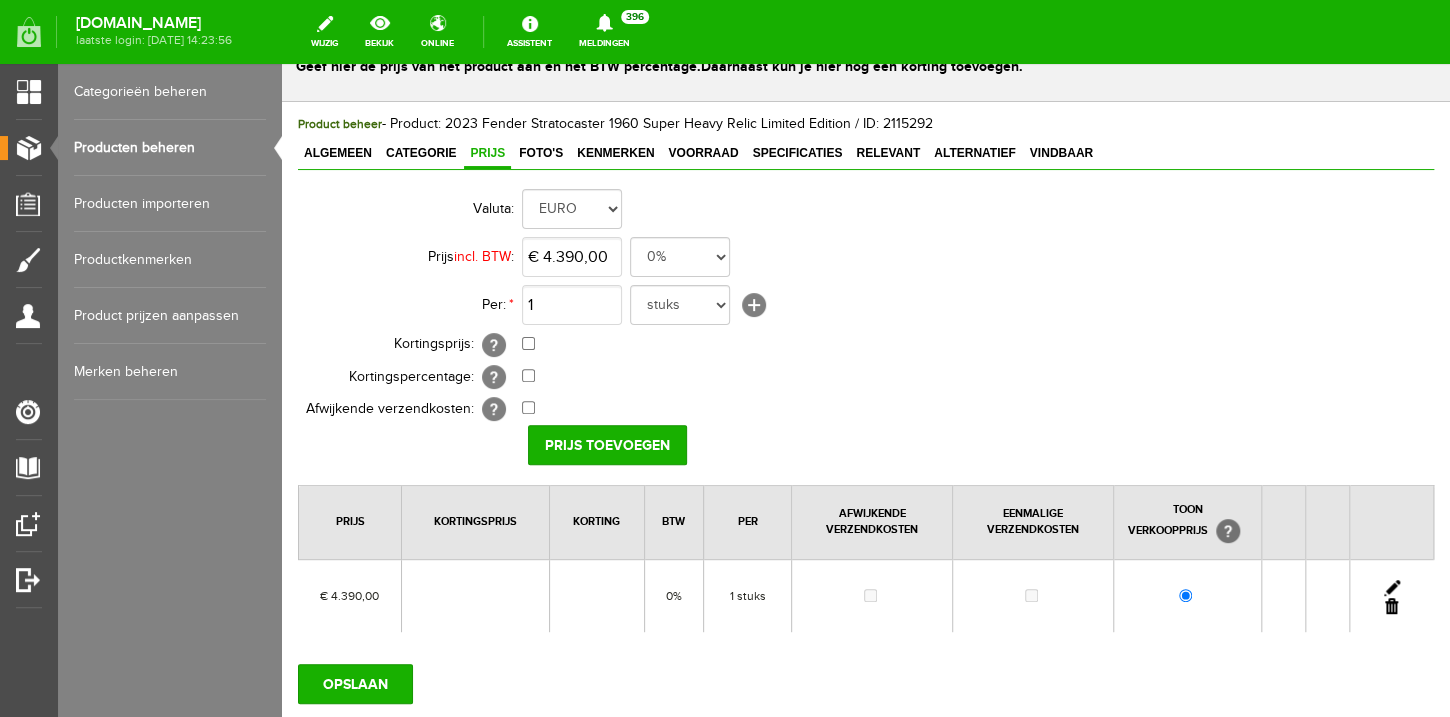 scroll, scrollTop: 64, scrollLeft: 0, axis: vertical 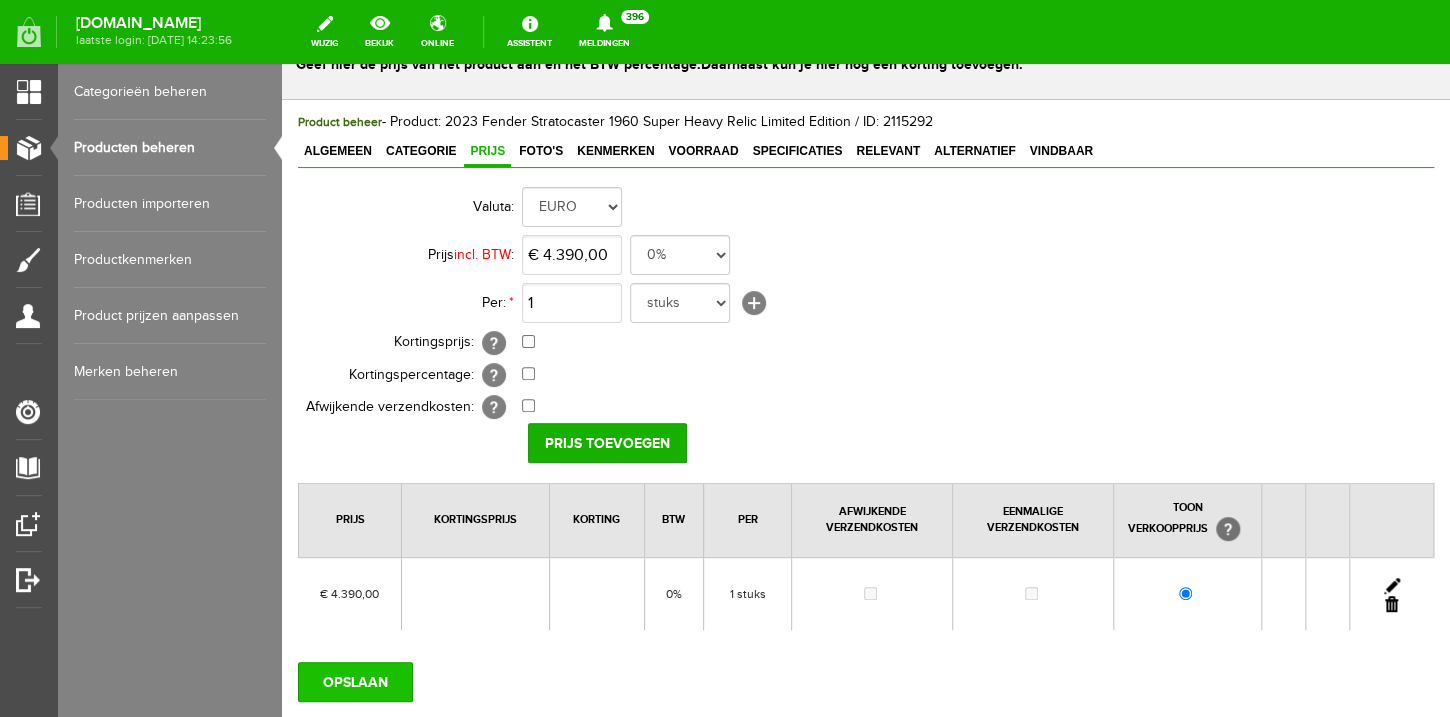 click on "OPSLAAN" at bounding box center (355, 682) 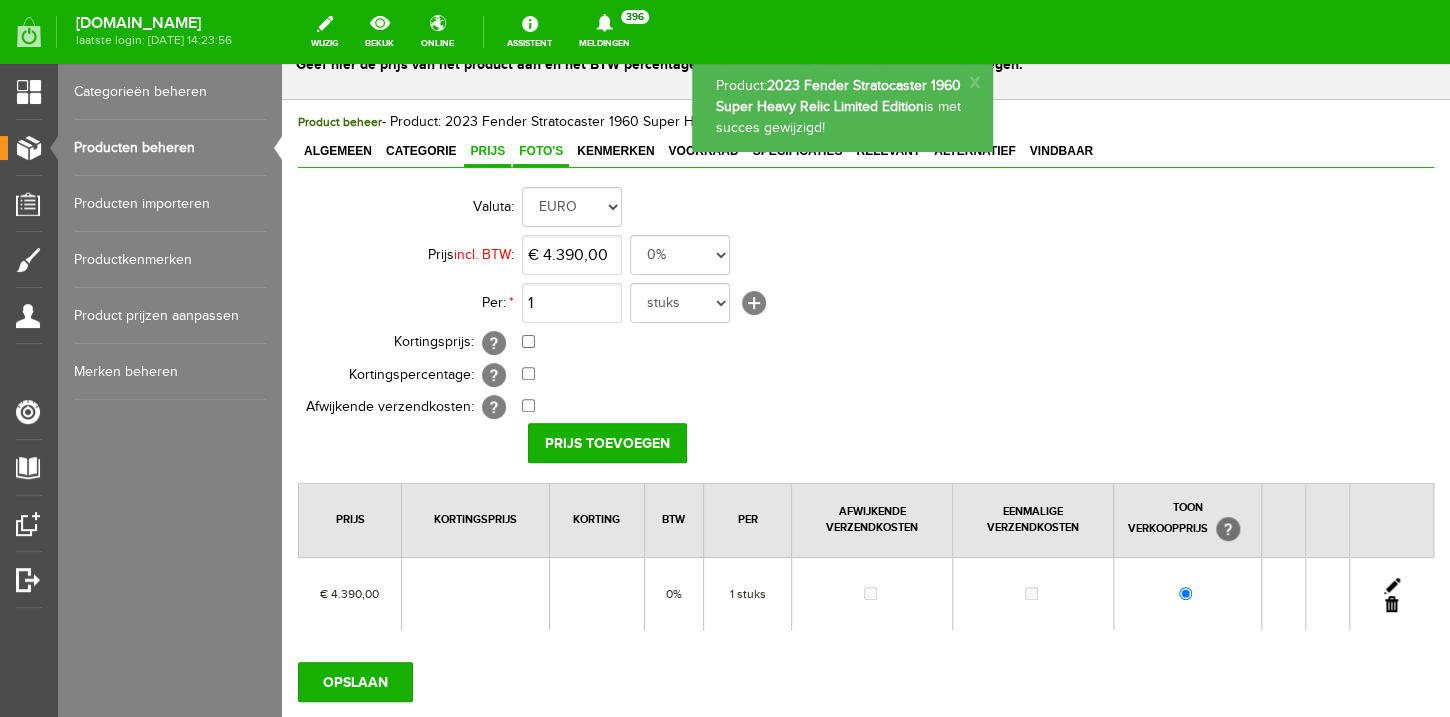 click on "Foto's" at bounding box center (541, 151) 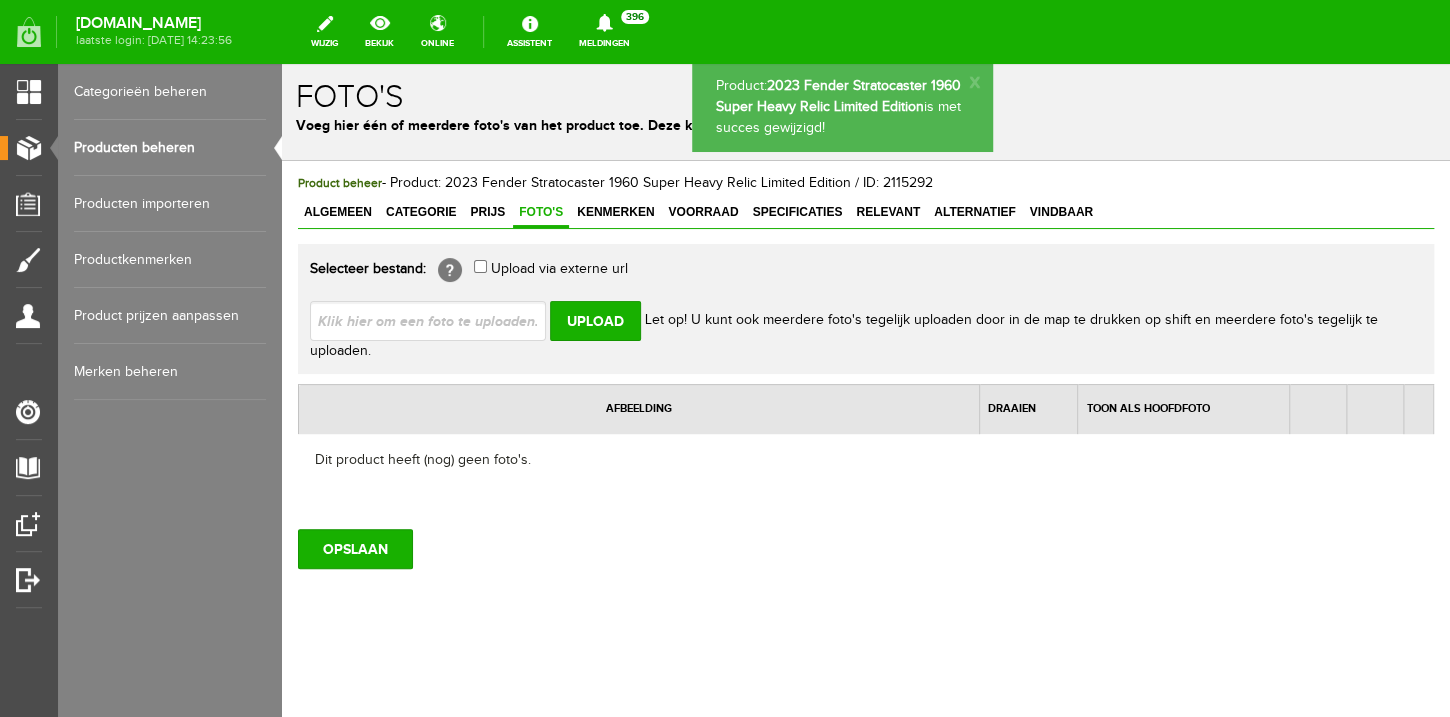 click at bounding box center [436, 320] 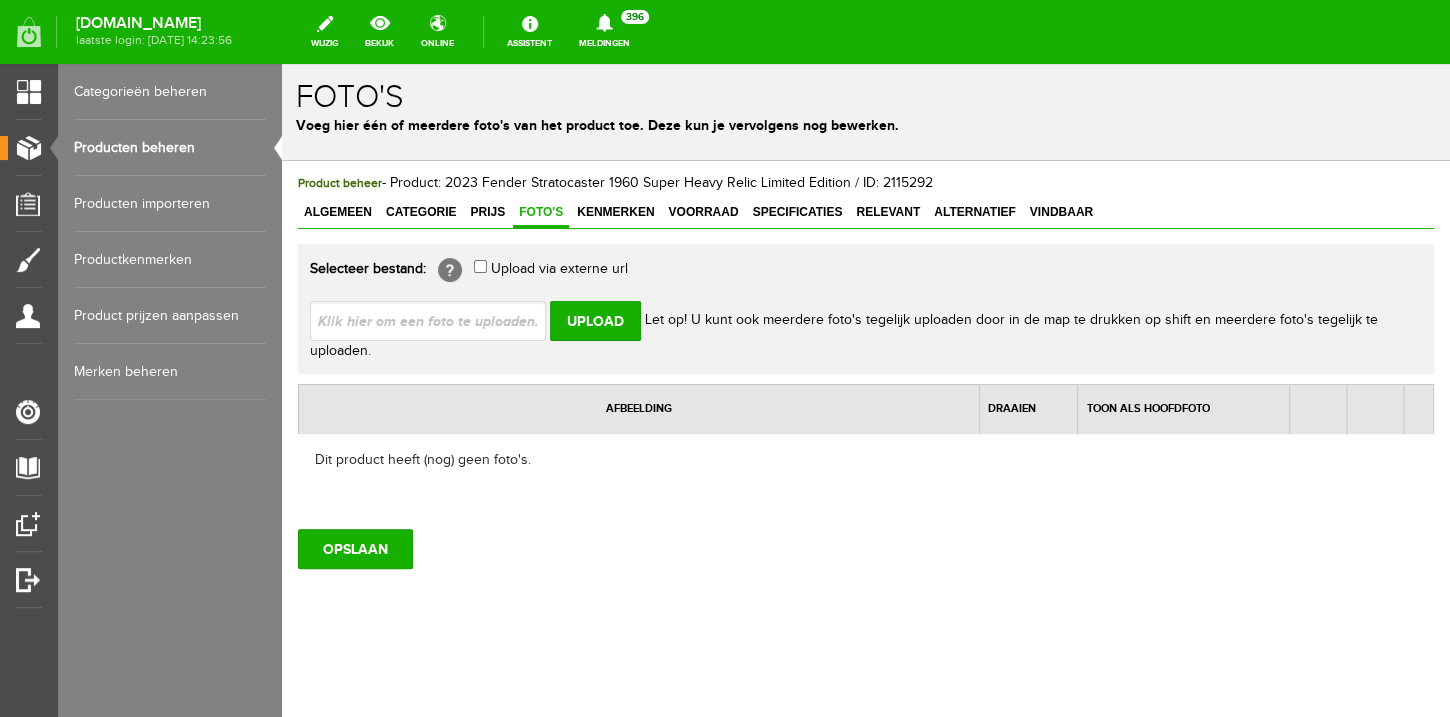type on "C:\fakepath\IMG_1536.JPG" 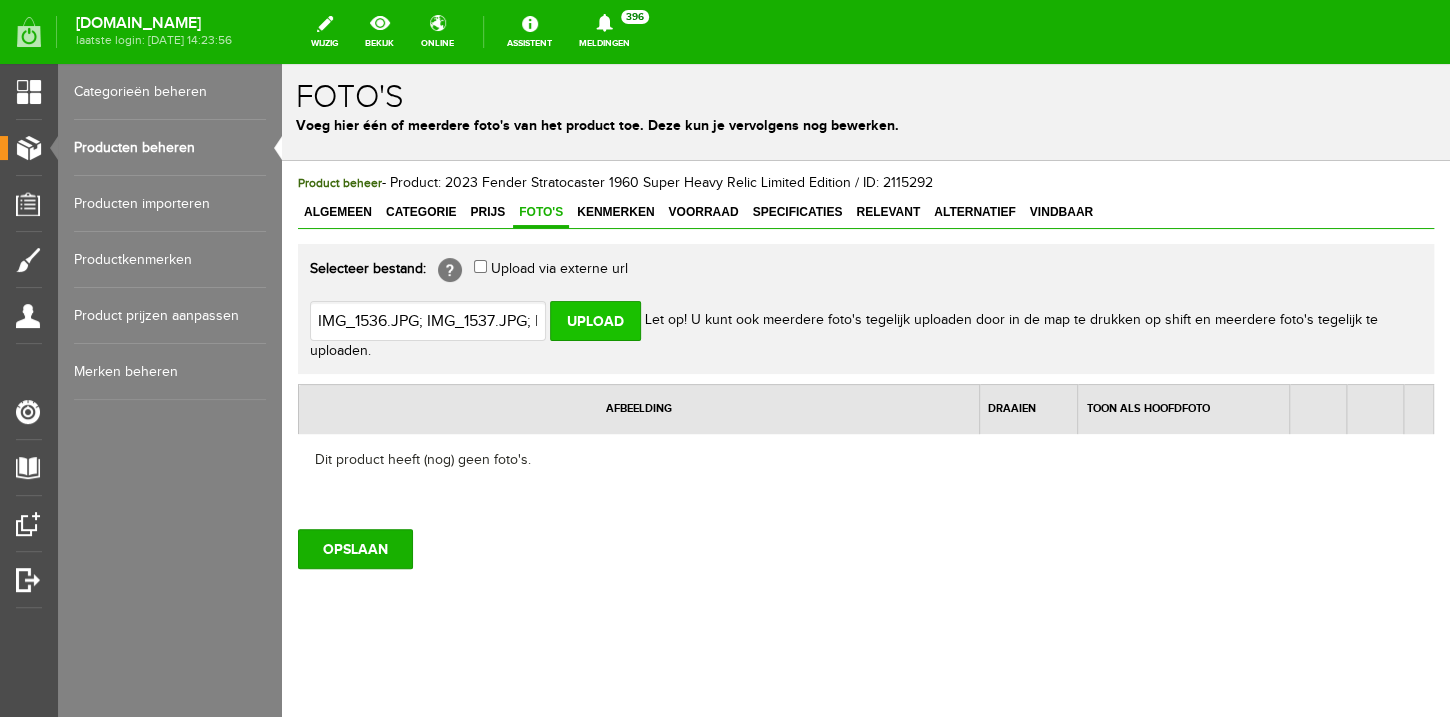 click on "Upload" at bounding box center [595, 321] 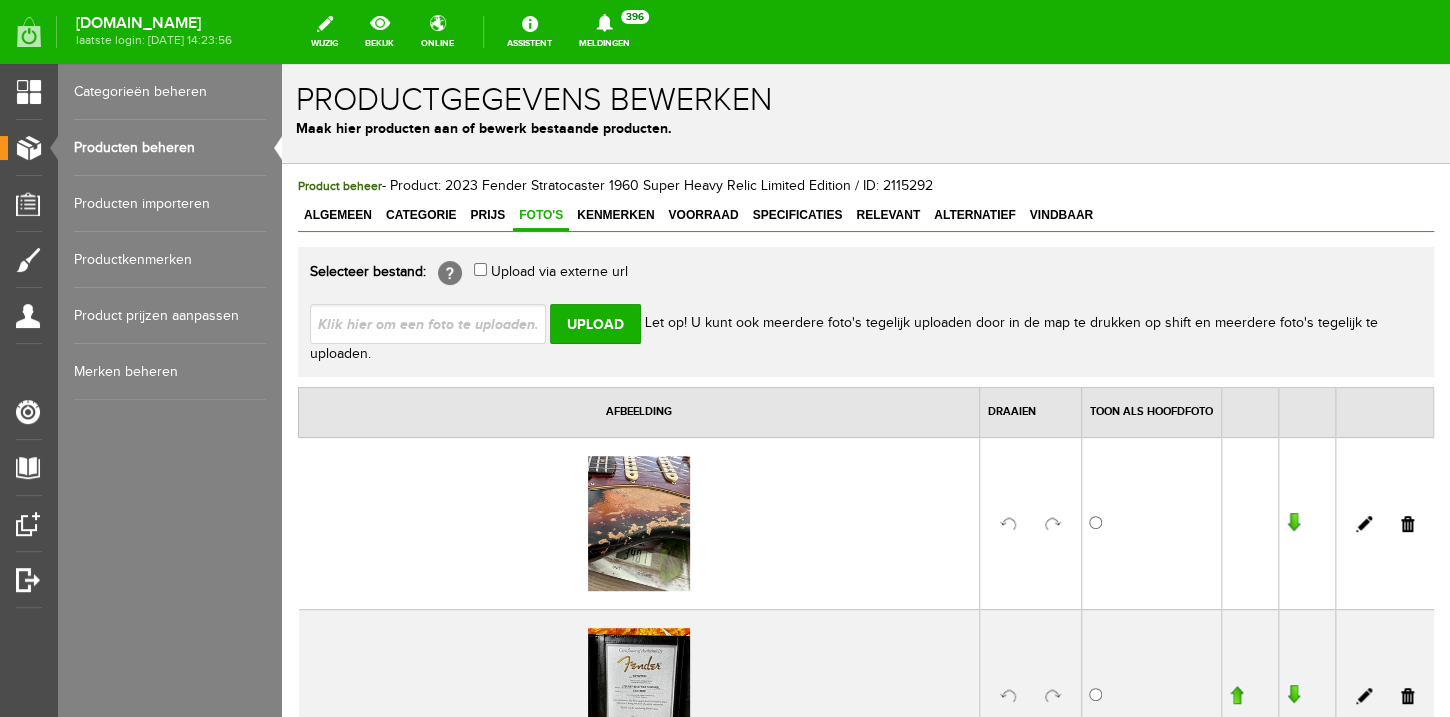 scroll, scrollTop: 0, scrollLeft: 0, axis: both 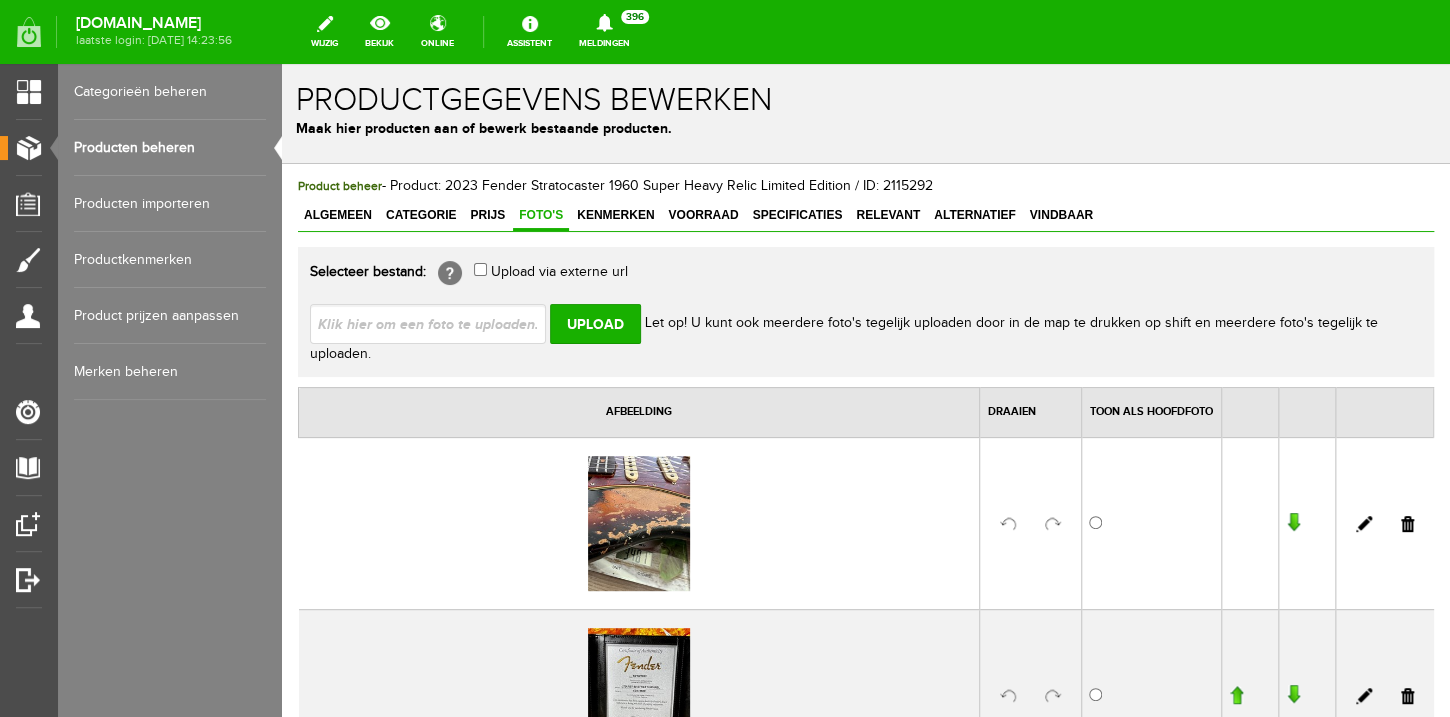 click on "Upload
Let op! U kunt ook meerdere foto's tegelijk uploaden door in de map te drukken op shift en meerdere foto's tegelijk te uploaden." at bounding box center [866, 326] 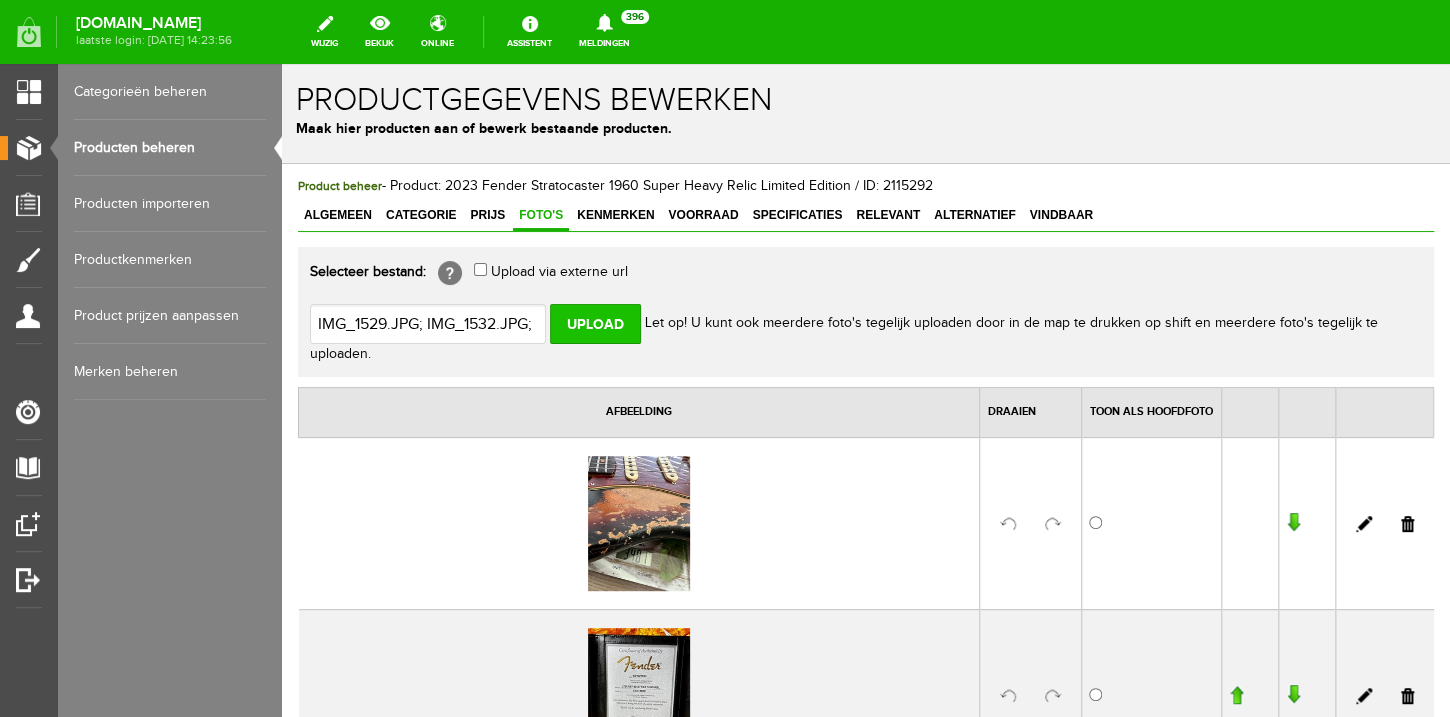 click on "Upload" at bounding box center (595, 324) 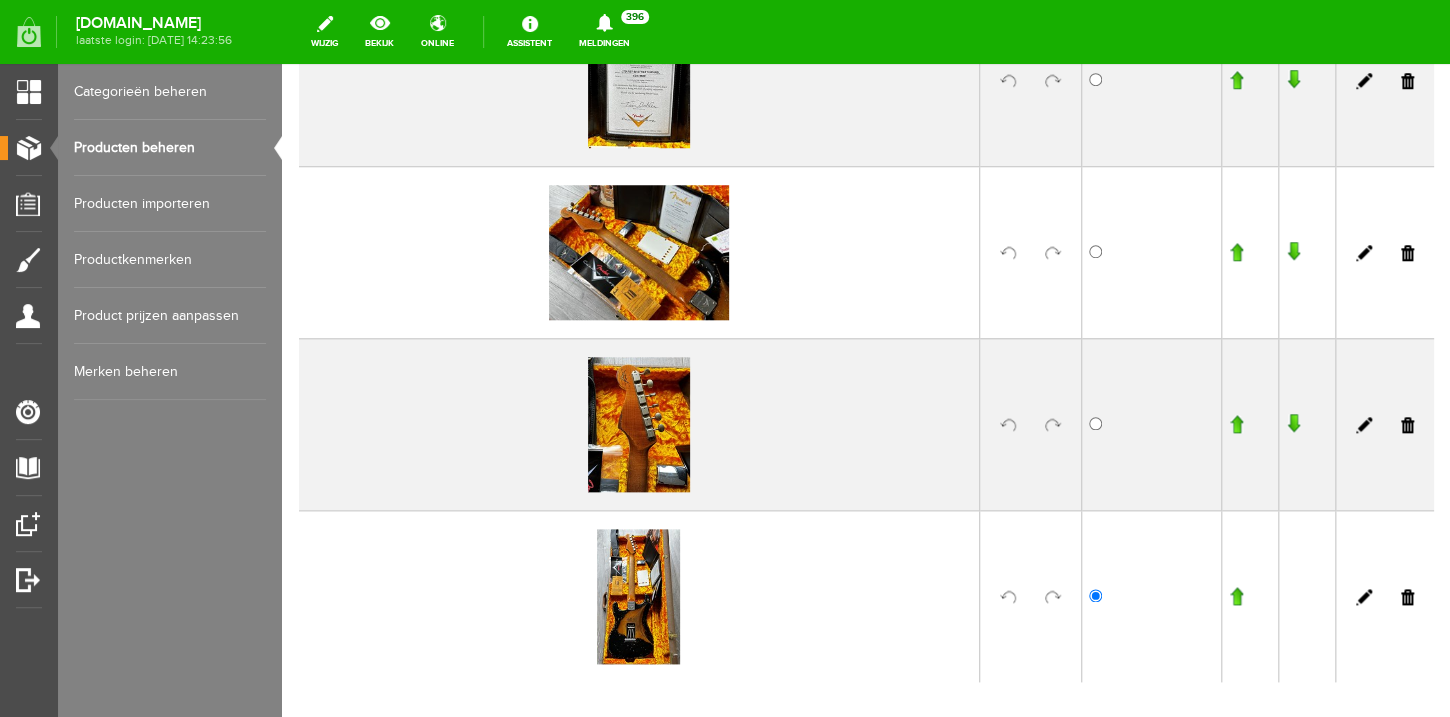scroll, scrollTop: 624, scrollLeft: 0, axis: vertical 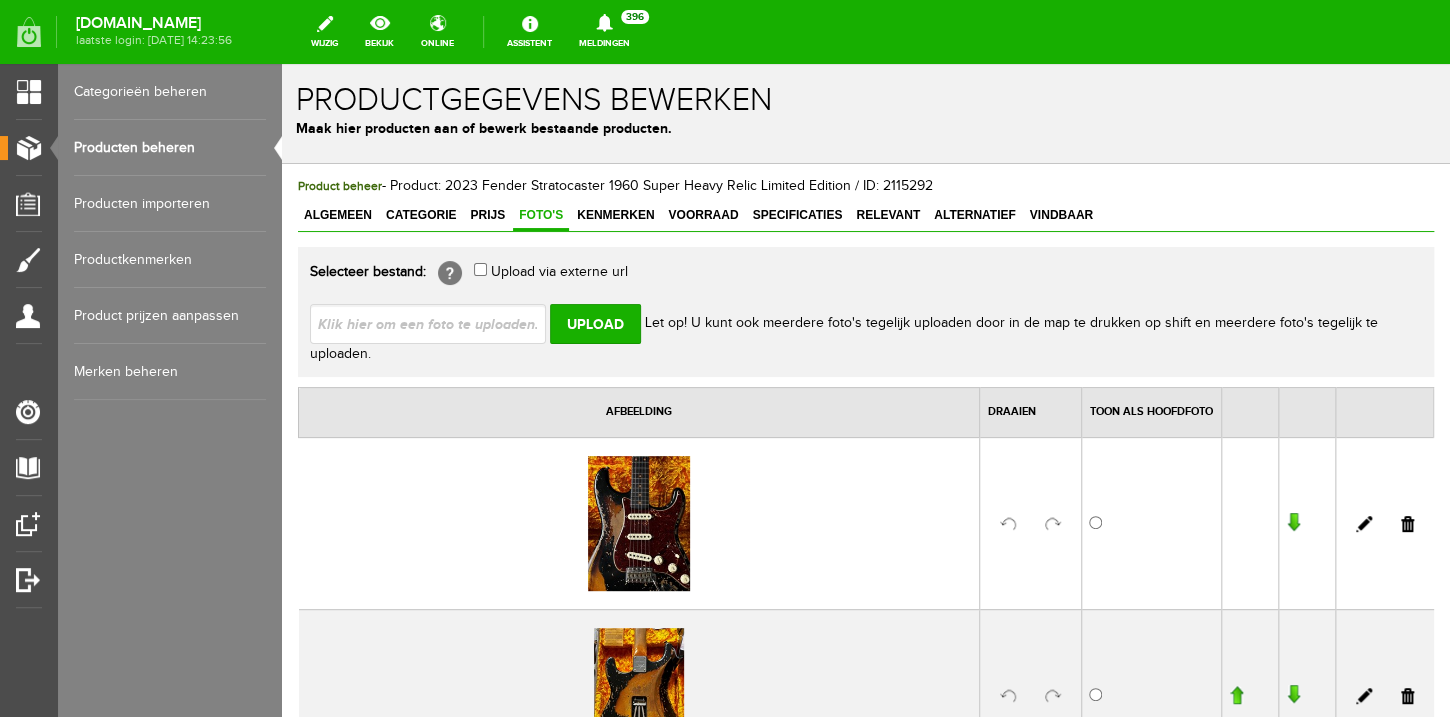 click at bounding box center (436, 323) 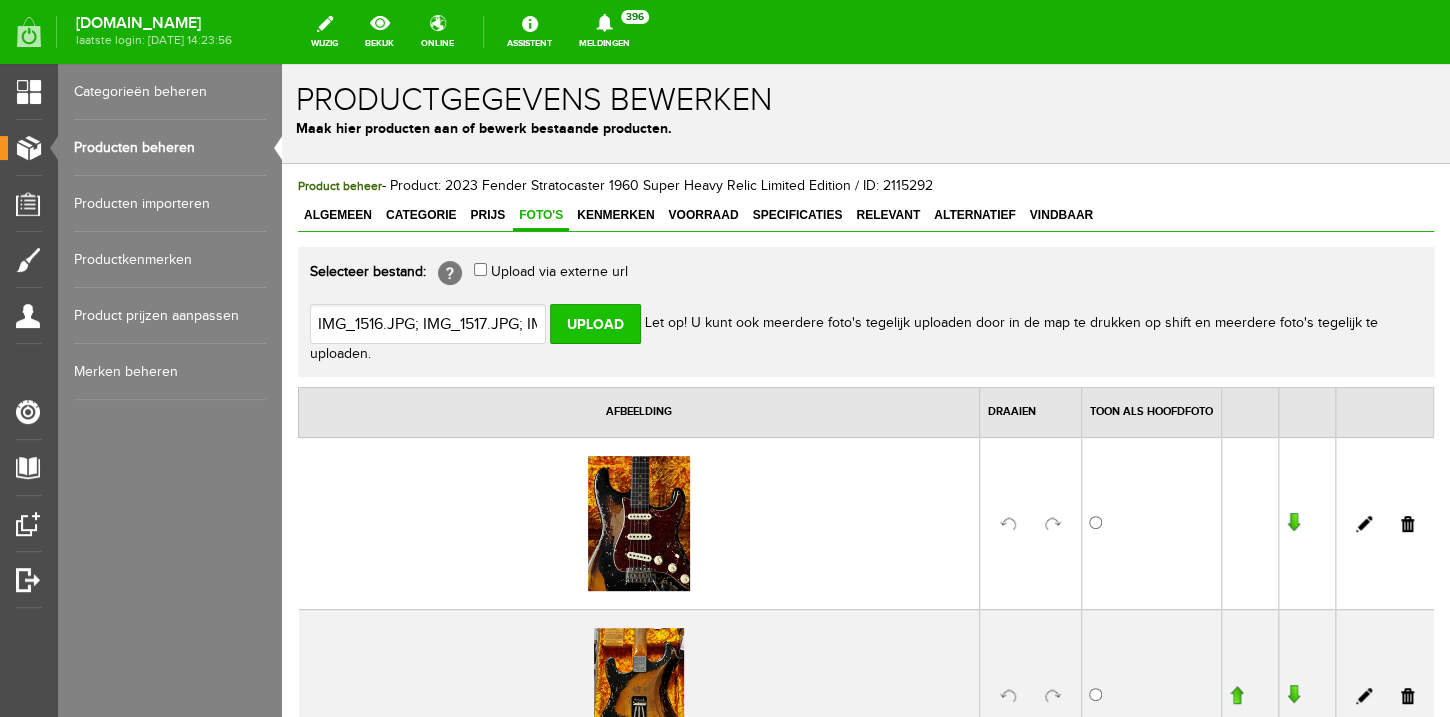 click on "Upload" at bounding box center [595, 324] 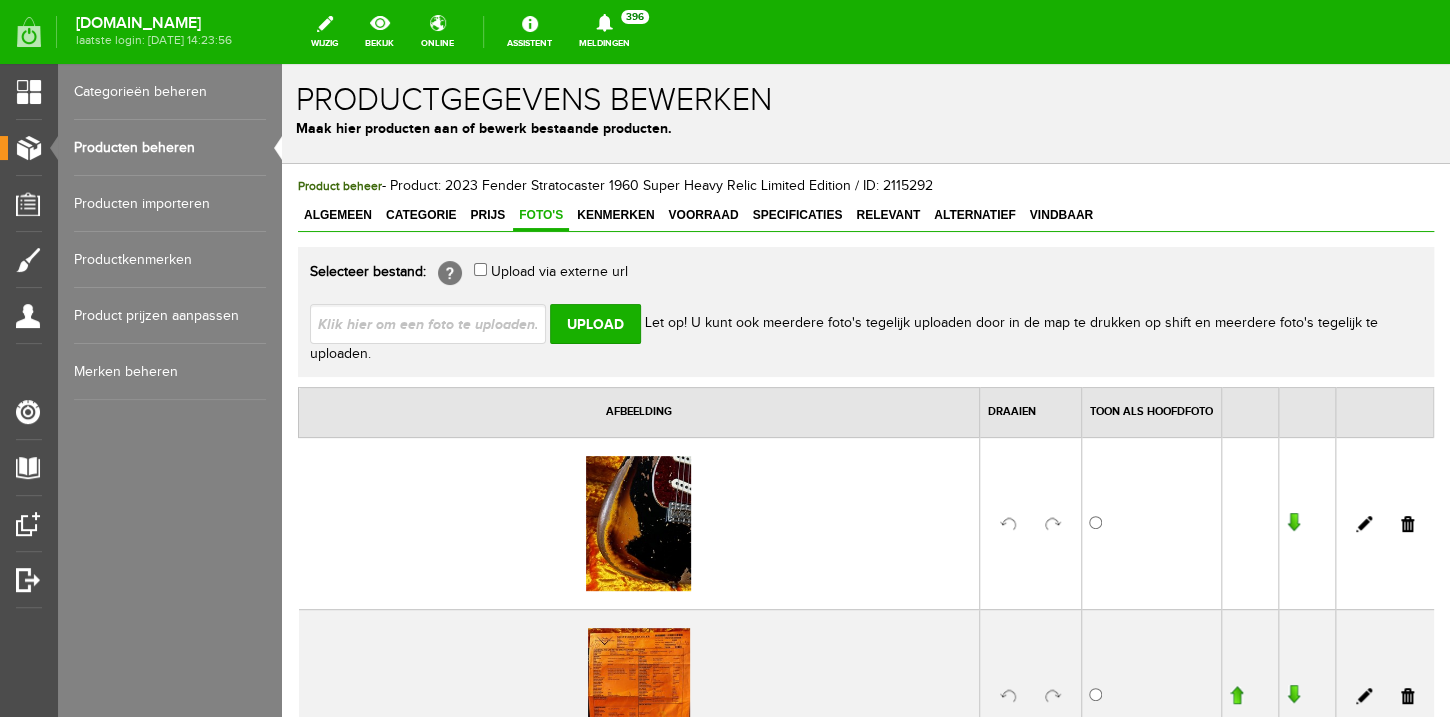 scroll, scrollTop: 0, scrollLeft: 0, axis: both 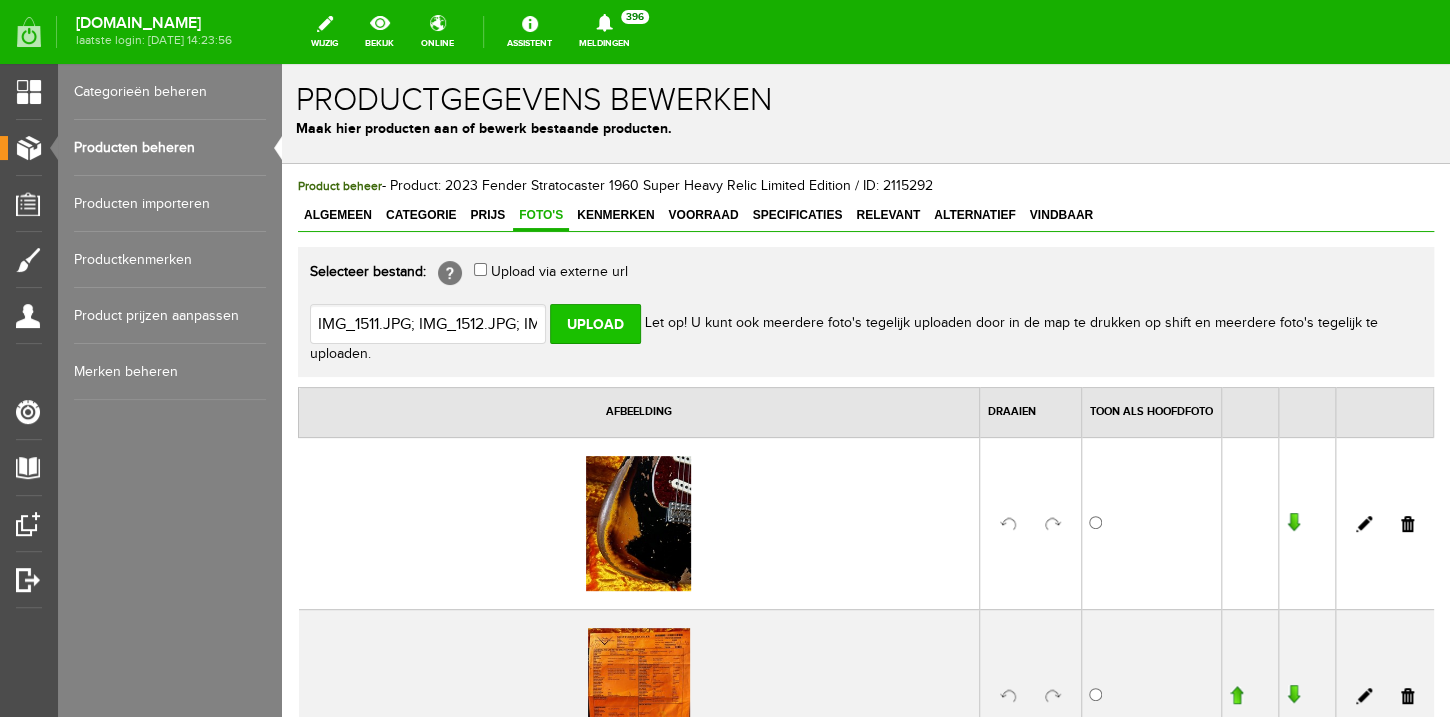 click on "Upload" at bounding box center (595, 324) 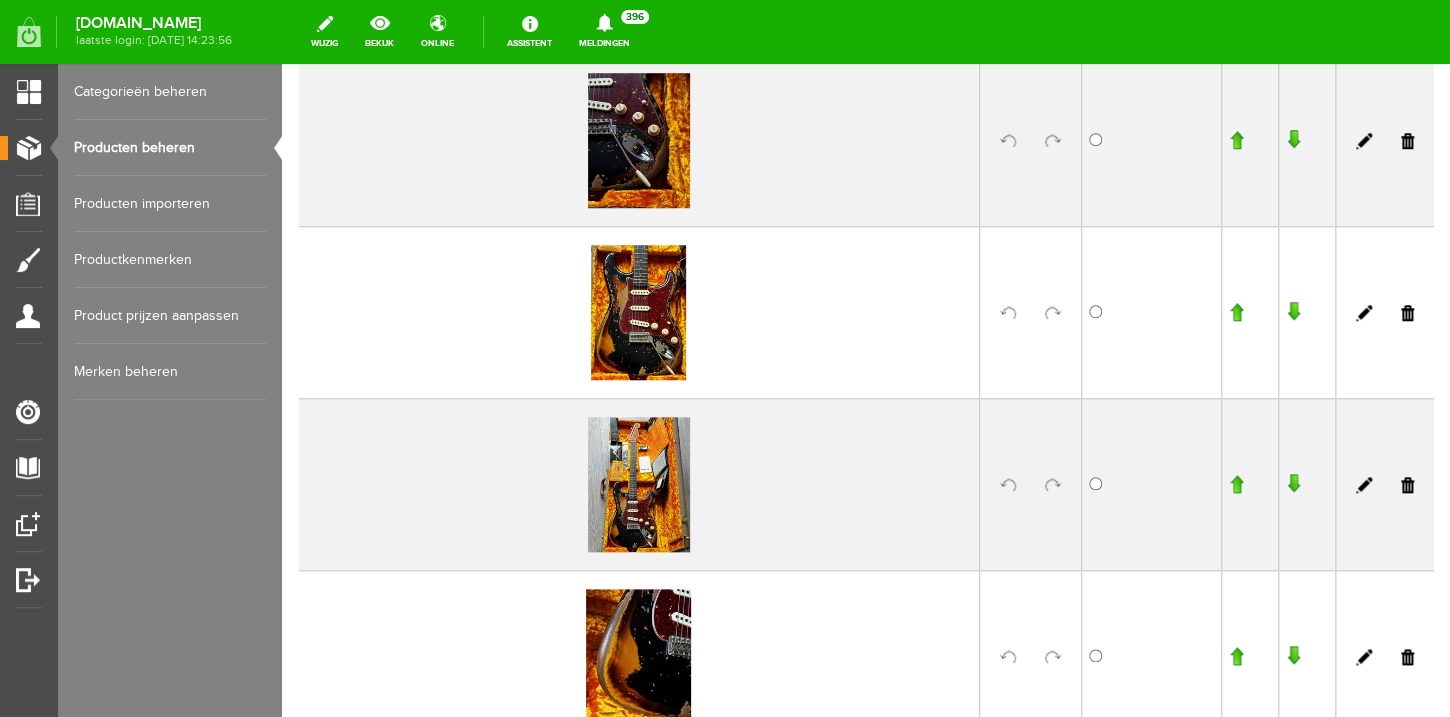 scroll, scrollTop: 560, scrollLeft: 0, axis: vertical 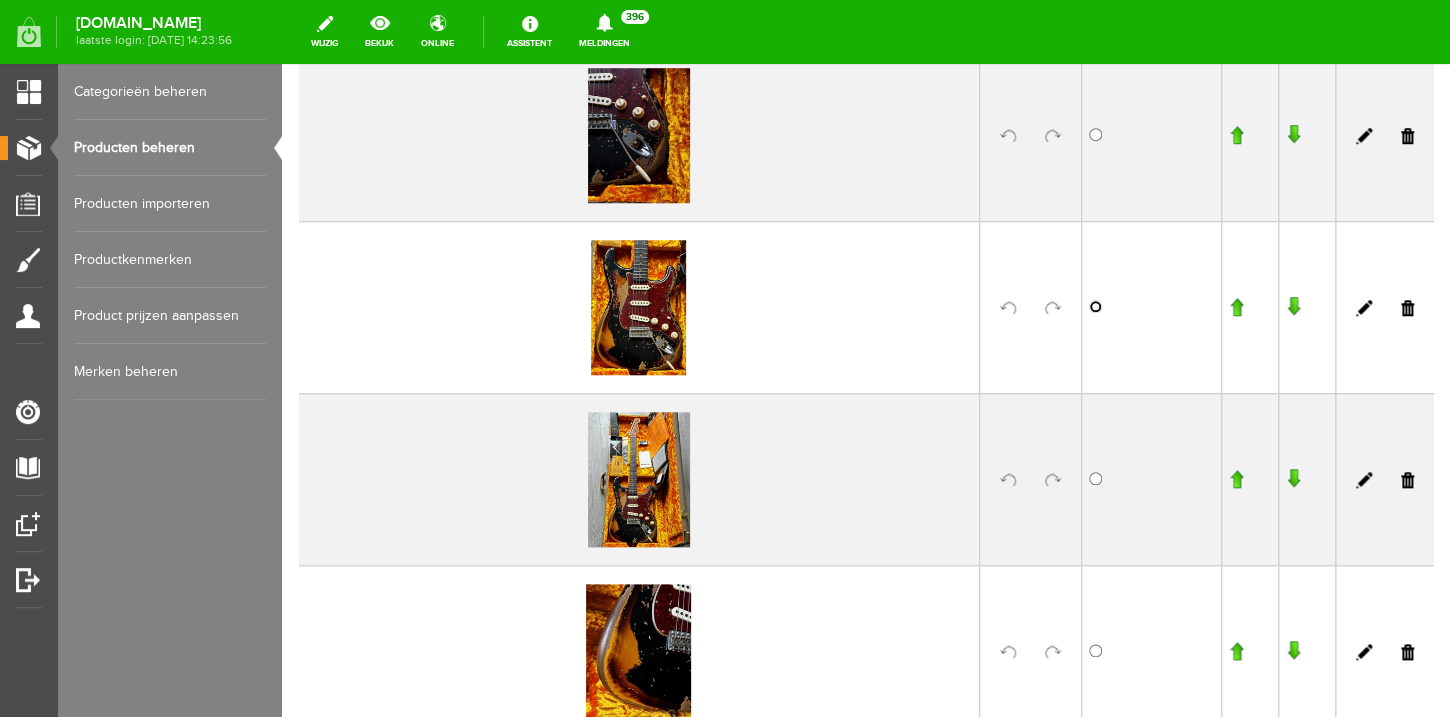 click at bounding box center [1095, 306] 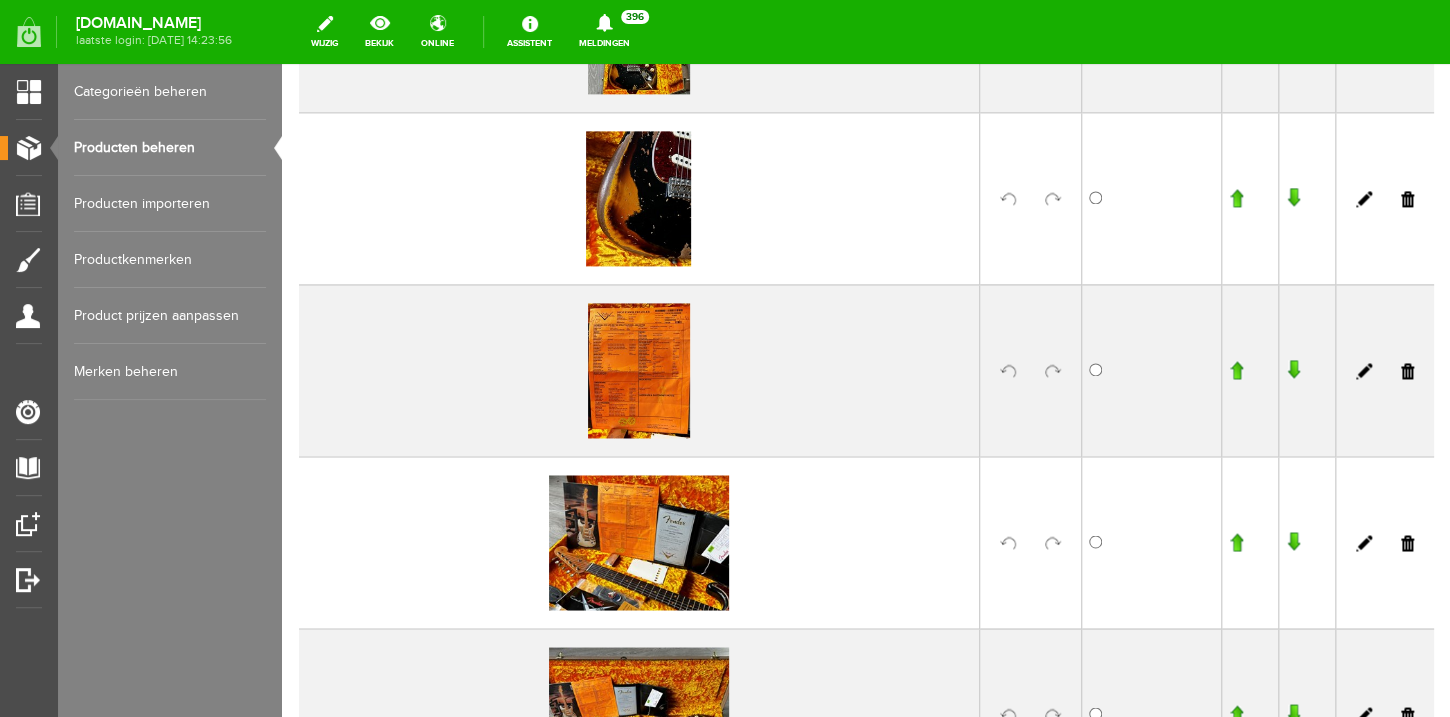 click at bounding box center [1053, 371] 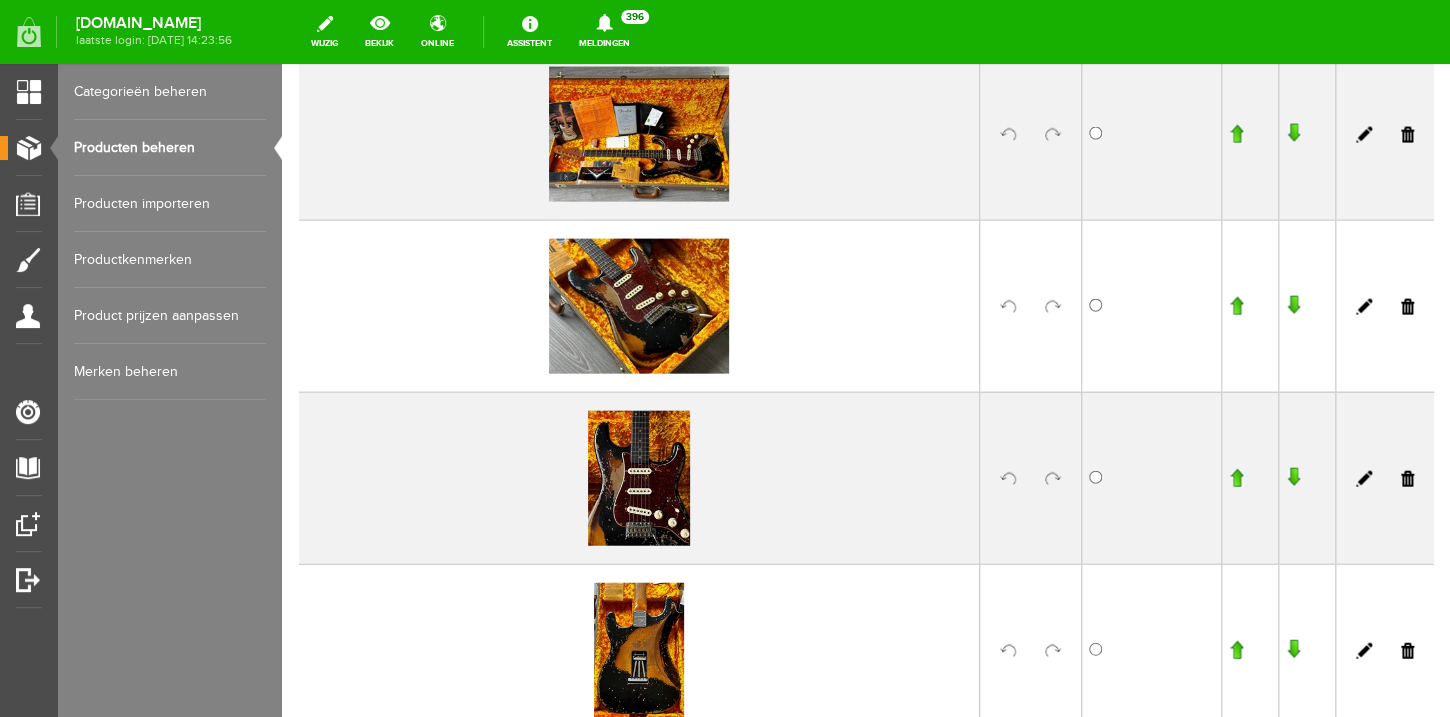 scroll, scrollTop: 1611, scrollLeft: 0, axis: vertical 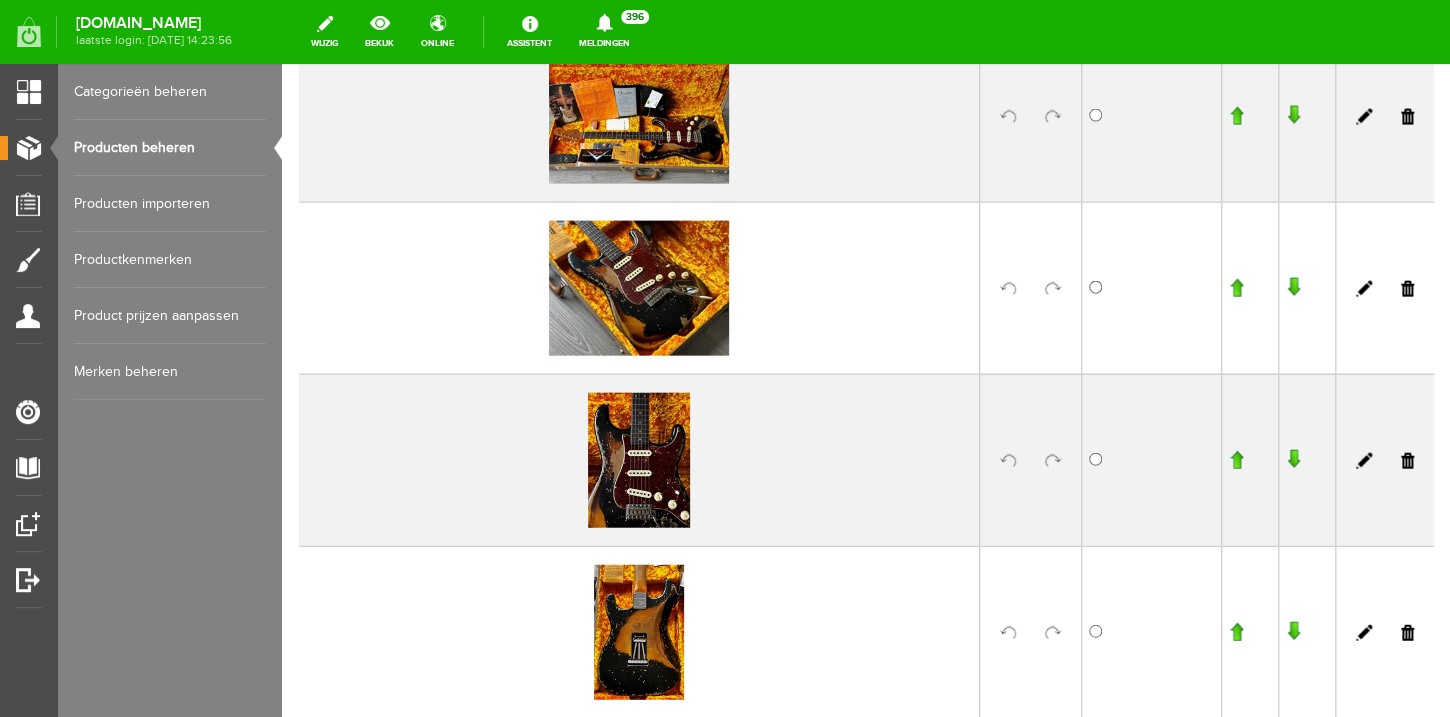 click at bounding box center [1053, 461] 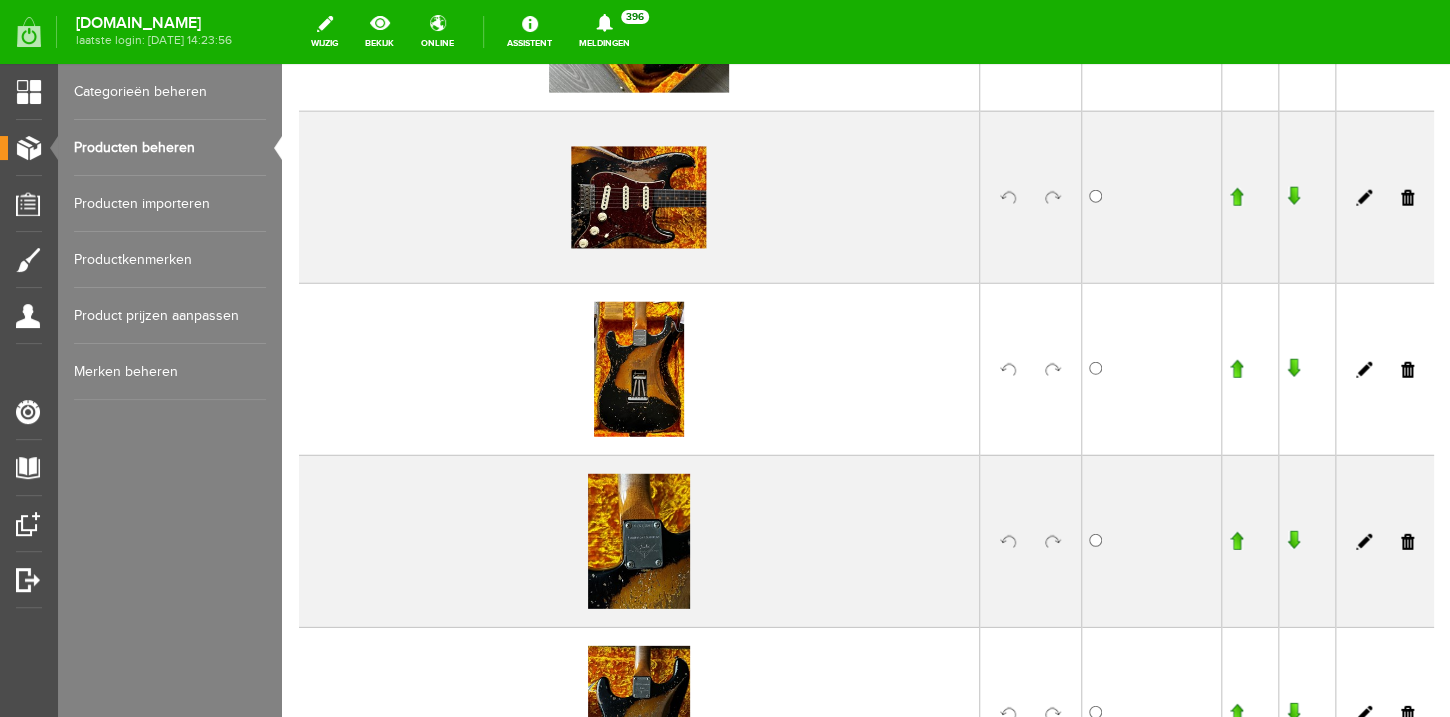 scroll, scrollTop: 1984, scrollLeft: 0, axis: vertical 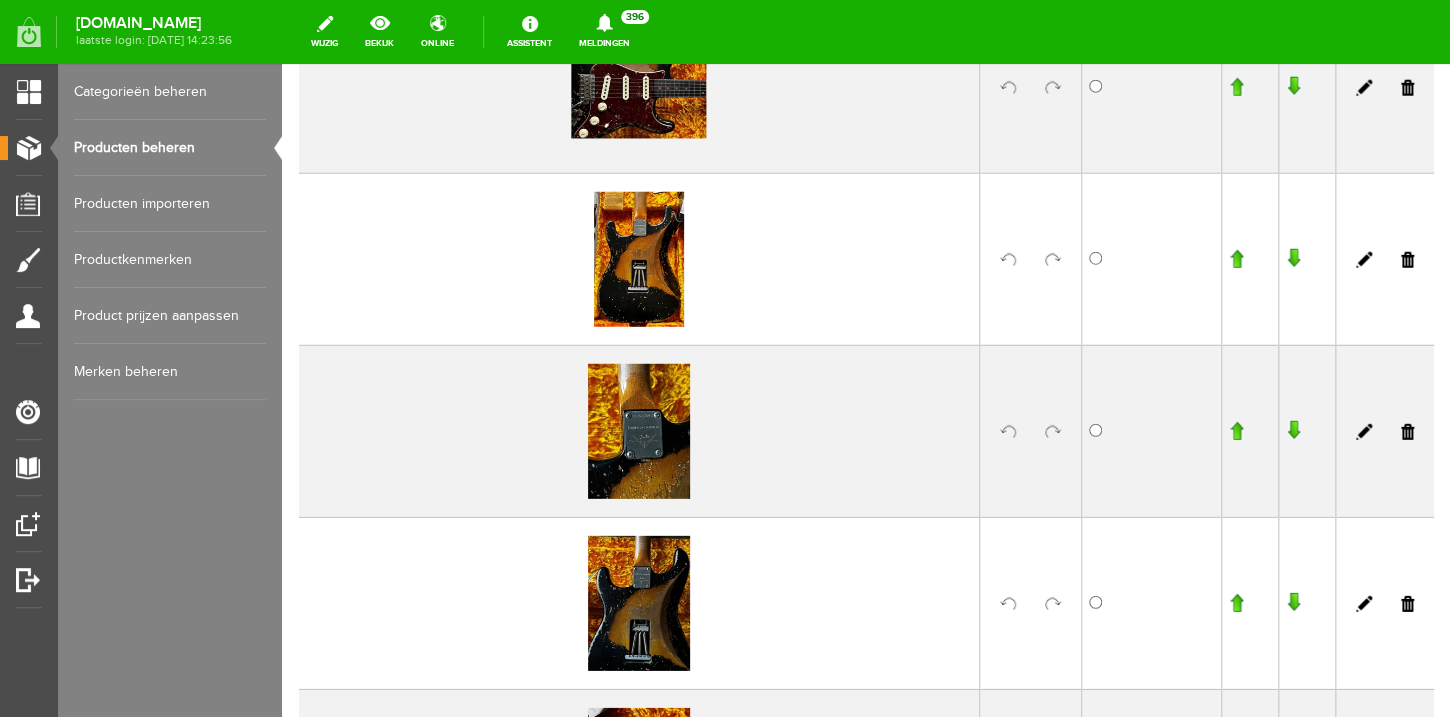 click at bounding box center (1053, 432) 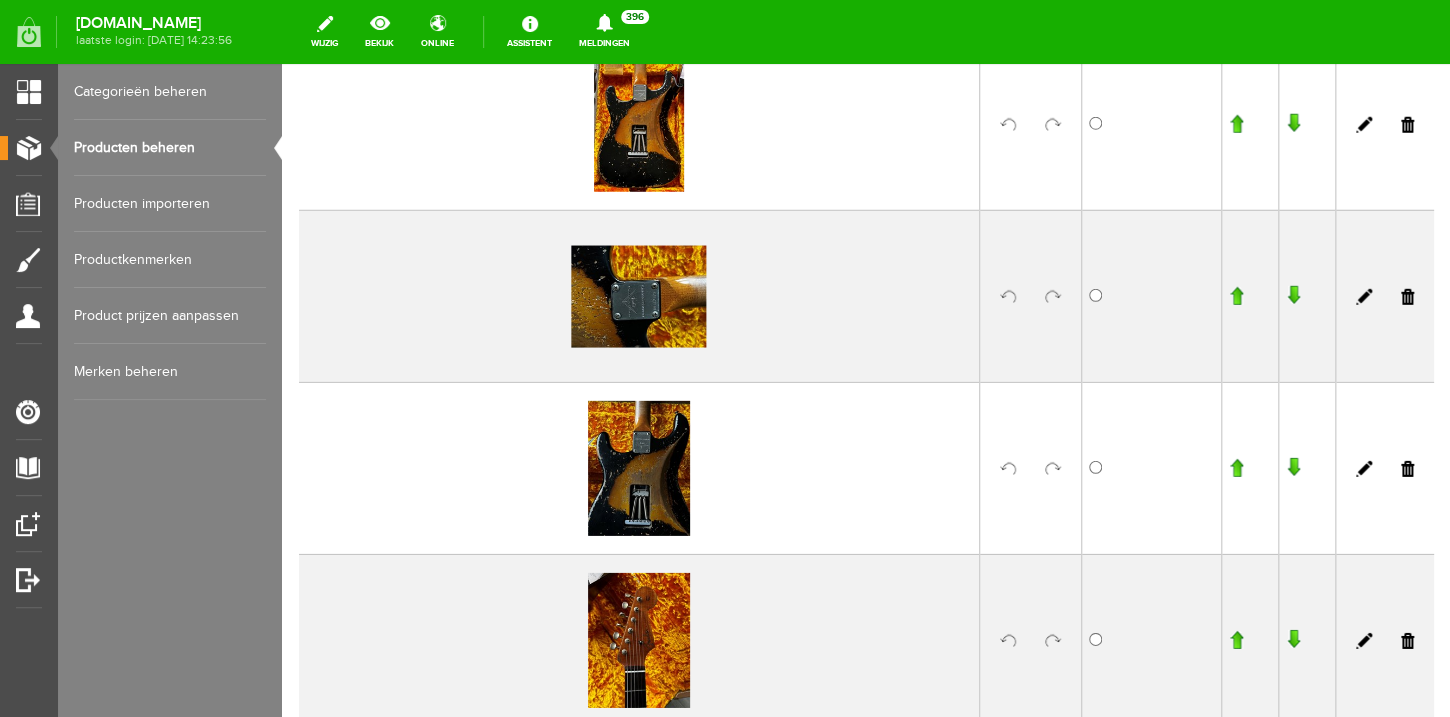 scroll, scrollTop: 2230, scrollLeft: 0, axis: vertical 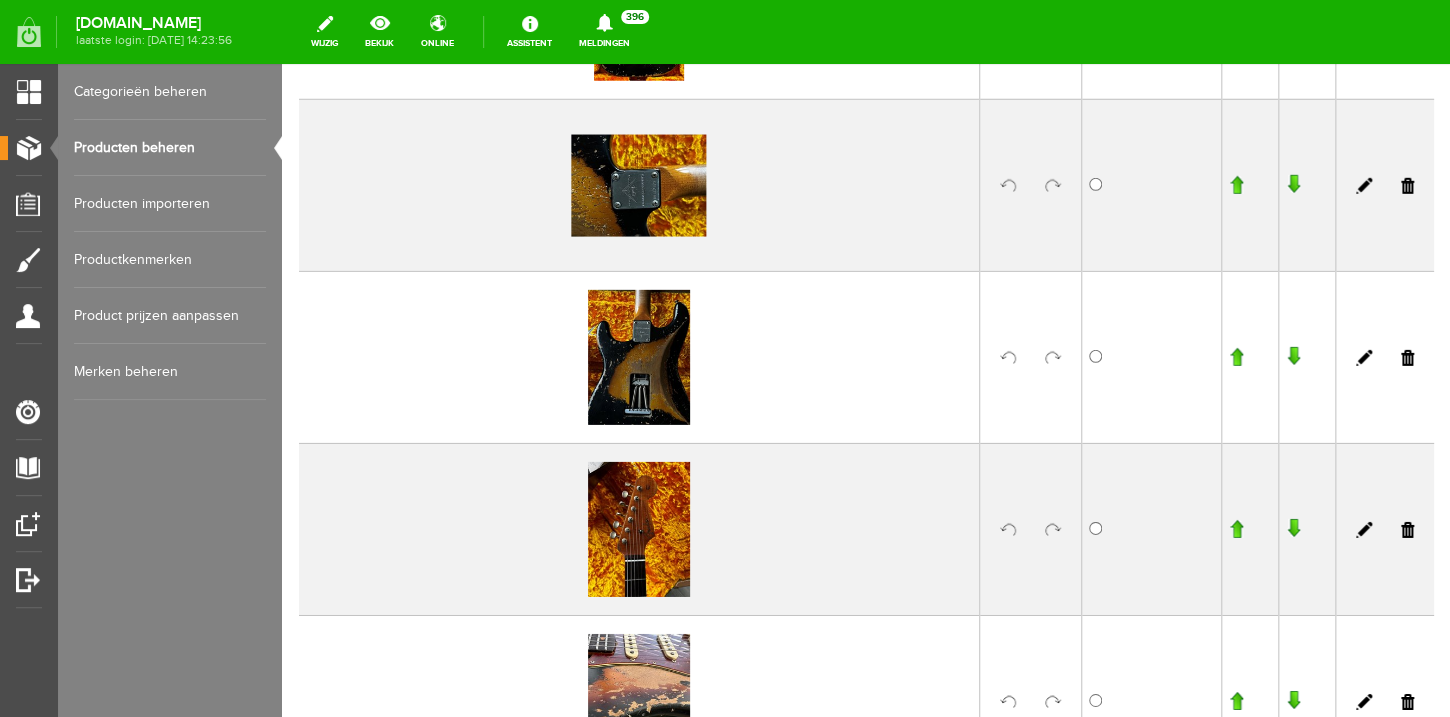 click at bounding box center [1053, 358] 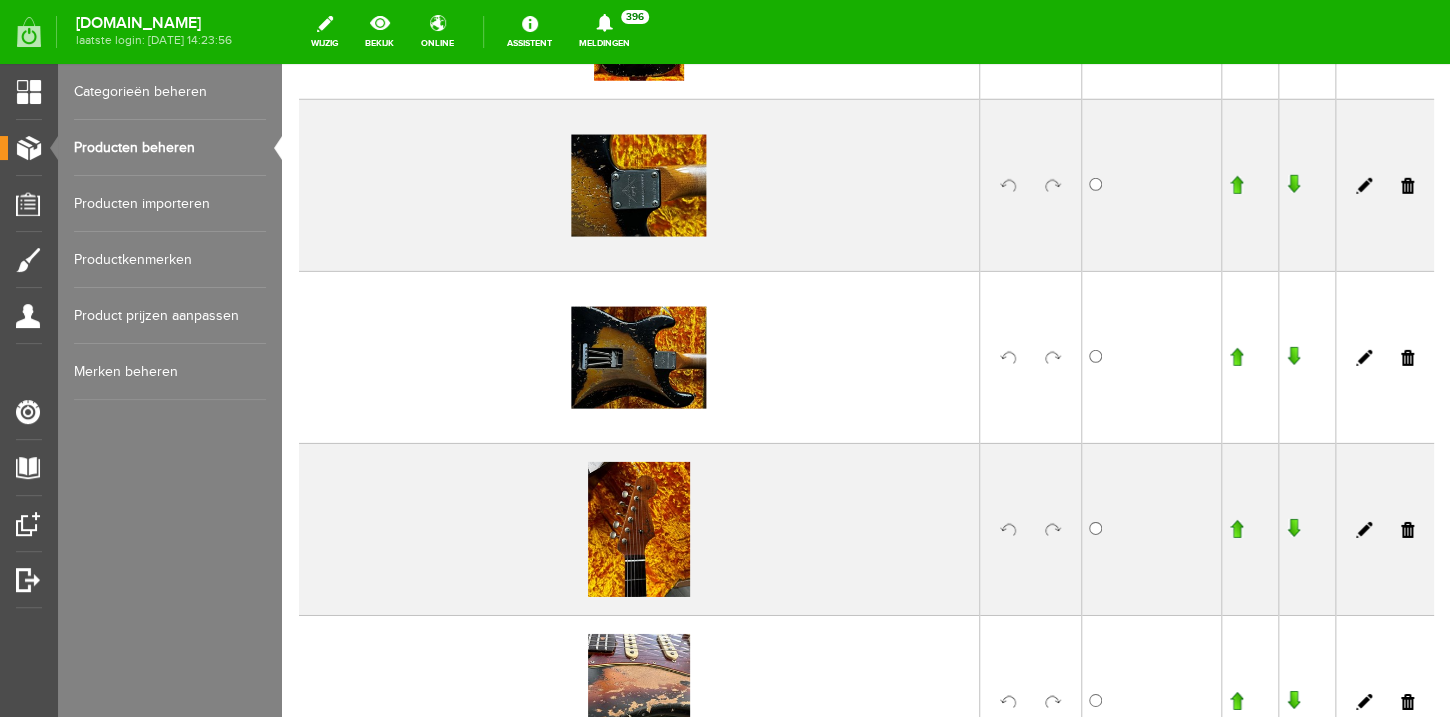 scroll, scrollTop: 2252, scrollLeft: 0, axis: vertical 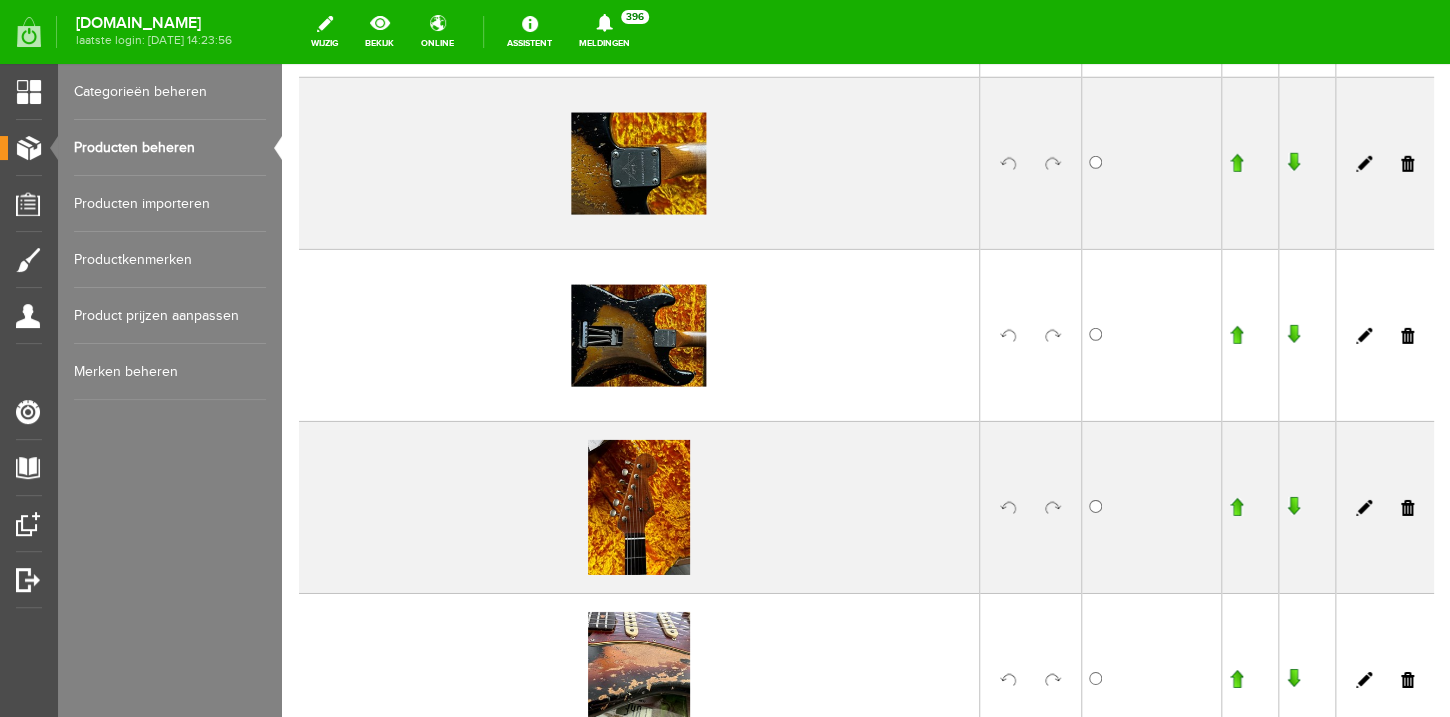 click at bounding box center (1053, 508) 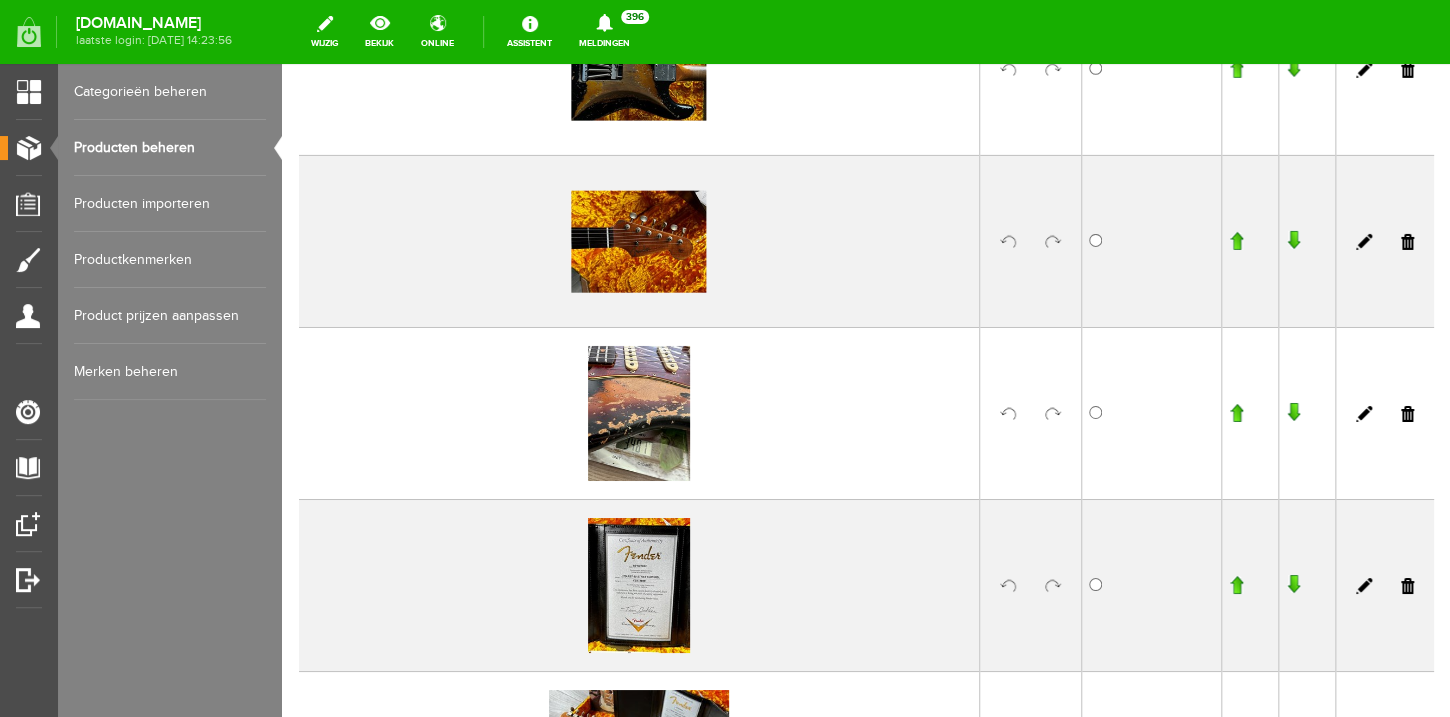 scroll, scrollTop: 2564, scrollLeft: 0, axis: vertical 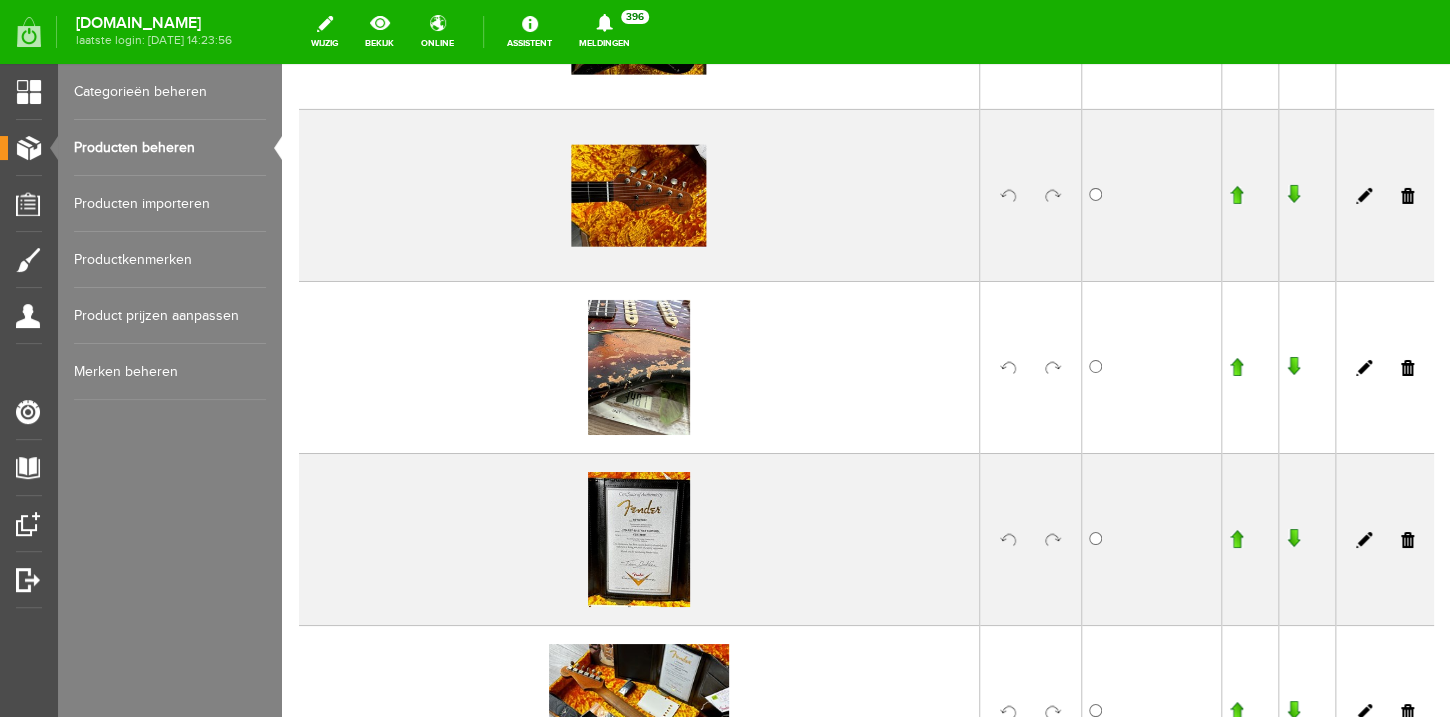 click at bounding box center (1053, 368) 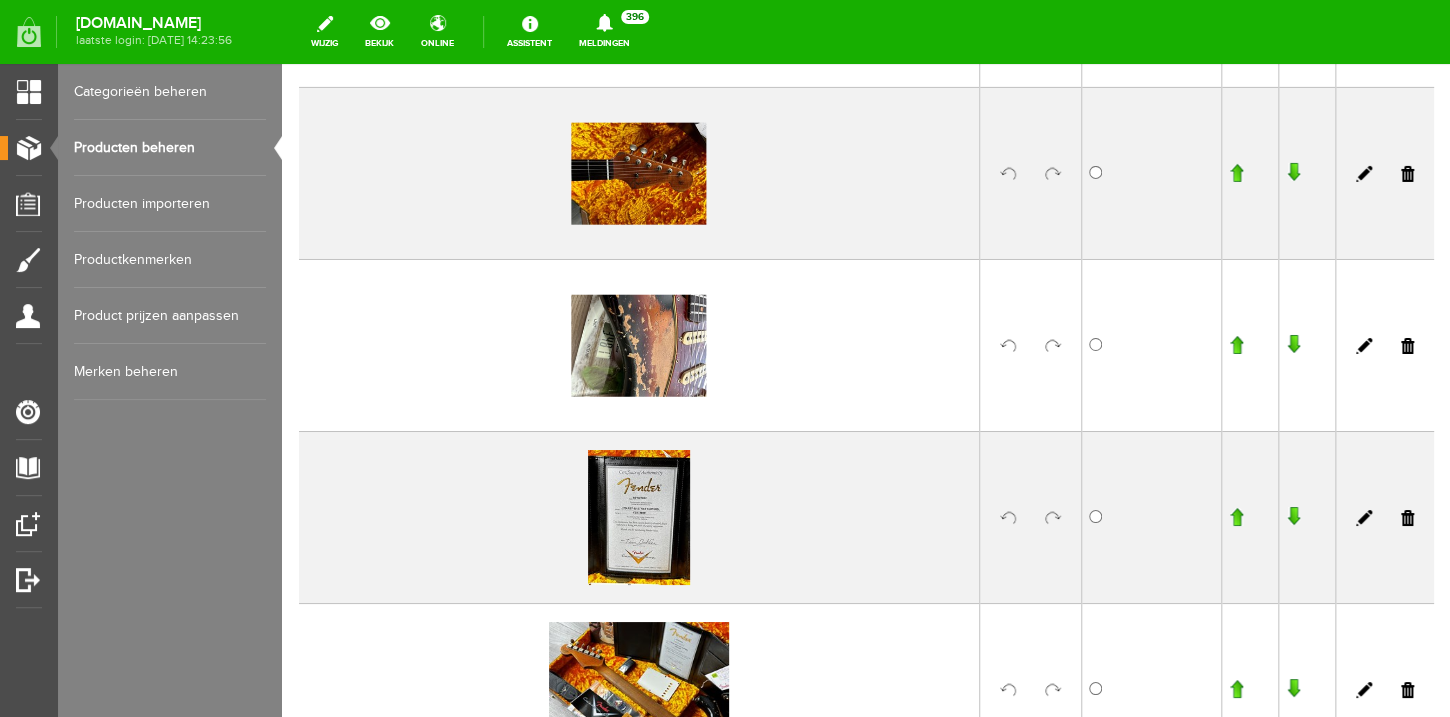 click at bounding box center (1053, 518) 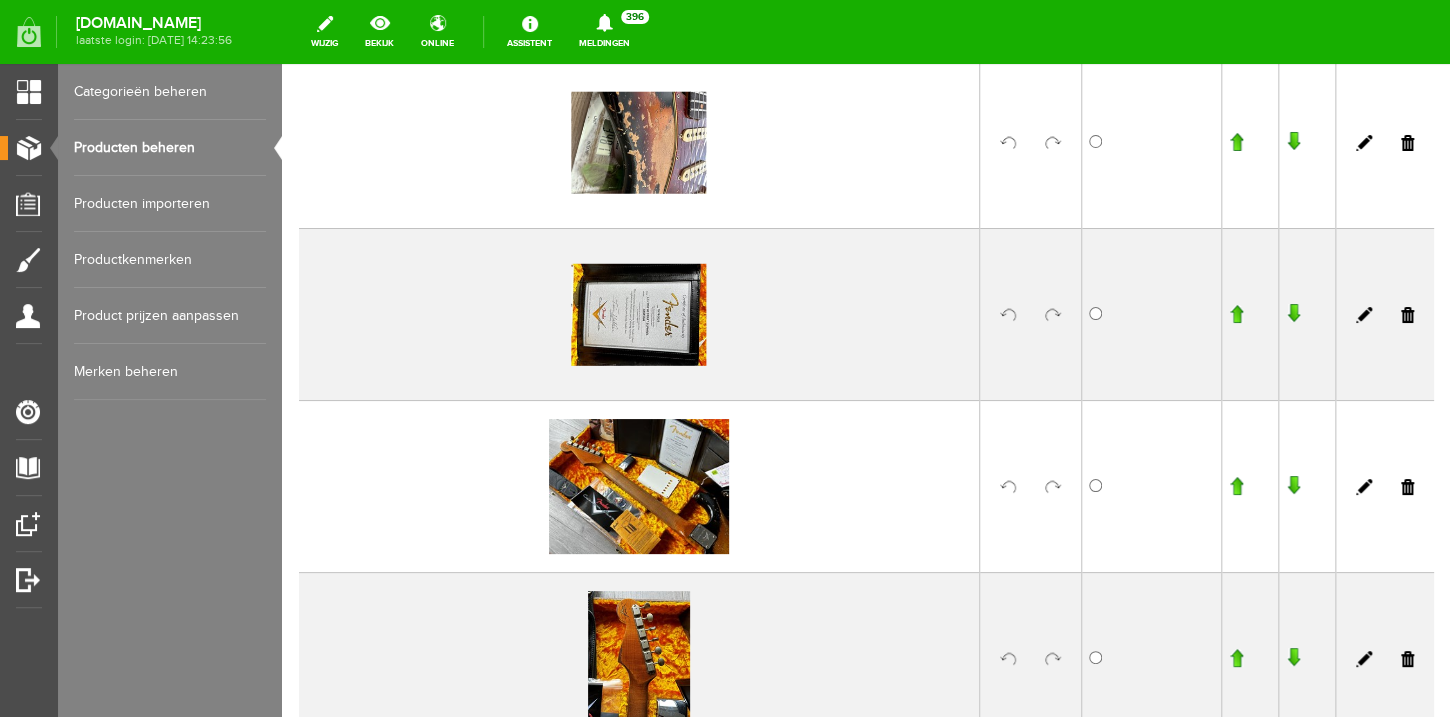 scroll, scrollTop: 2895, scrollLeft: 0, axis: vertical 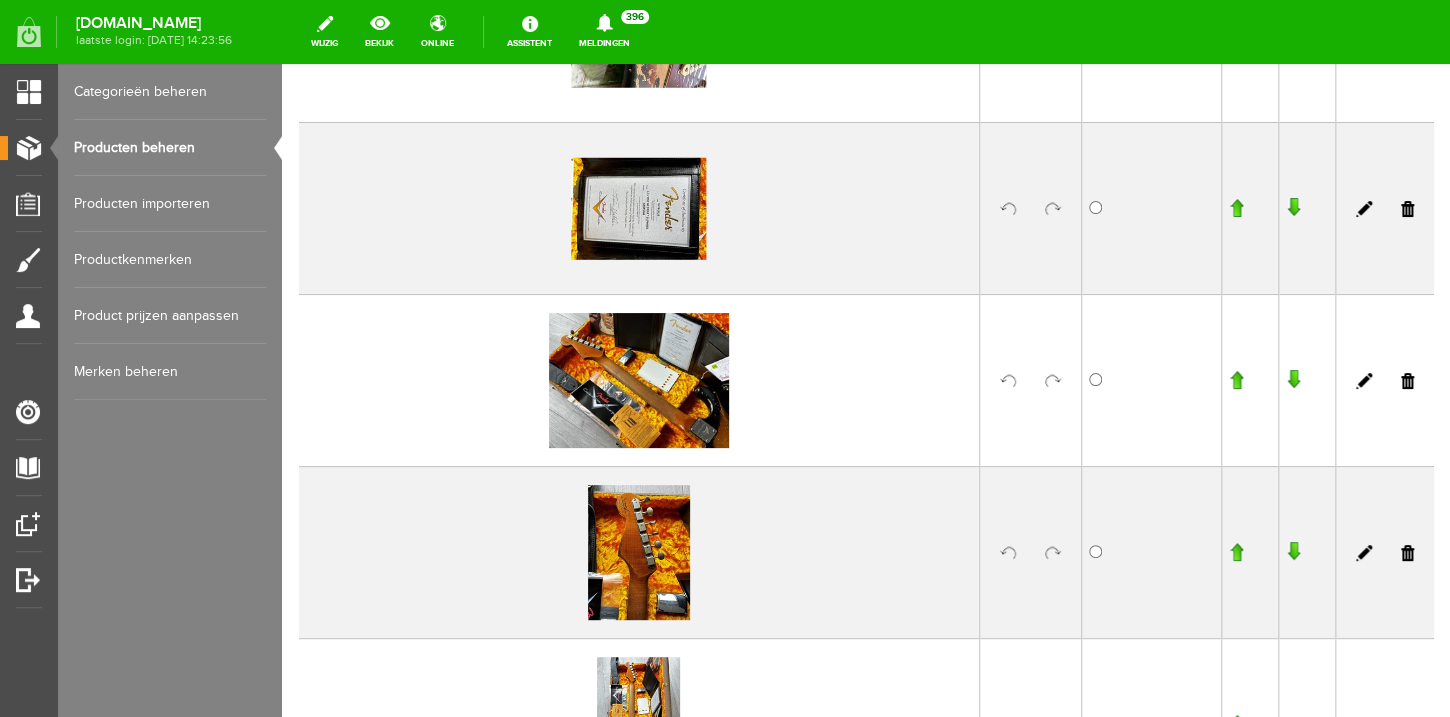 click at bounding box center (1053, 553) 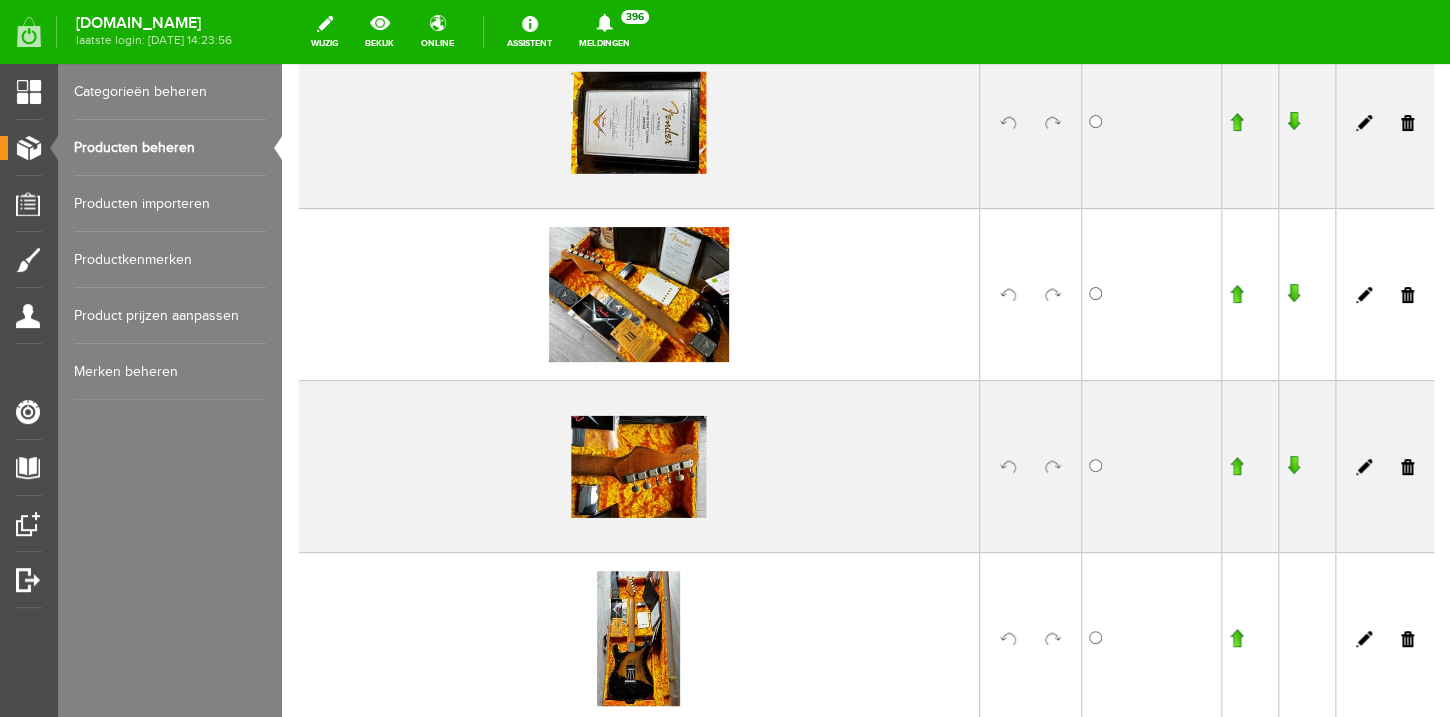 scroll, scrollTop: 3235, scrollLeft: 0, axis: vertical 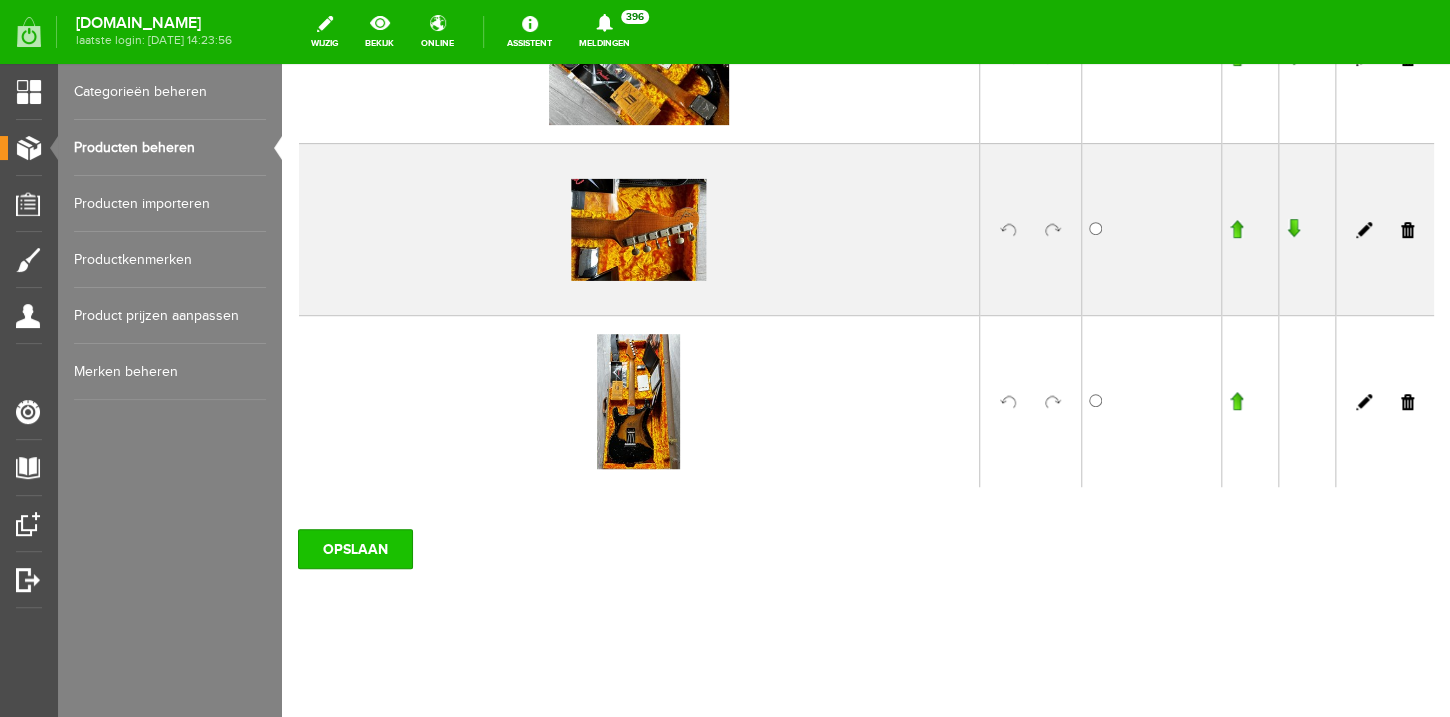 click on "OPSLAAN" at bounding box center (355, 549) 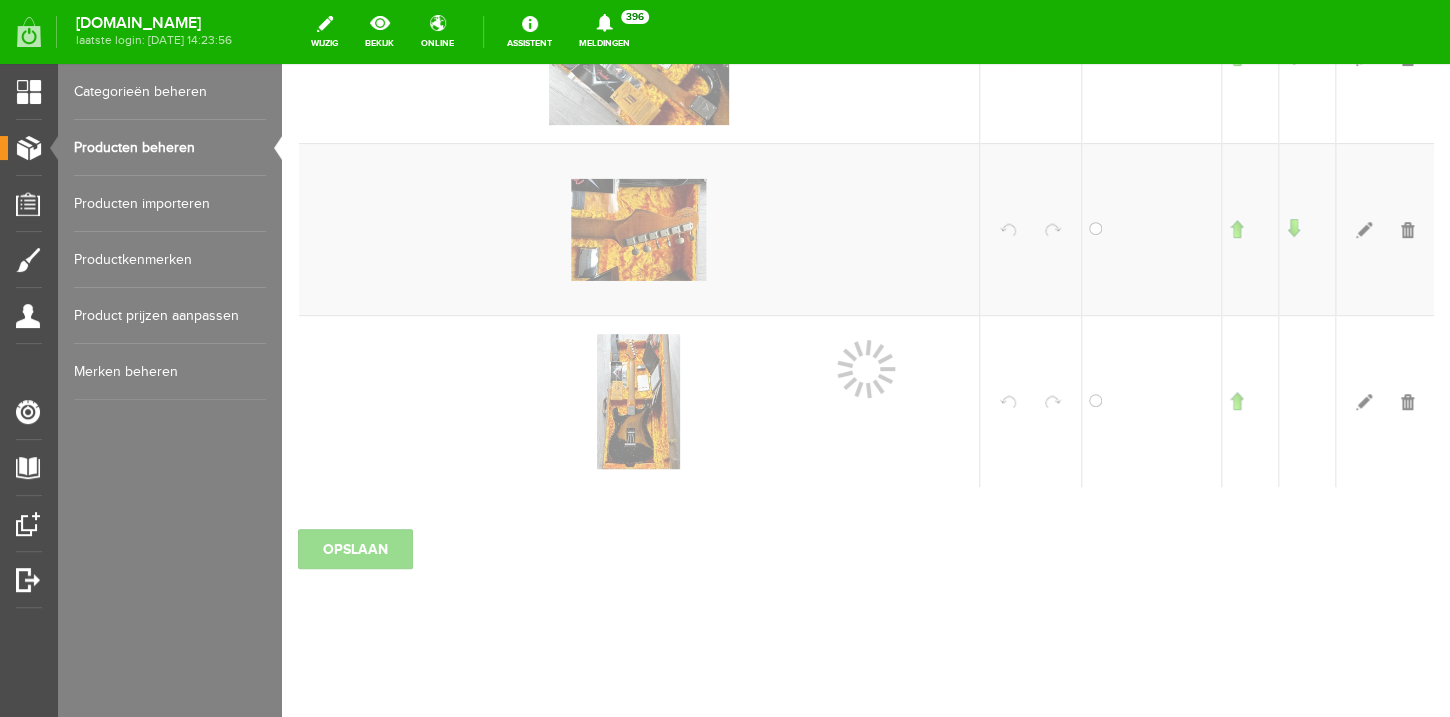 scroll, scrollTop: 3036, scrollLeft: 0, axis: vertical 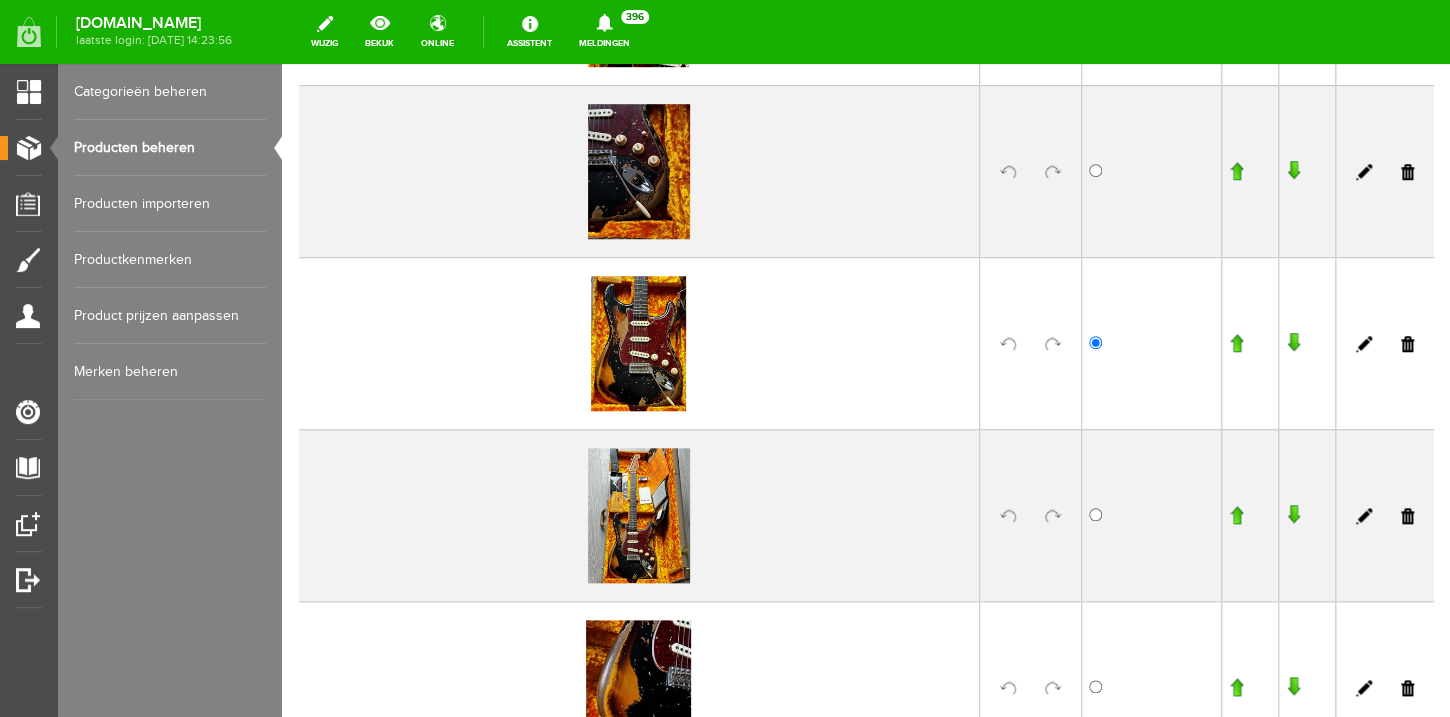 click at bounding box center (1250, 343) 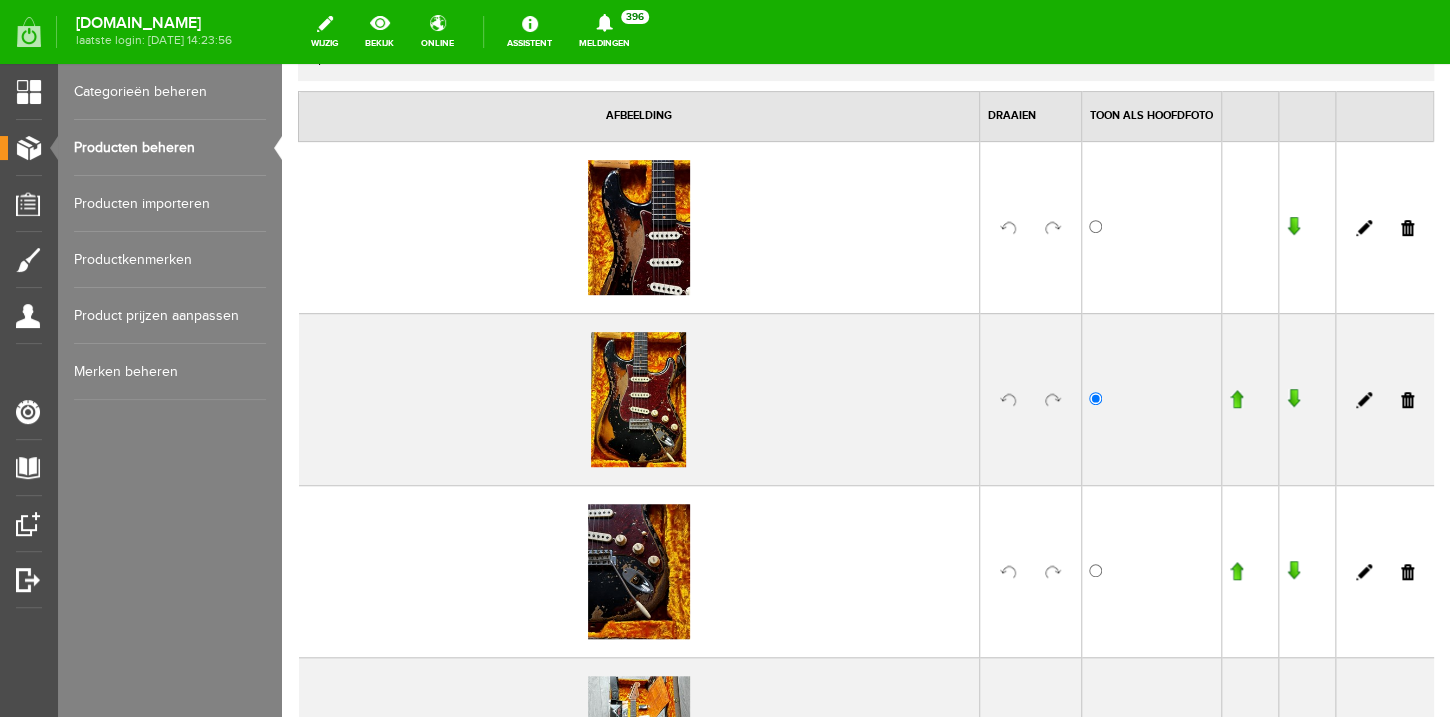 scroll, scrollTop: 274, scrollLeft: 0, axis: vertical 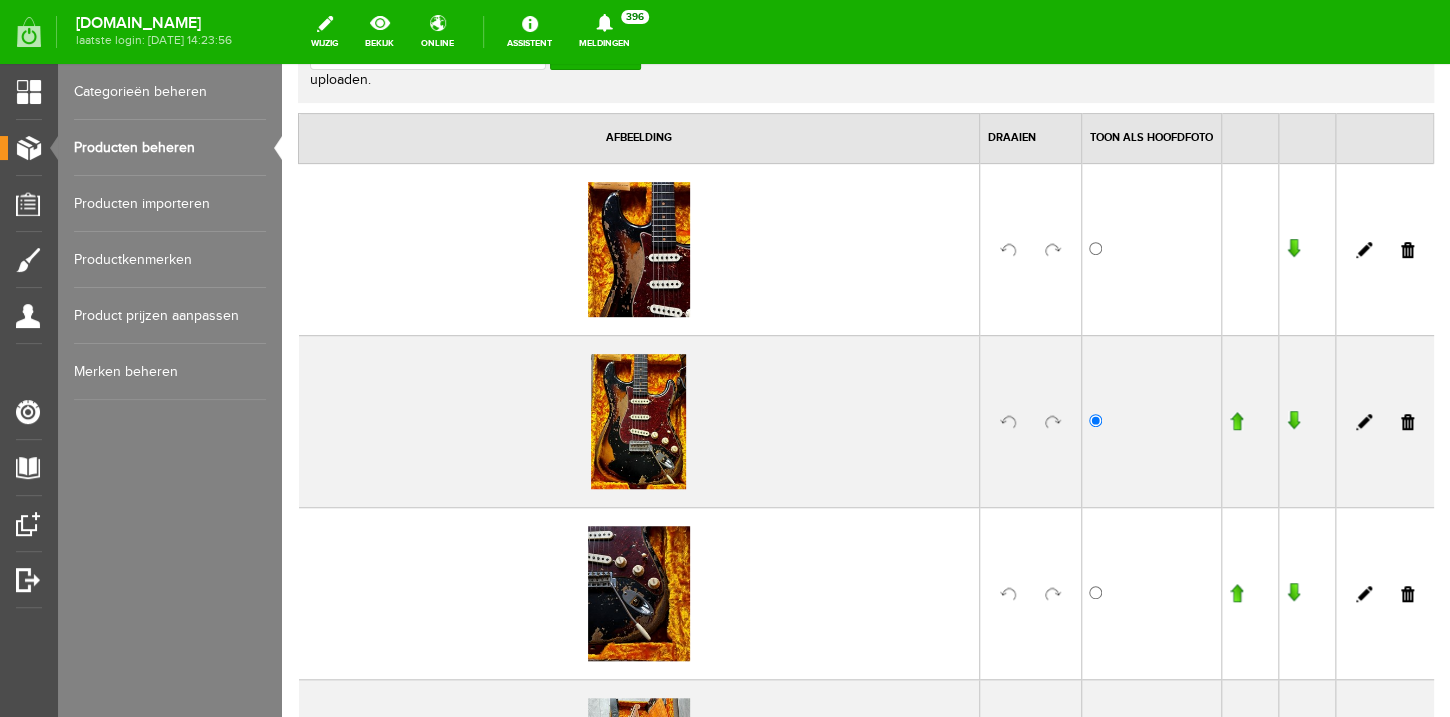 click at bounding box center (1236, 421) 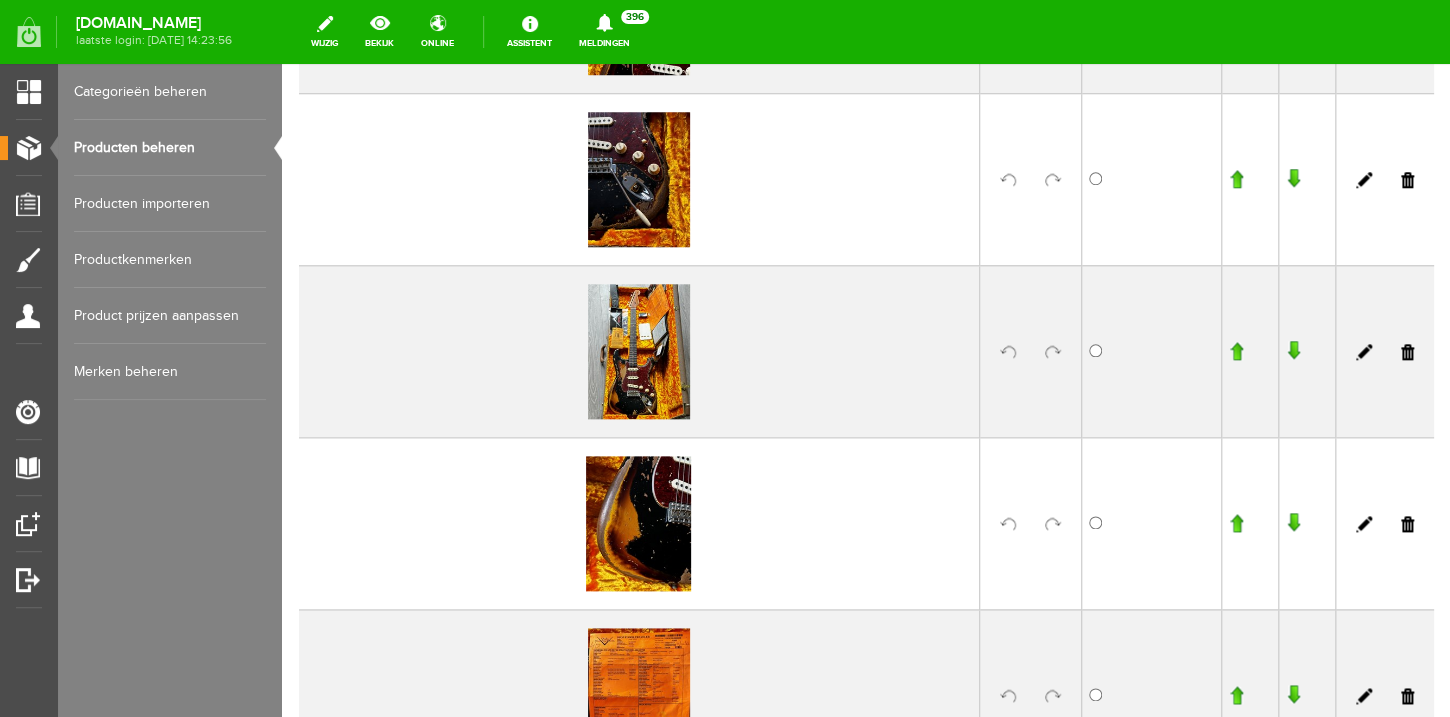 scroll, scrollTop: 770, scrollLeft: 0, axis: vertical 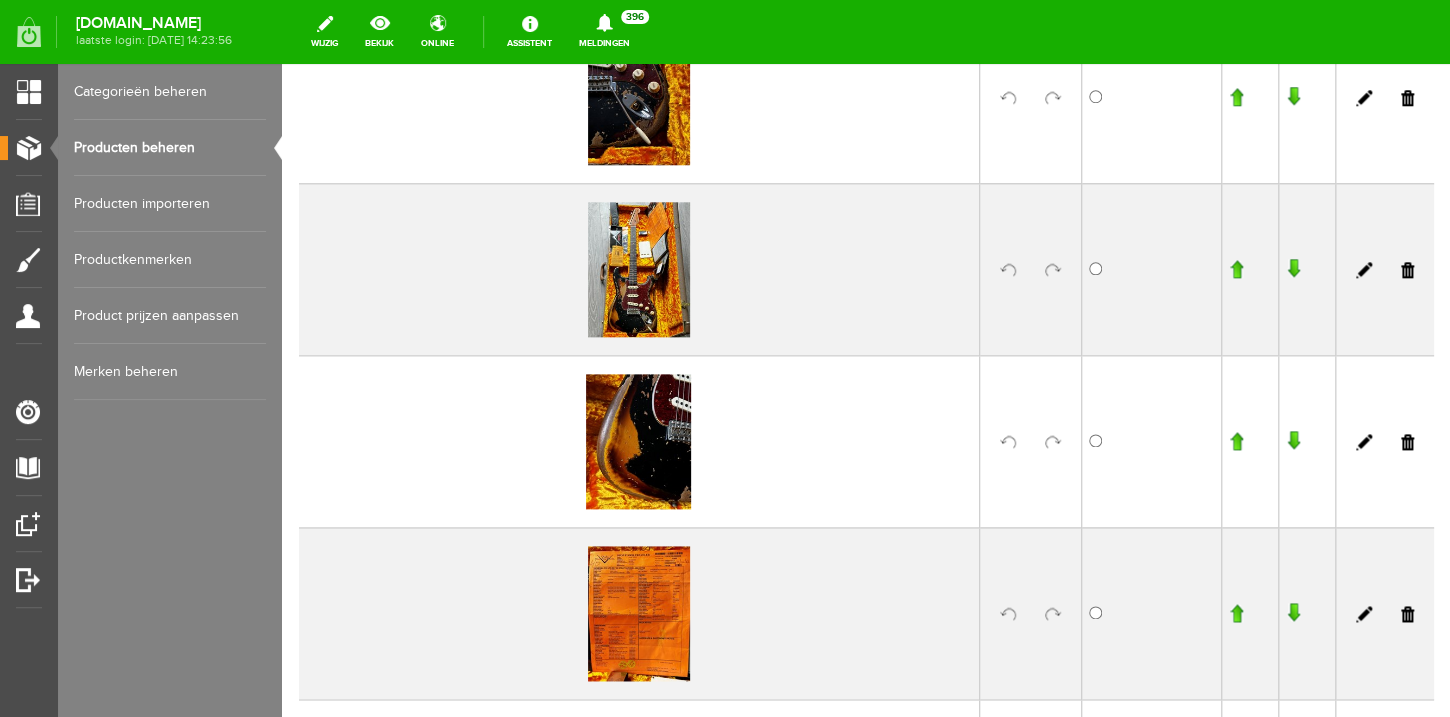 click at bounding box center [1236, 269] 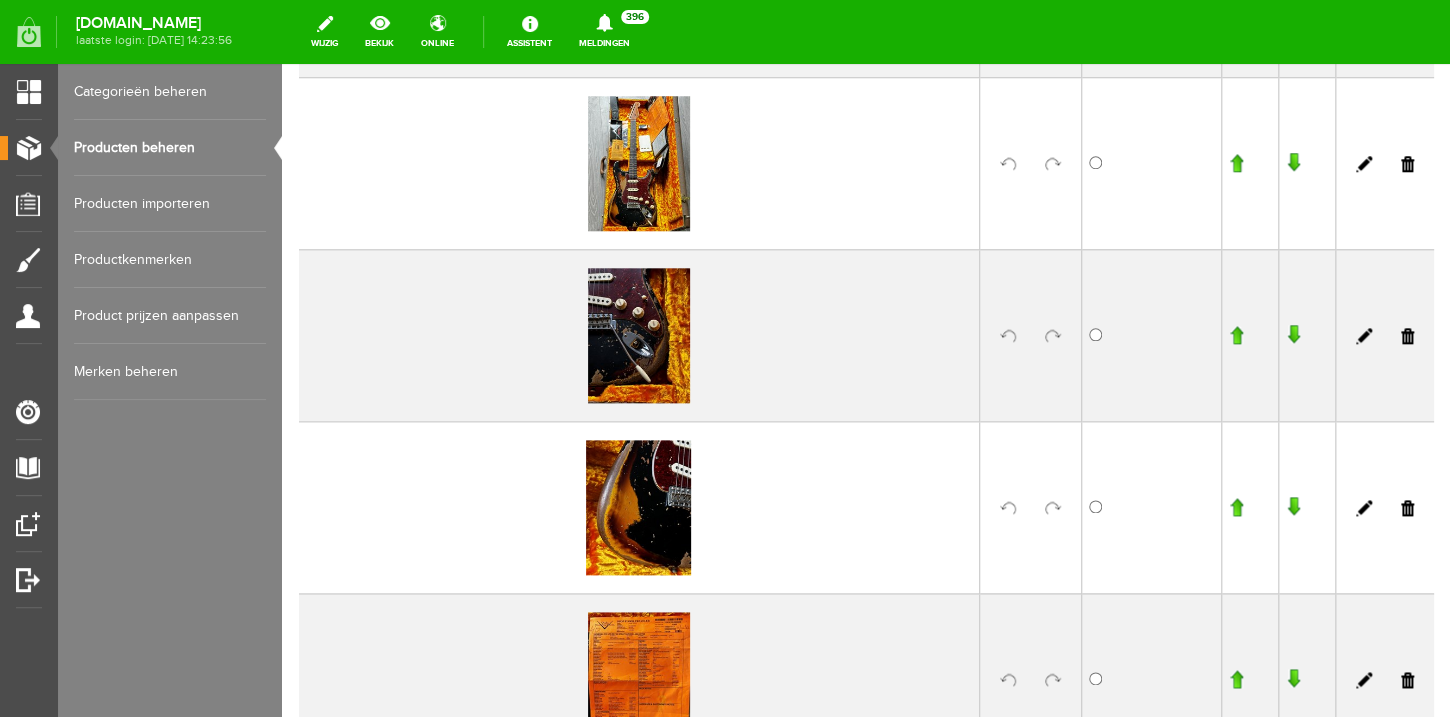 scroll, scrollTop: 551, scrollLeft: 0, axis: vertical 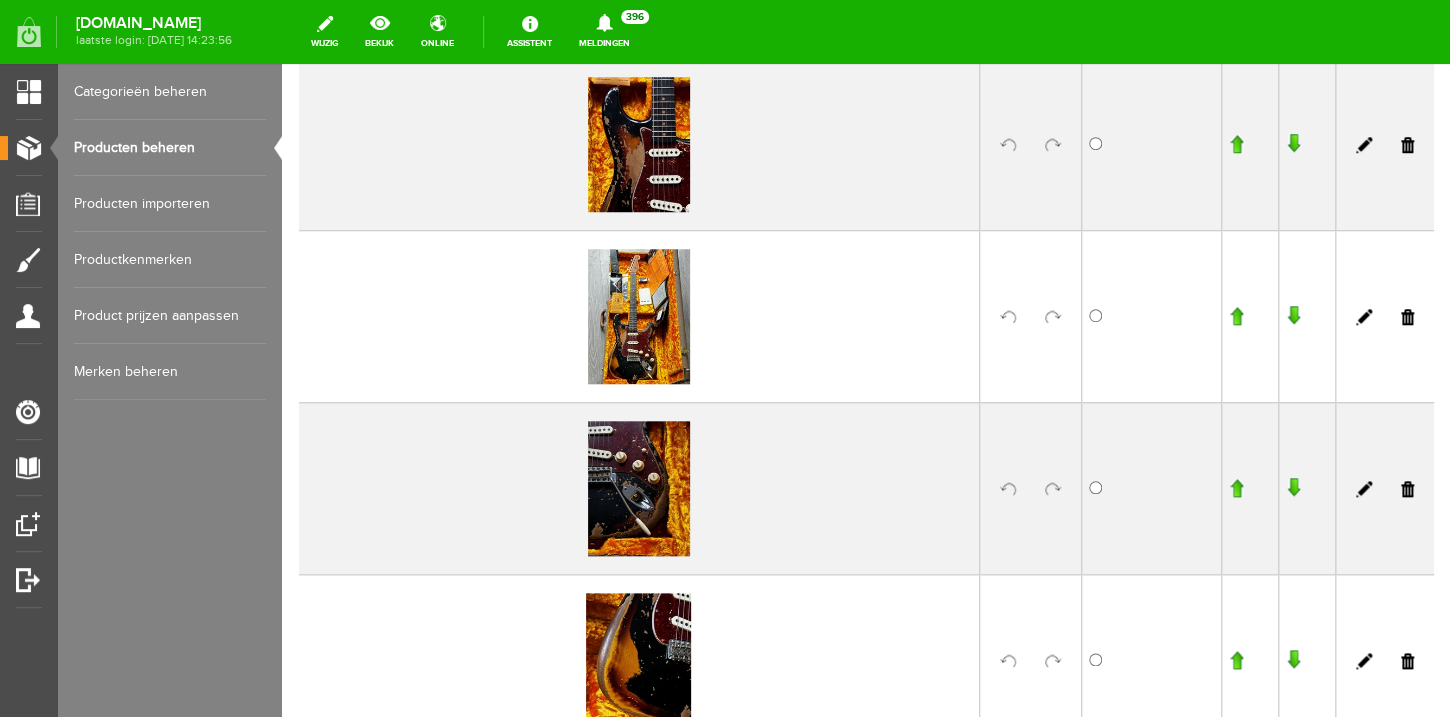 click at bounding box center [1236, 316] 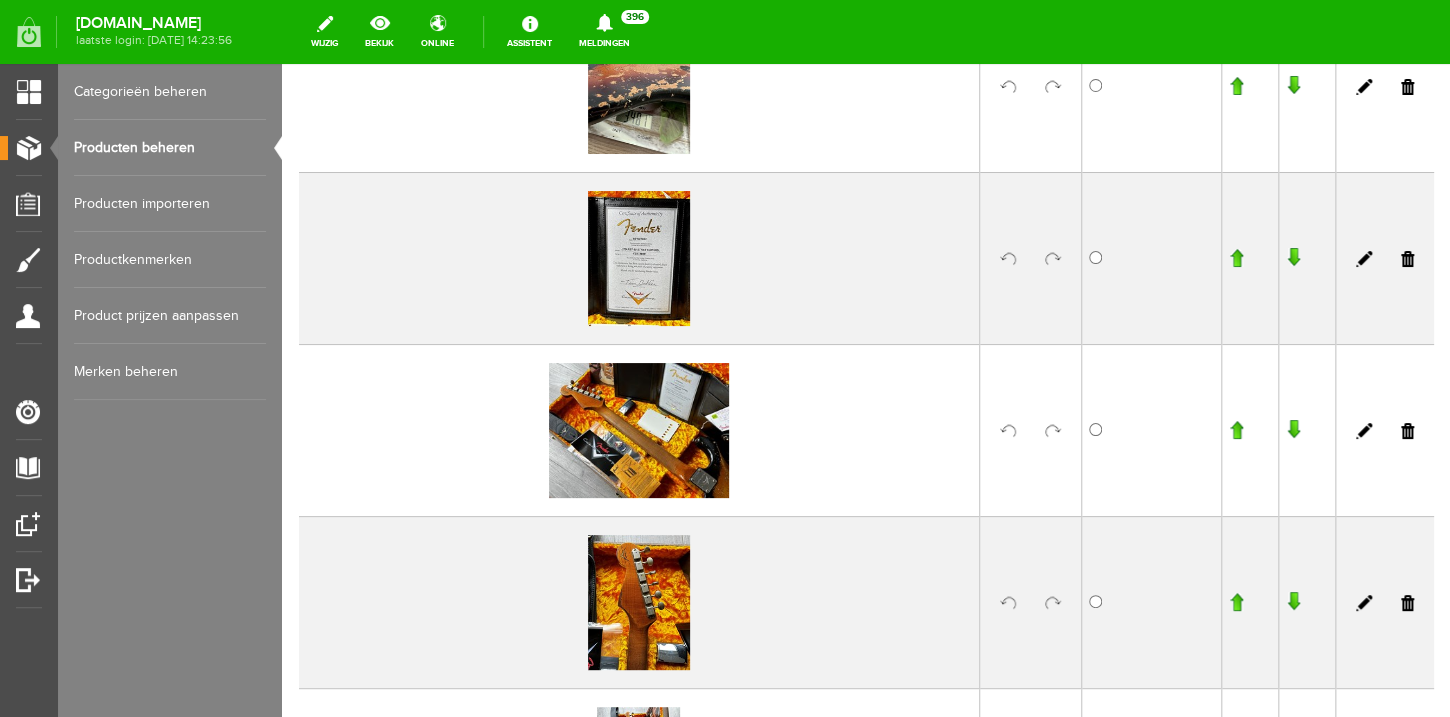 scroll, scrollTop: 3235, scrollLeft: 0, axis: vertical 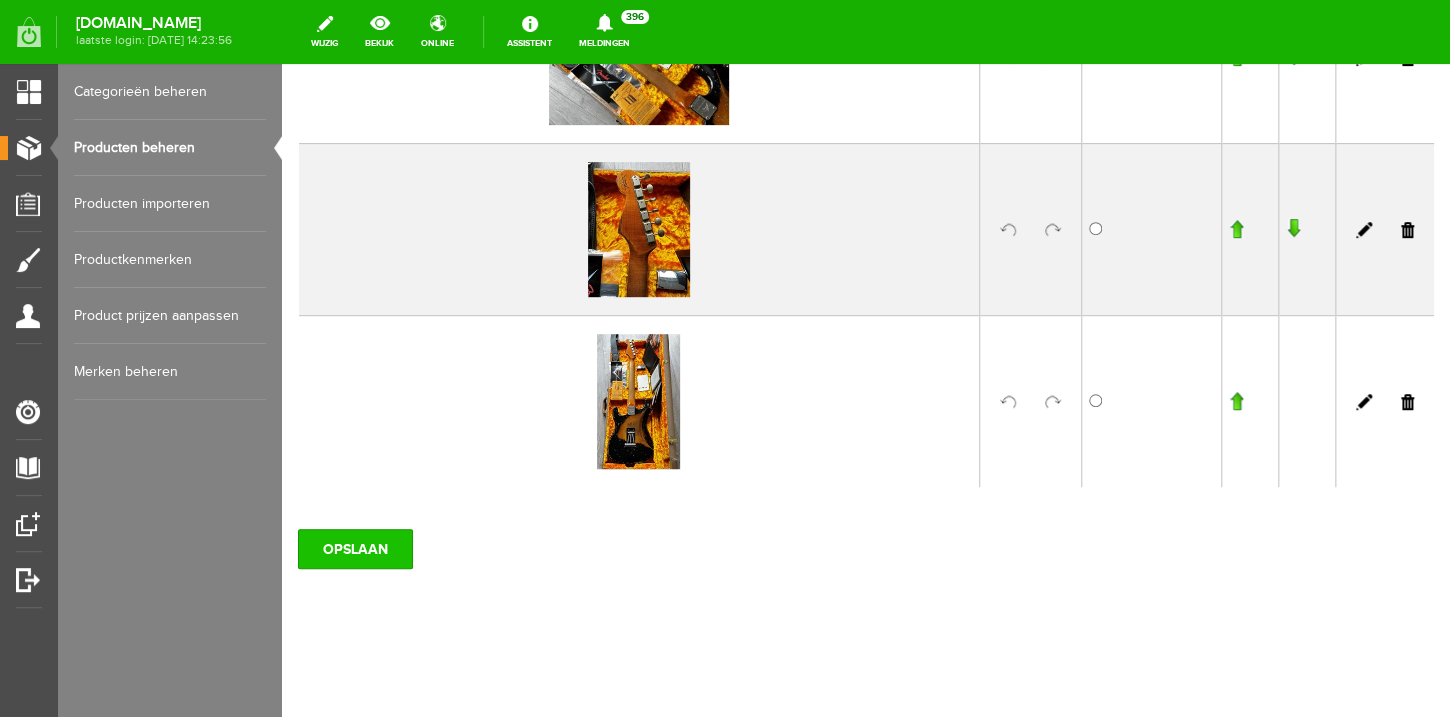 click on "OPSLAAN" at bounding box center [355, 549] 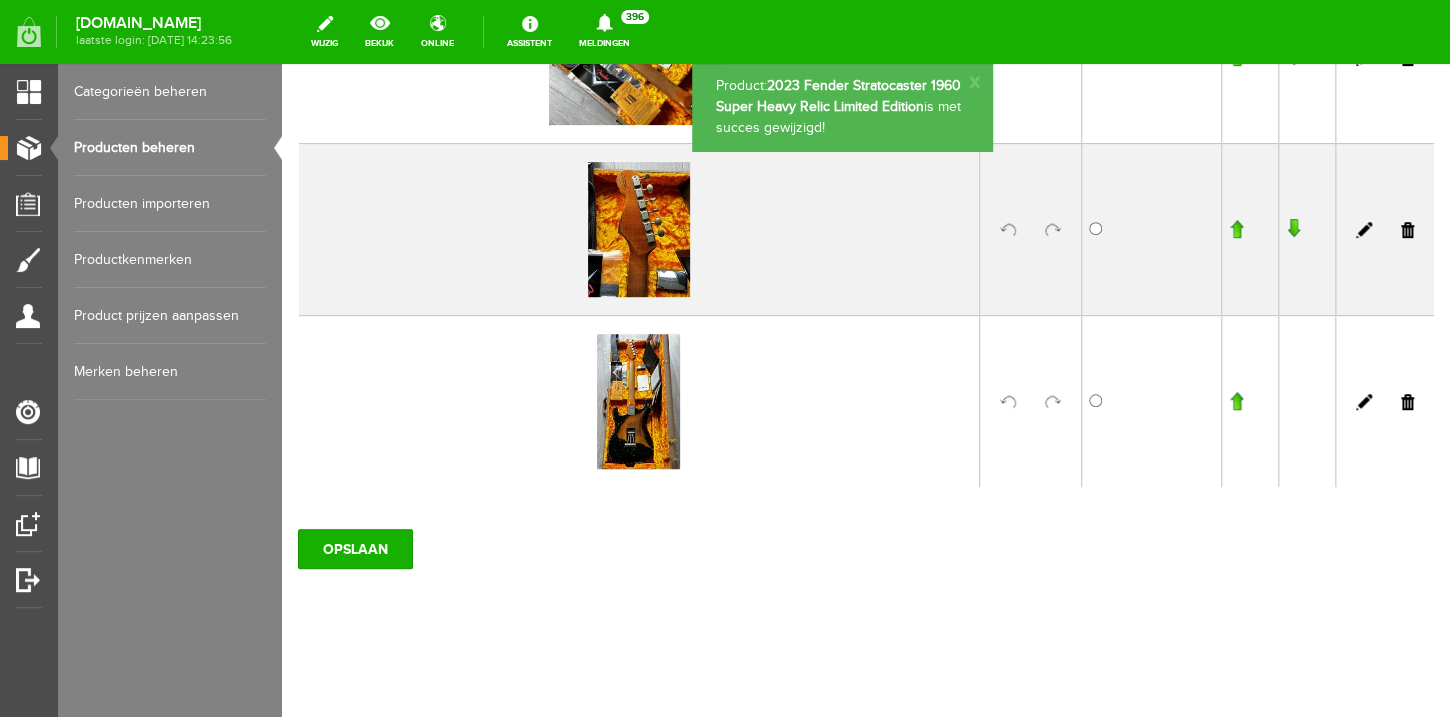 scroll, scrollTop: 3234, scrollLeft: 0, axis: vertical 